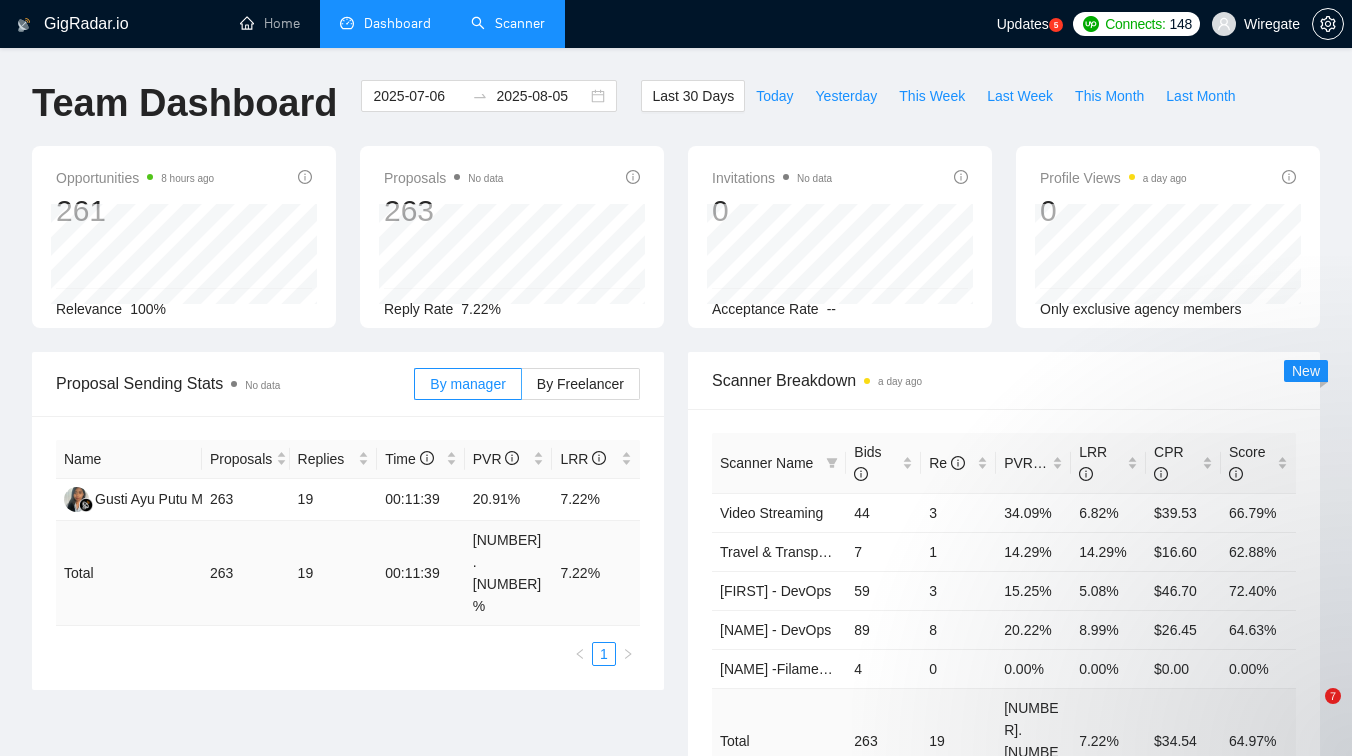 scroll, scrollTop: 0, scrollLeft: 0, axis: both 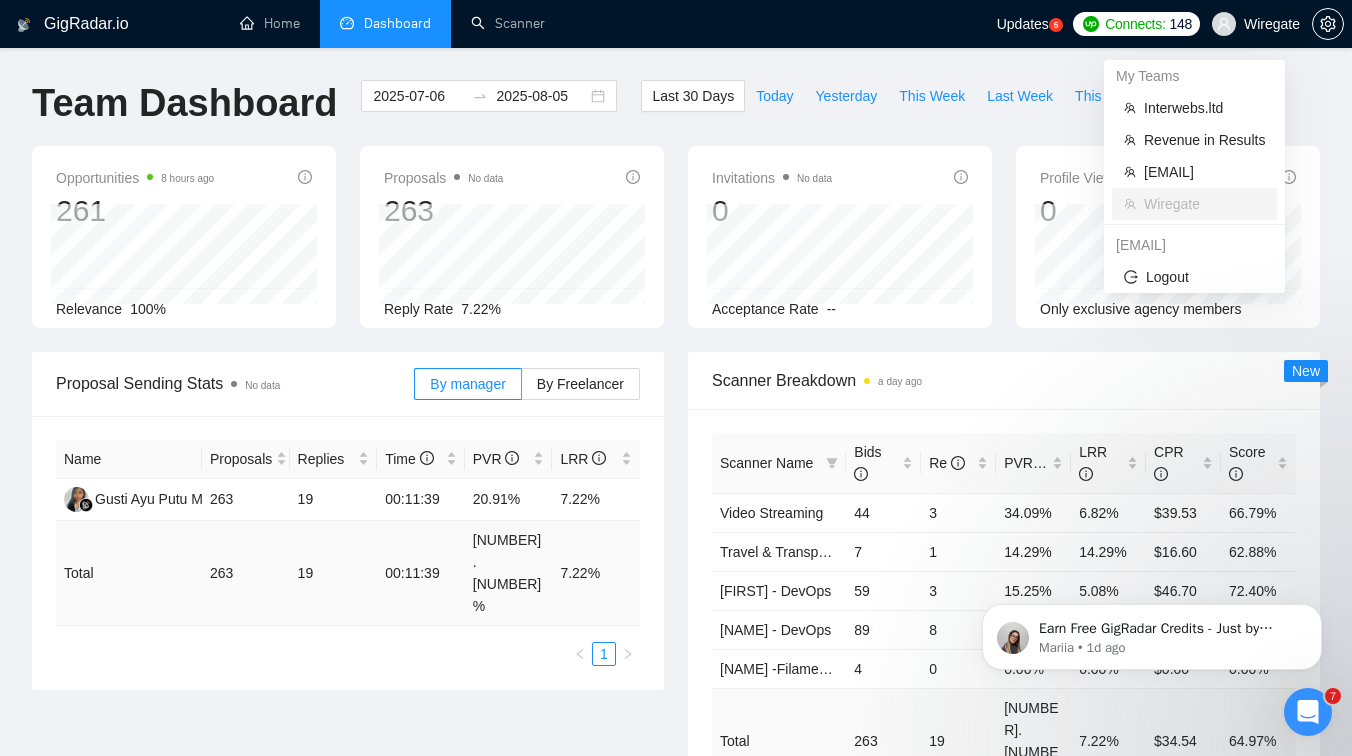 click on "Wiregate" at bounding box center [1256, 24] 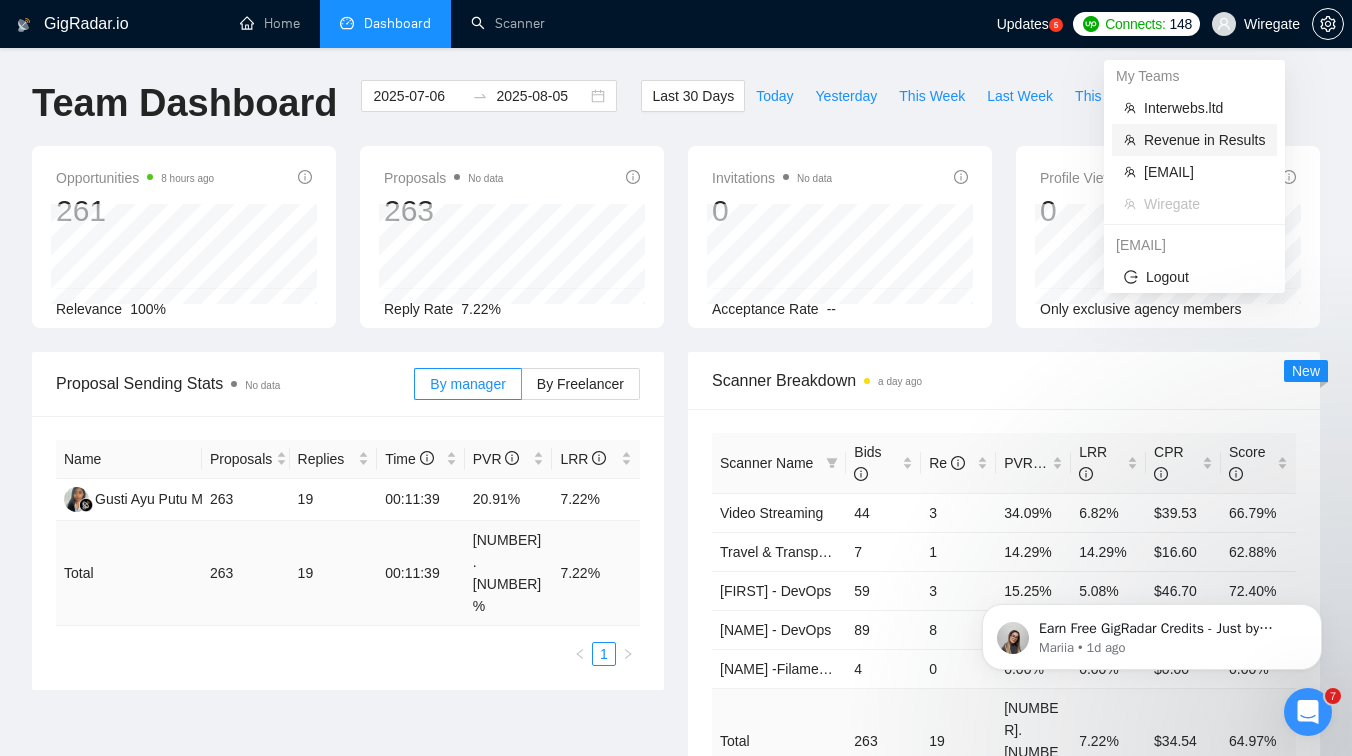 click on "Revenue in Results" at bounding box center [1204, 140] 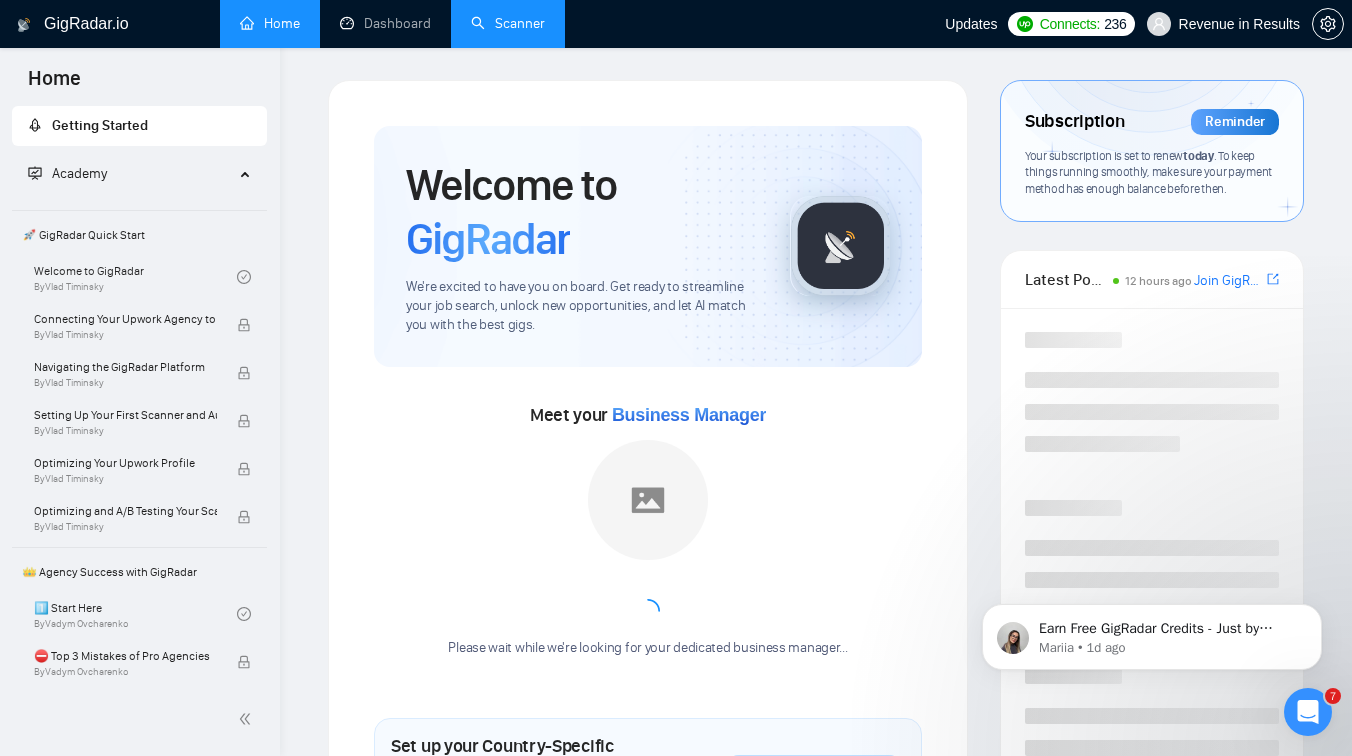 click on "Scanner" at bounding box center (508, 23) 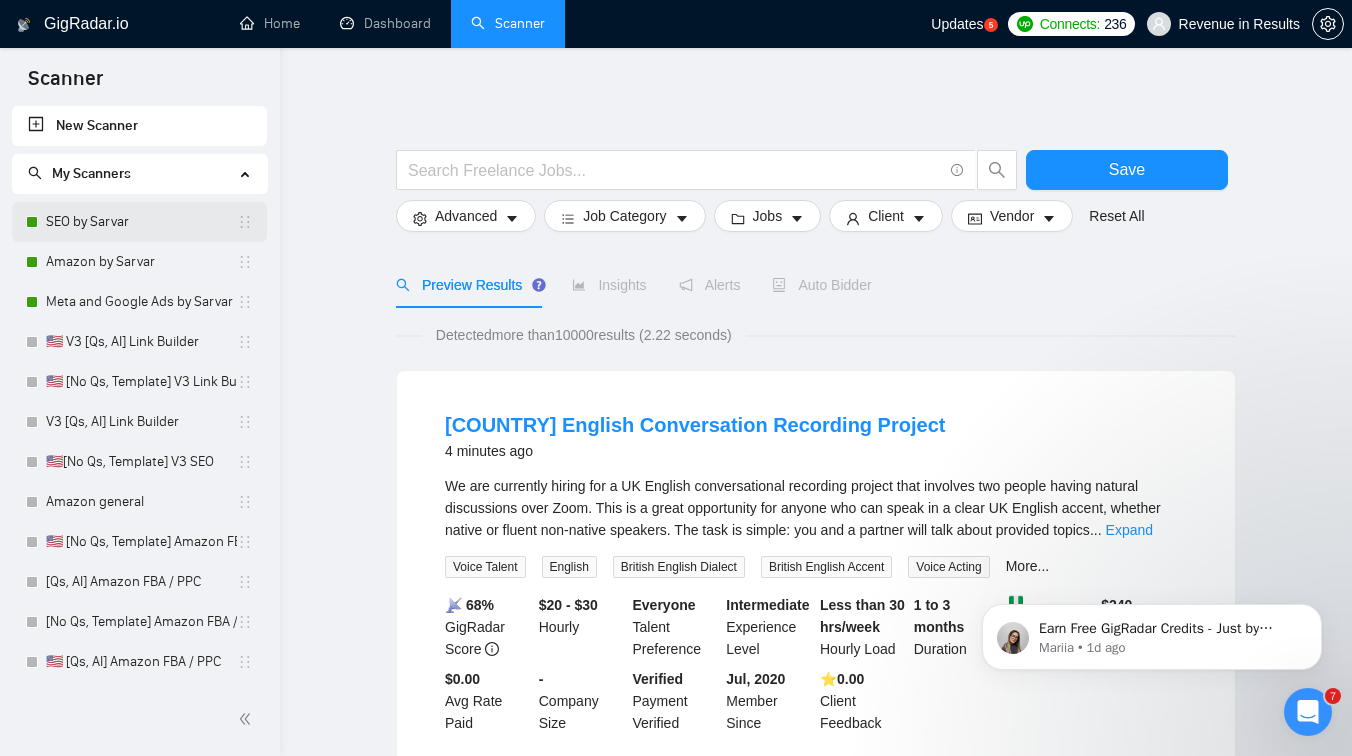 click on "SEO by Sarvar" at bounding box center (141, 222) 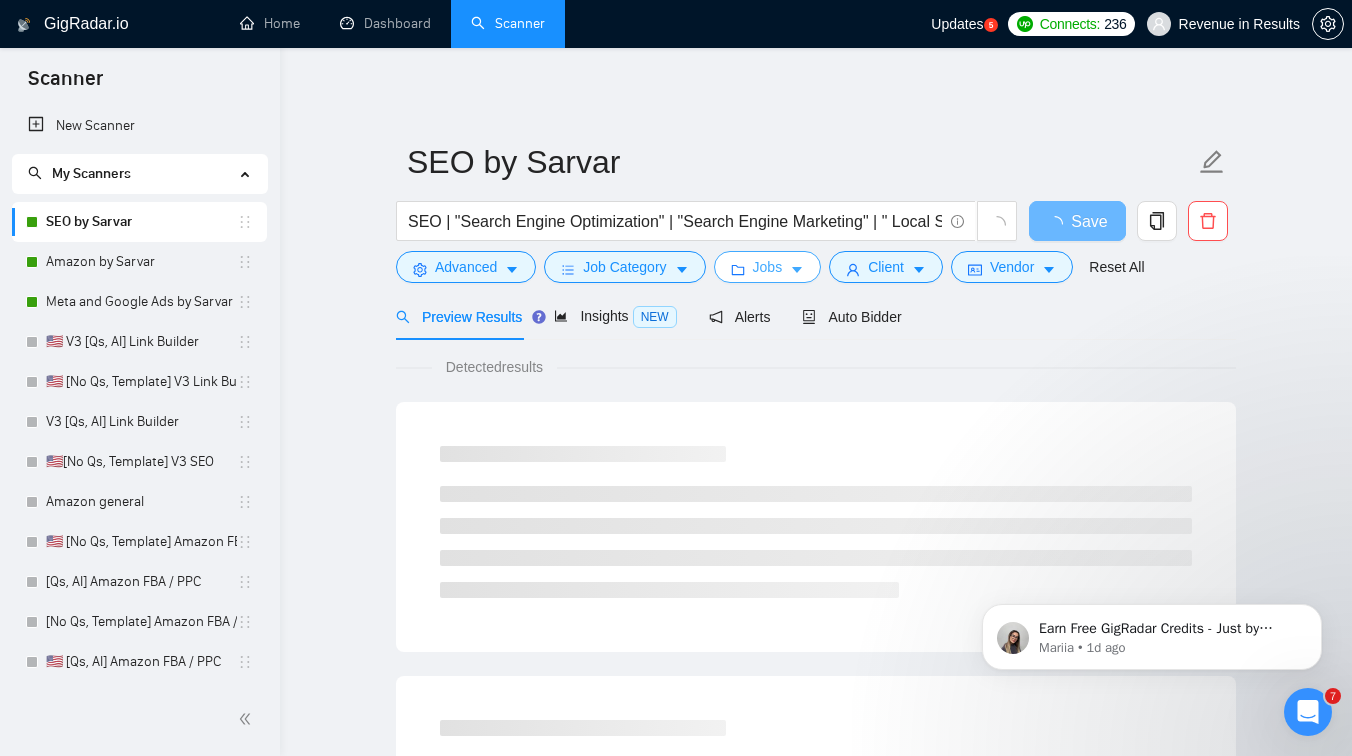 click on "Jobs" at bounding box center (768, 267) 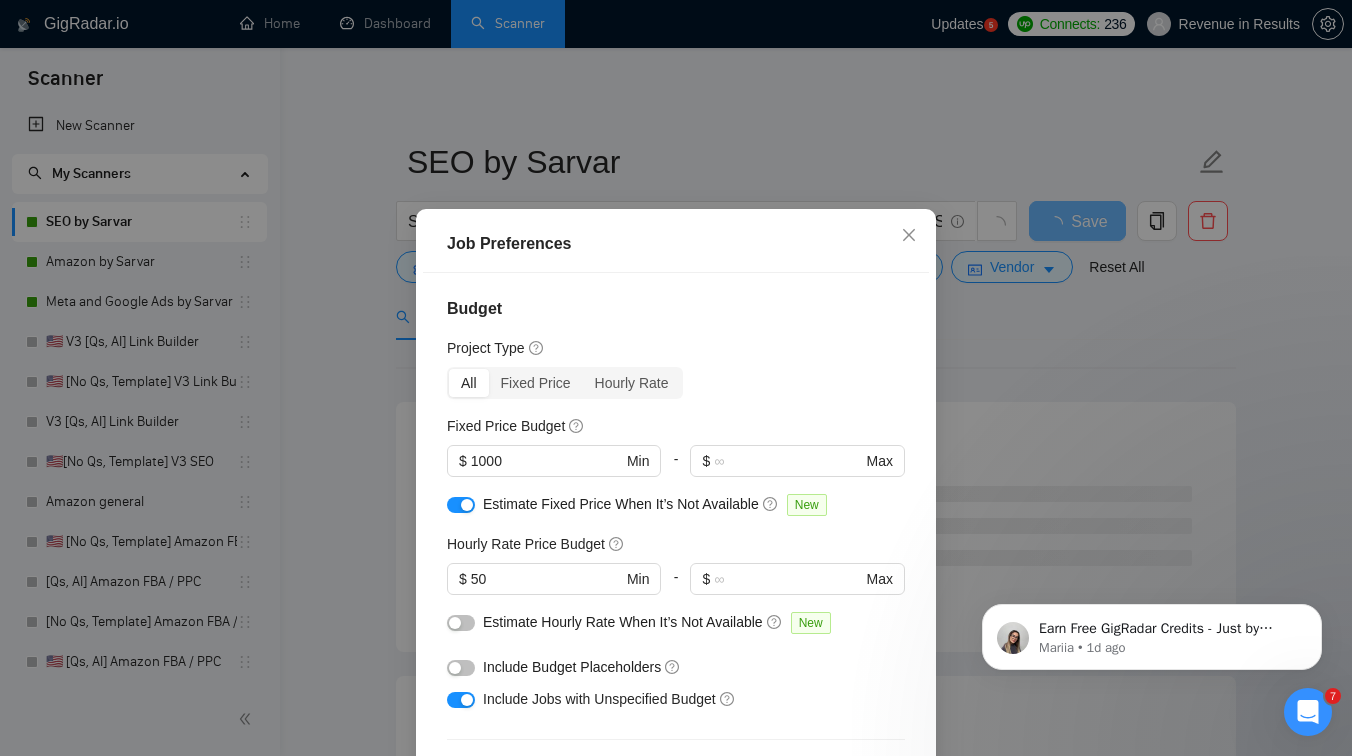 click on "Job Preferences Budget Project Type All Fixed Price Hourly Rate   Fixed Price Budget $ 1000 Min - $ Max Estimate Fixed Price When It’s Not Available New   Hourly Rate Price Budget $ 50 Min - $ Max Estimate Hourly Rate When It’s Not Available New Include Budget Placeholders Include Jobs with Unspecified Budget   Connects Price New Min - 19 Max Project Duration   Unspecified Less than 1 month 1 to 3 months 3 to 6 months More than 6 months Hourly Workload   Unspecified <30 hrs/week >30 hrs/week Hours TBD Unsure Job Posting Questions New   Any posting questions Description Preferences Description Size New   Any description size Reset OK" at bounding box center (676, 378) 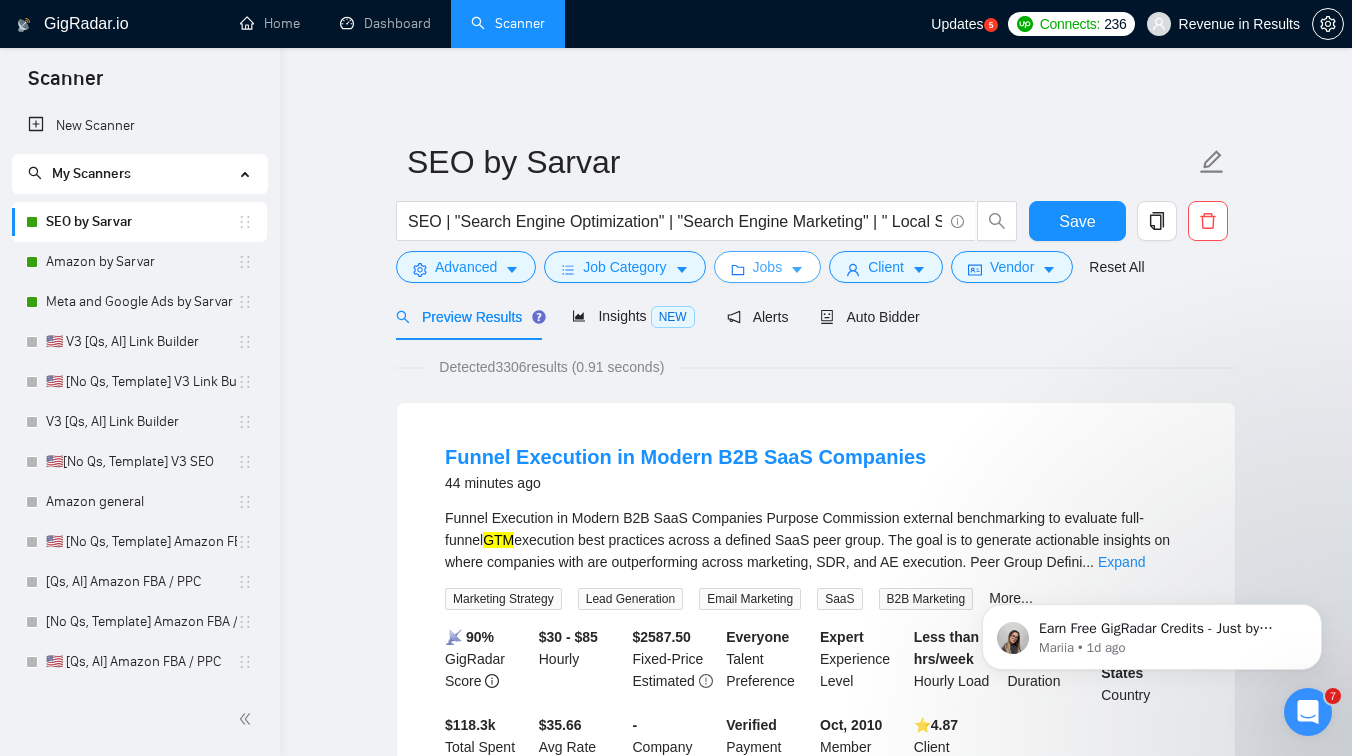 click on "Jobs" at bounding box center (768, 267) 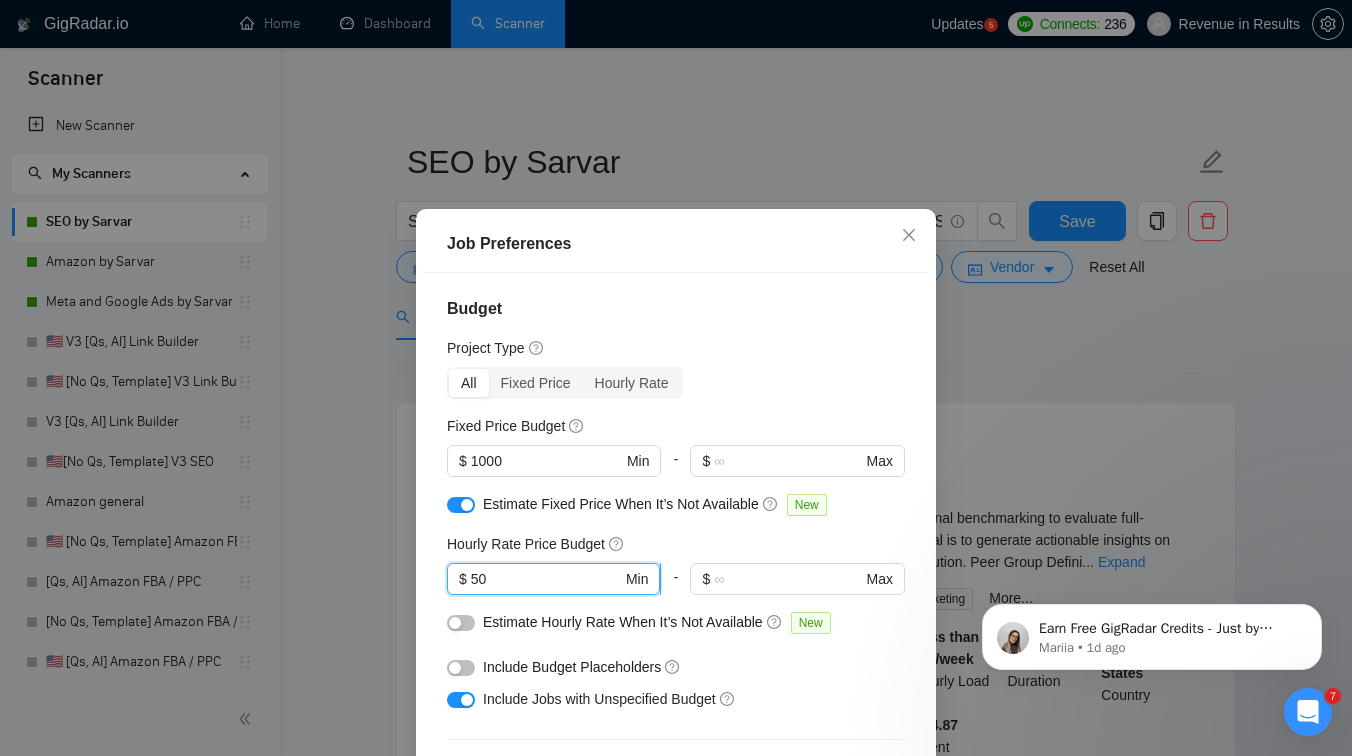 drag, startPoint x: 488, startPoint y: 576, endPoint x: 468, endPoint y: 576, distance: 20 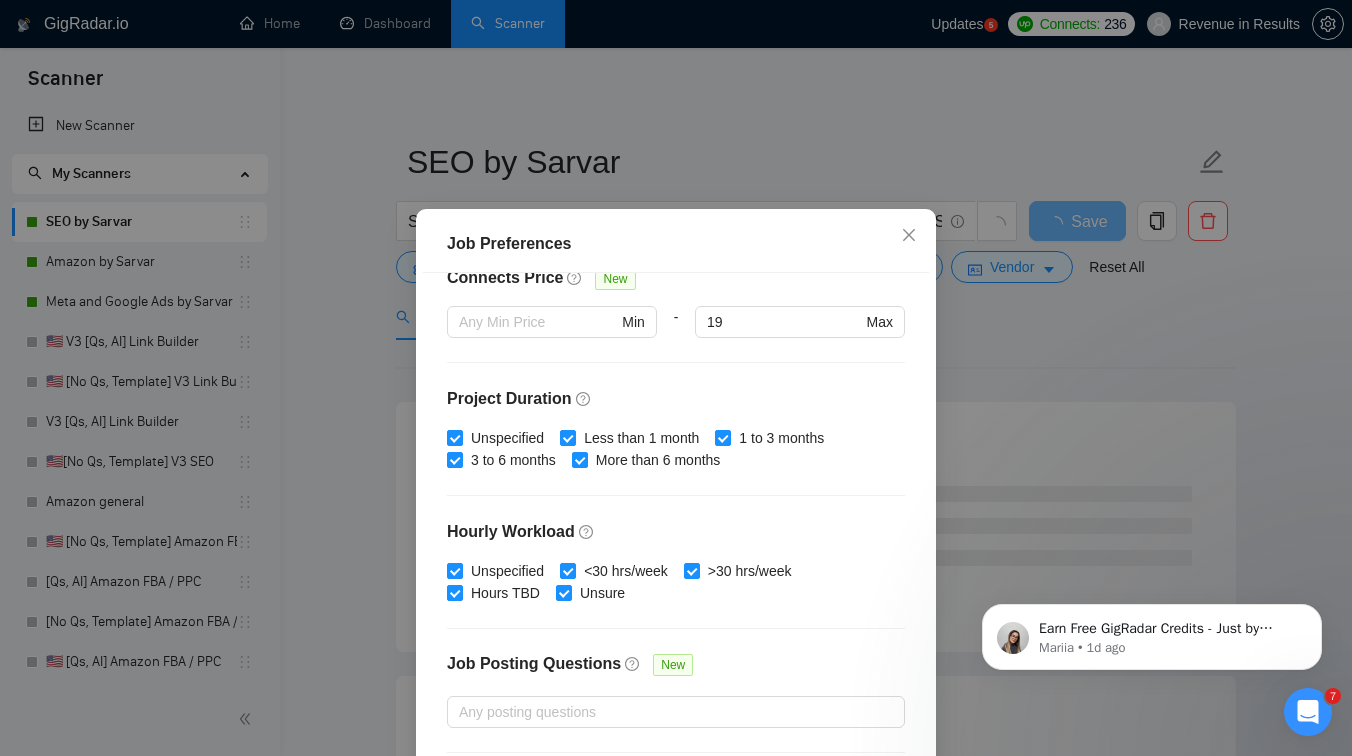 scroll, scrollTop: 598, scrollLeft: 0, axis: vertical 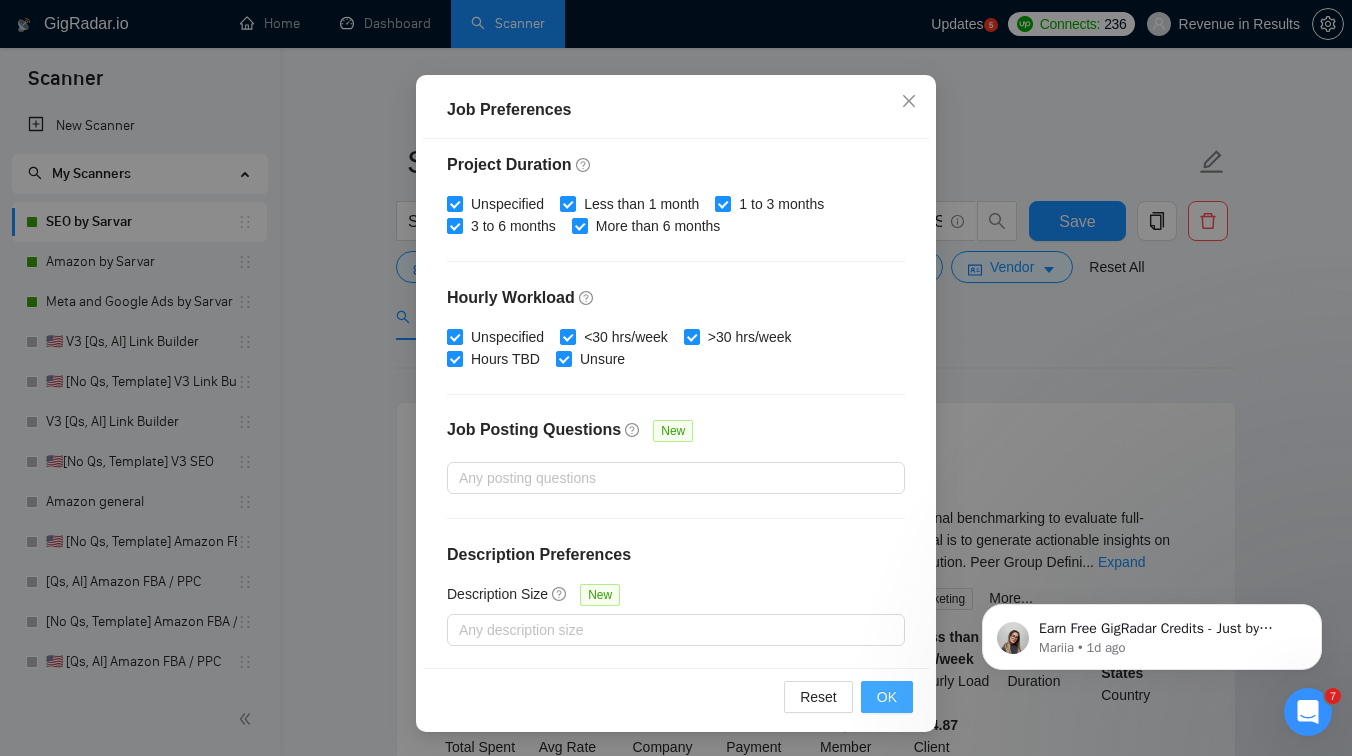 type on "15" 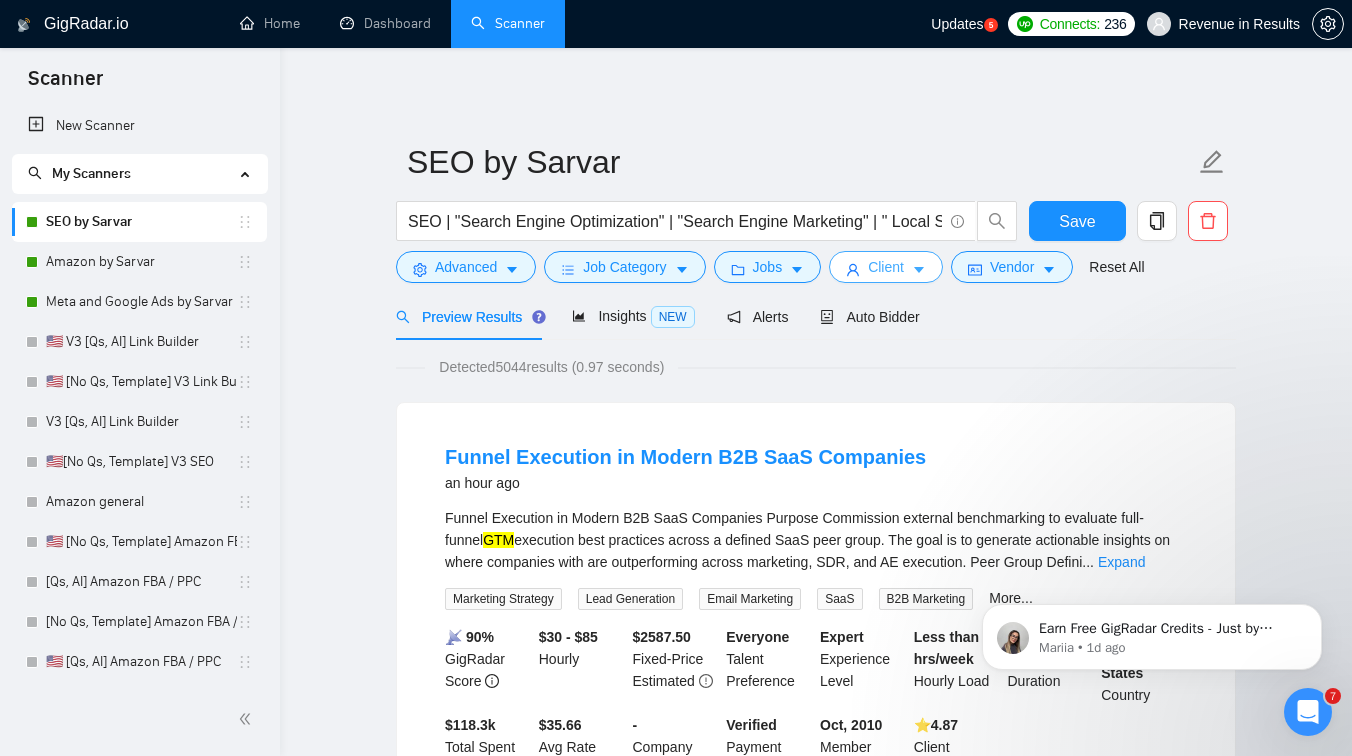 click on "Client" at bounding box center (886, 267) 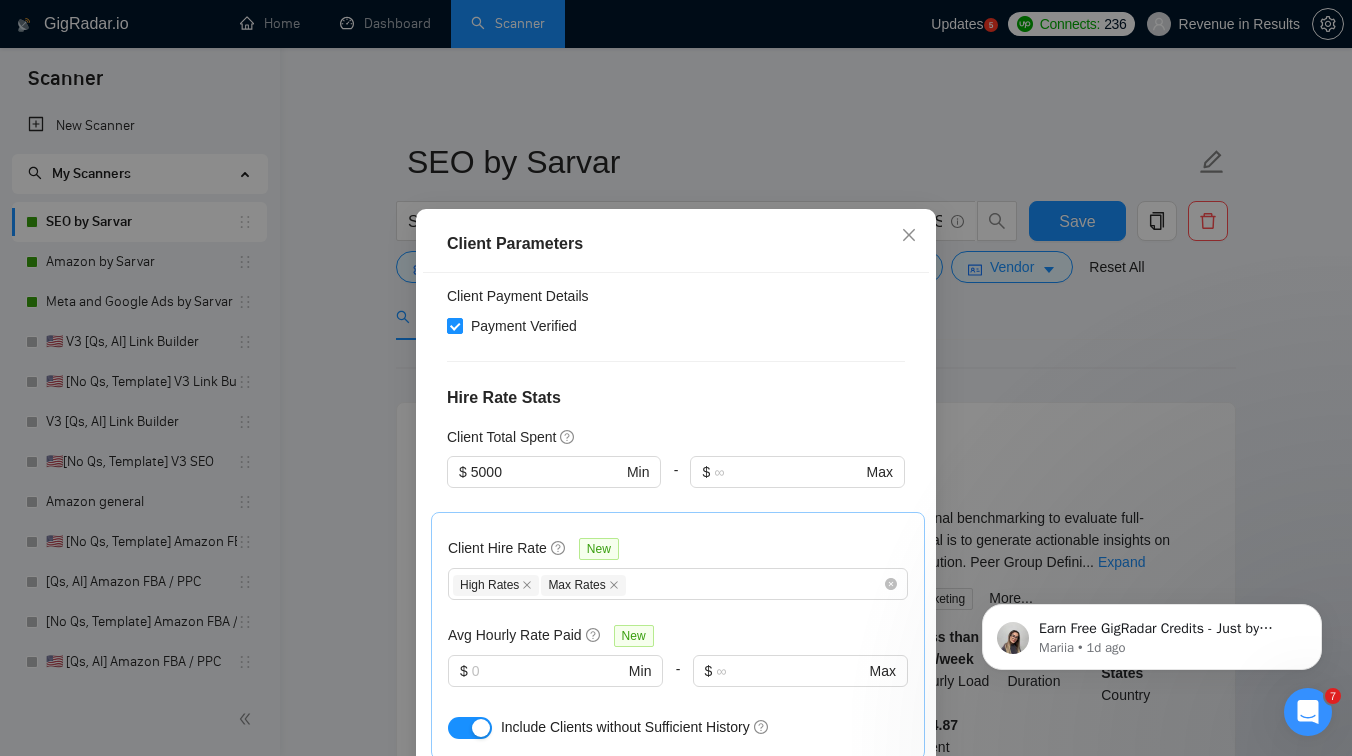 scroll, scrollTop: 414, scrollLeft: 0, axis: vertical 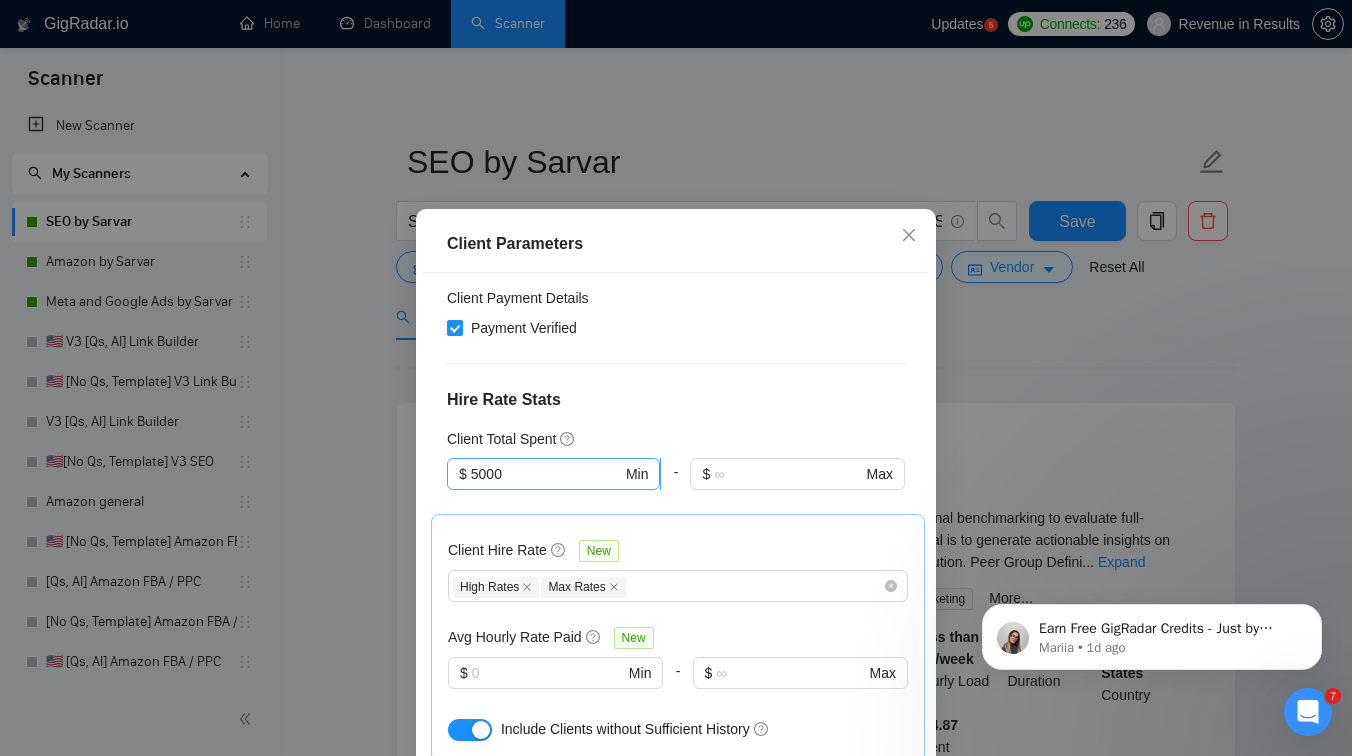 click on "5000" at bounding box center (546, 474) 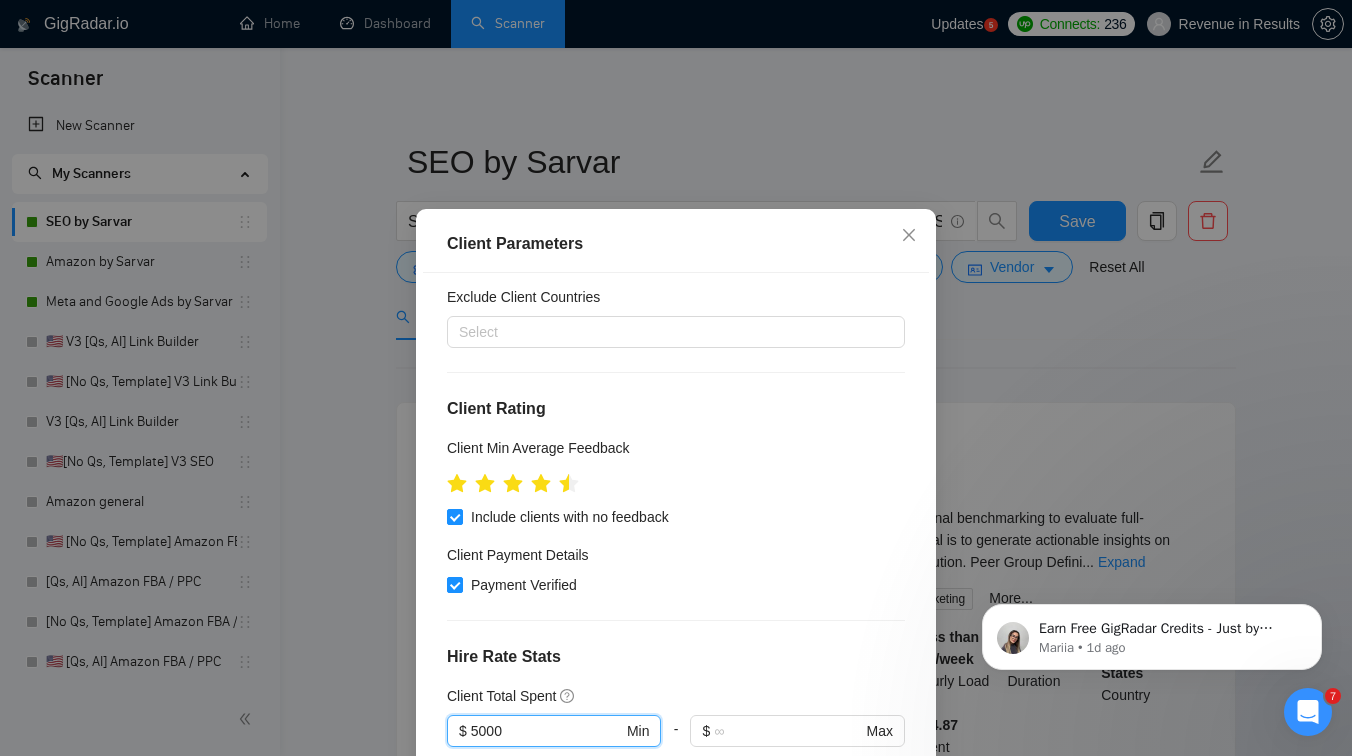 scroll, scrollTop: 46, scrollLeft: 0, axis: vertical 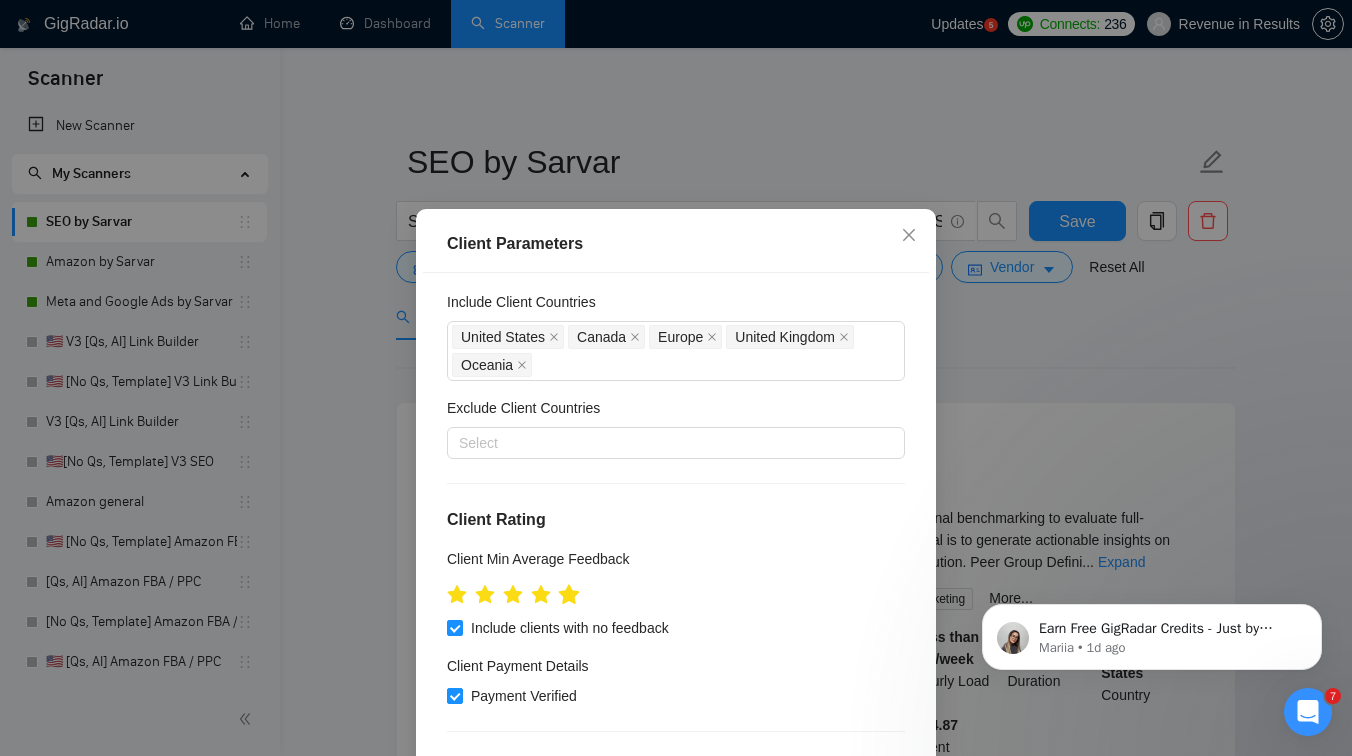 click 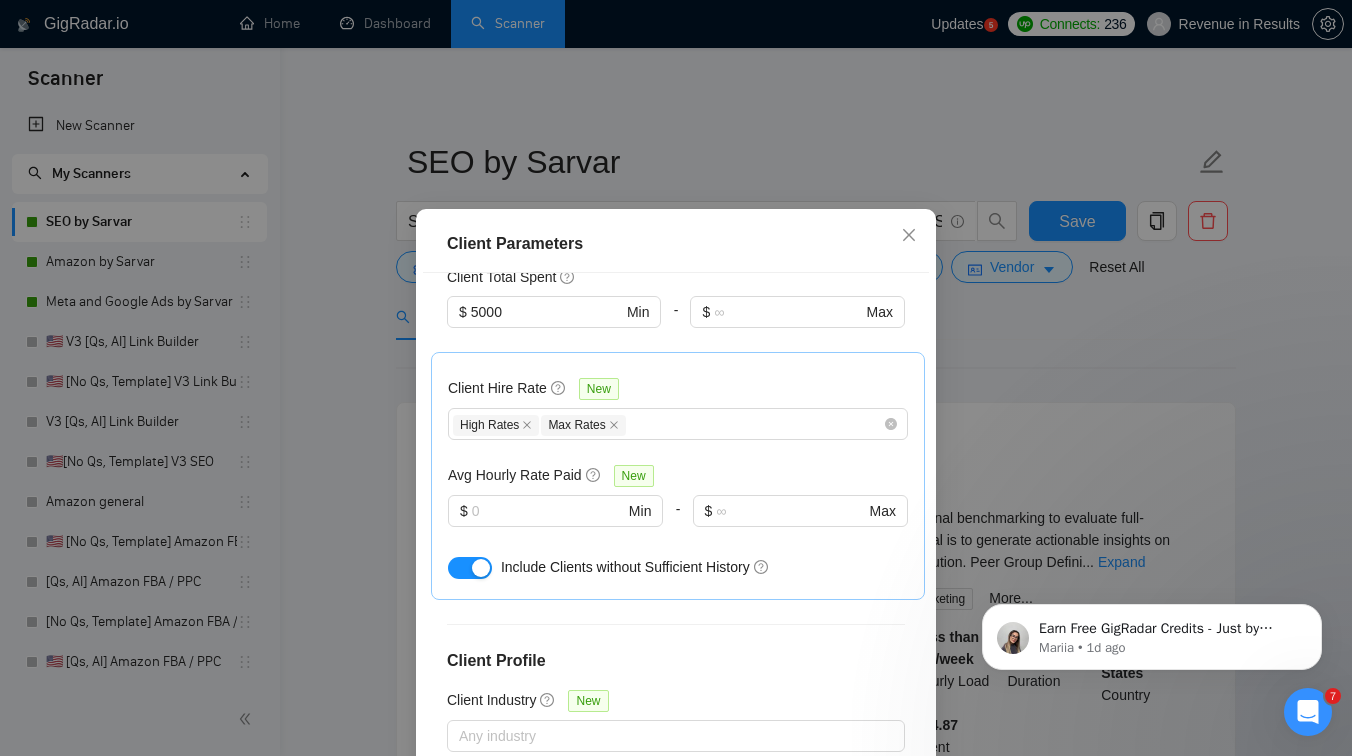 scroll, scrollTop: 764, scrollLeft: 0, axis: vertical 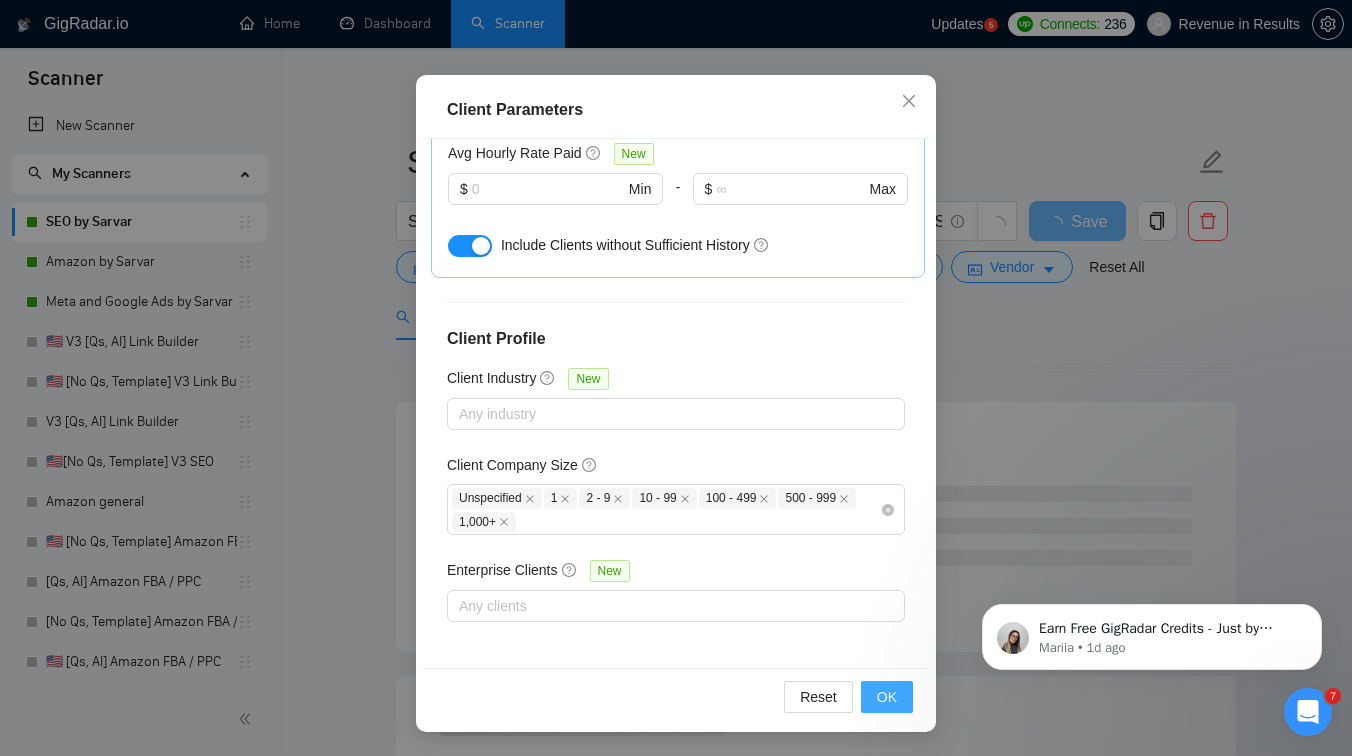 click on "OK" at bounding box center (887, 697) 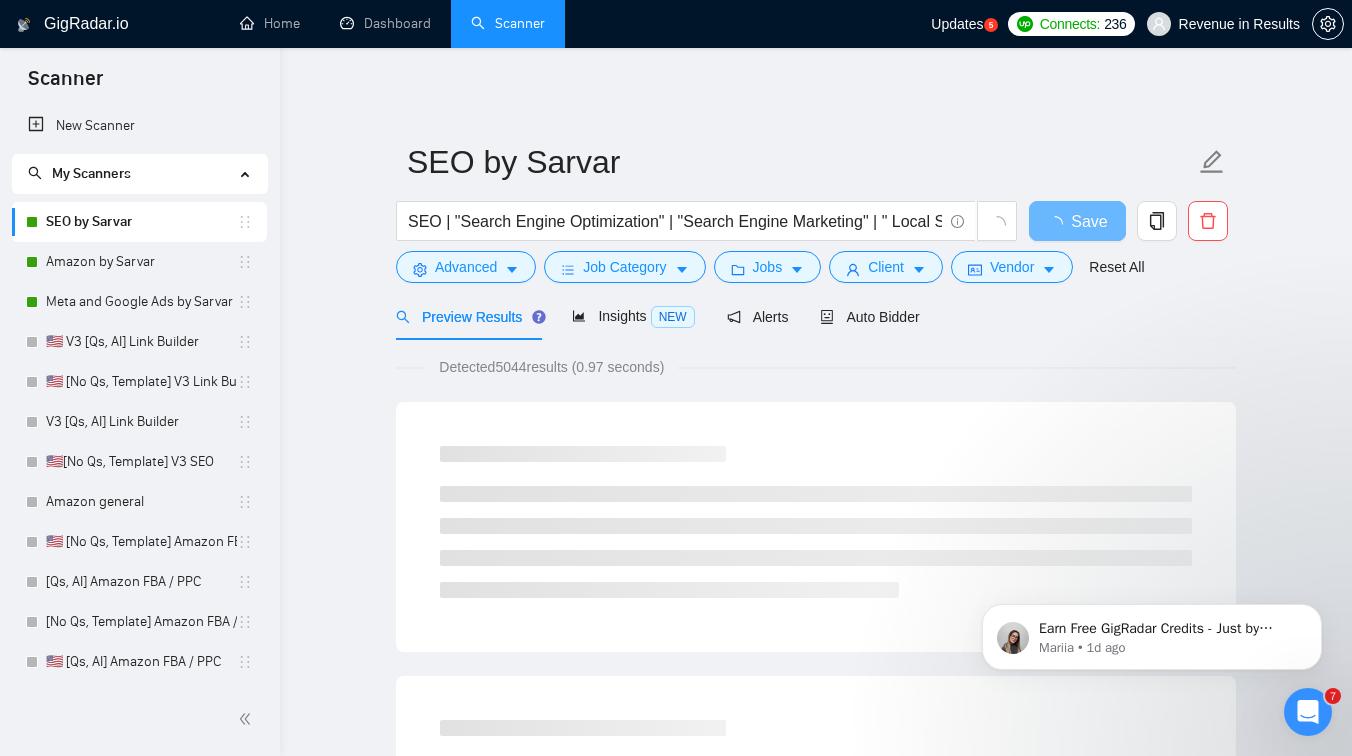 scroll, scrollTop: 45, scrollLeft: 0, axis: vertical 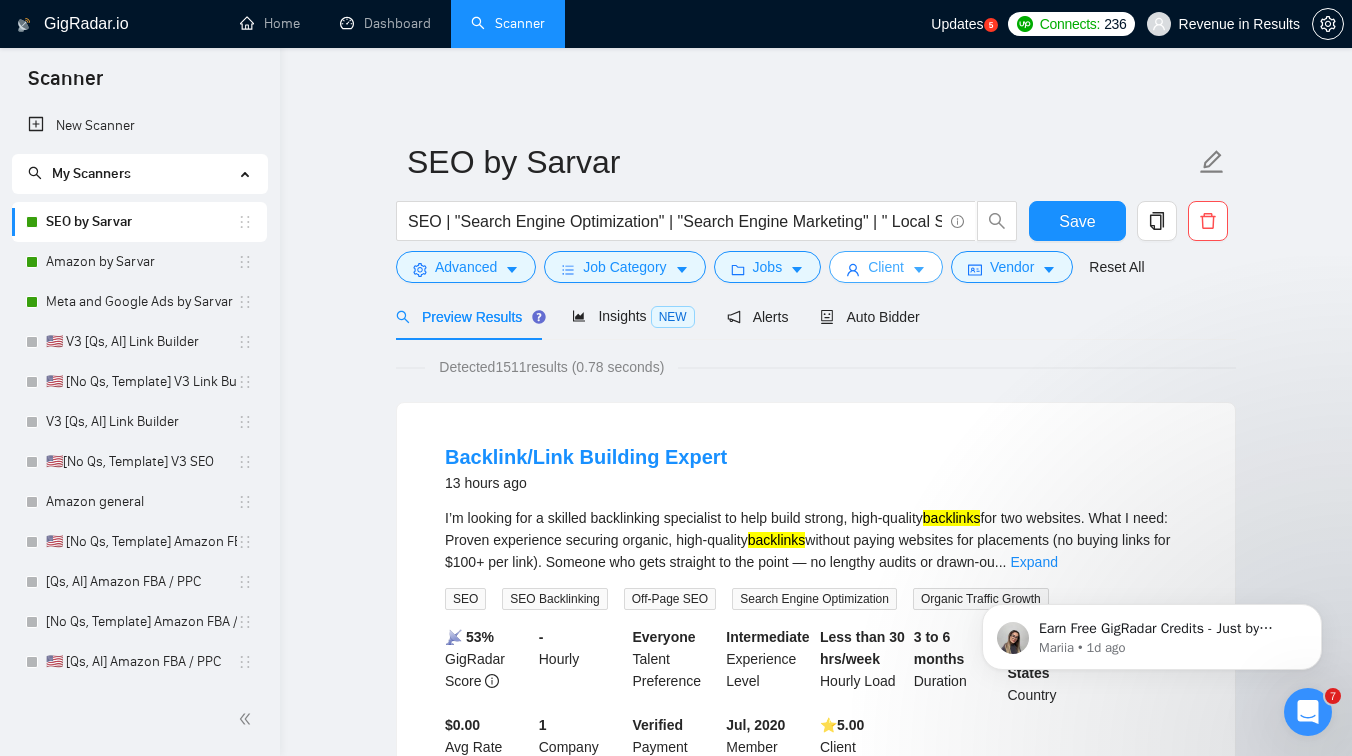 click 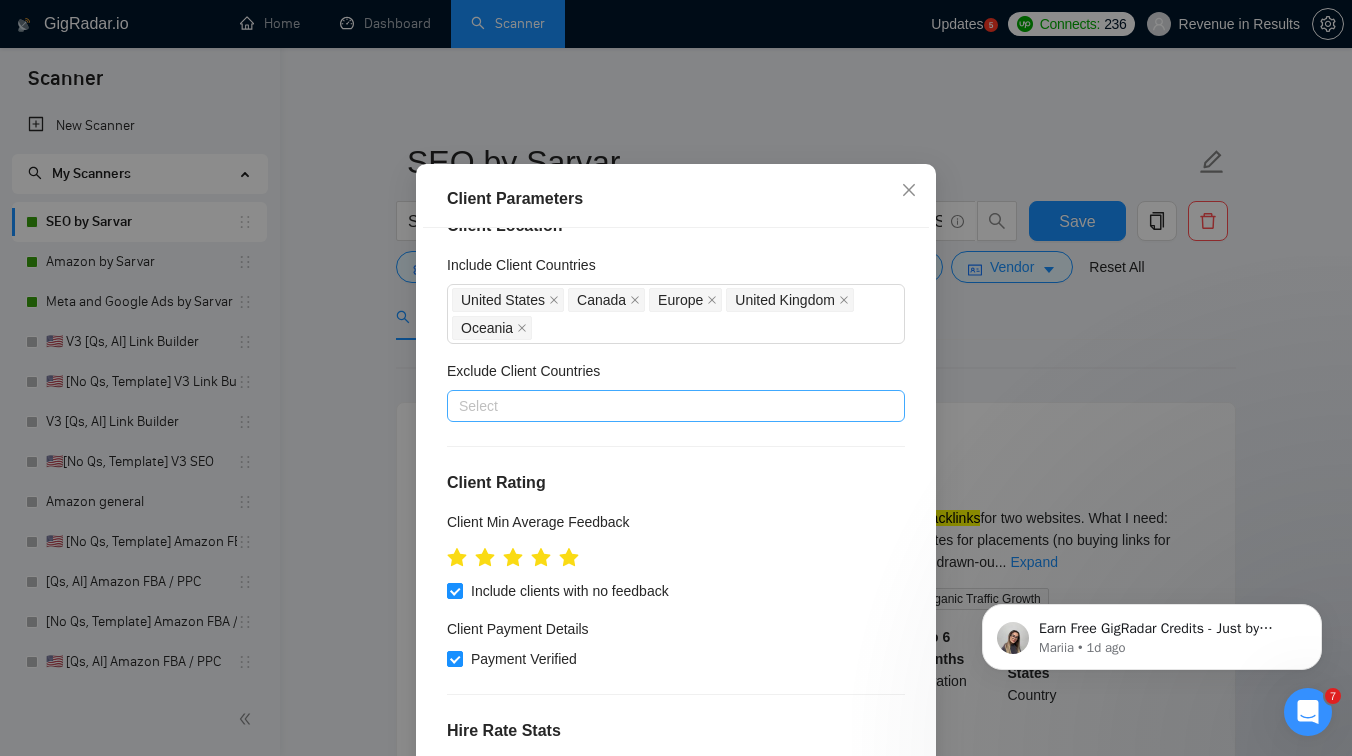scroll, scrollTop: 118, scrollLeft: 0, axis: vertical 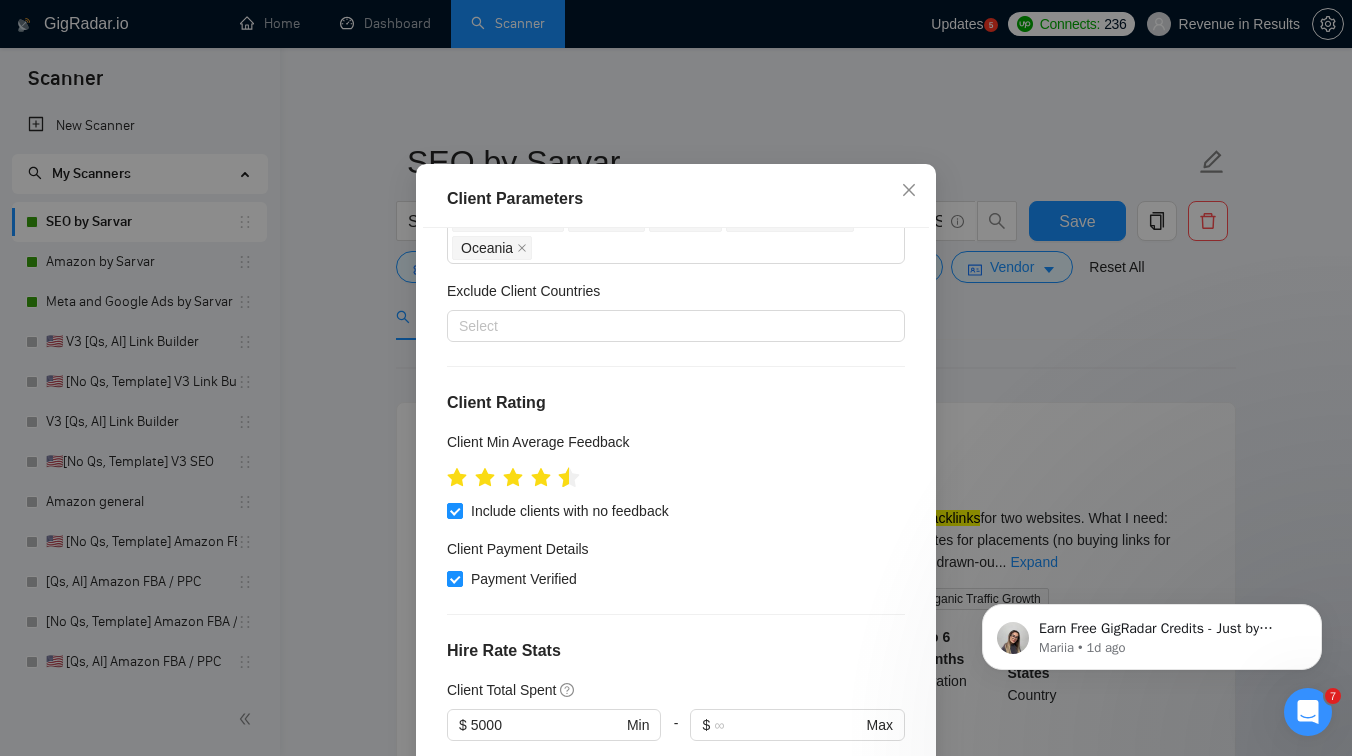 click 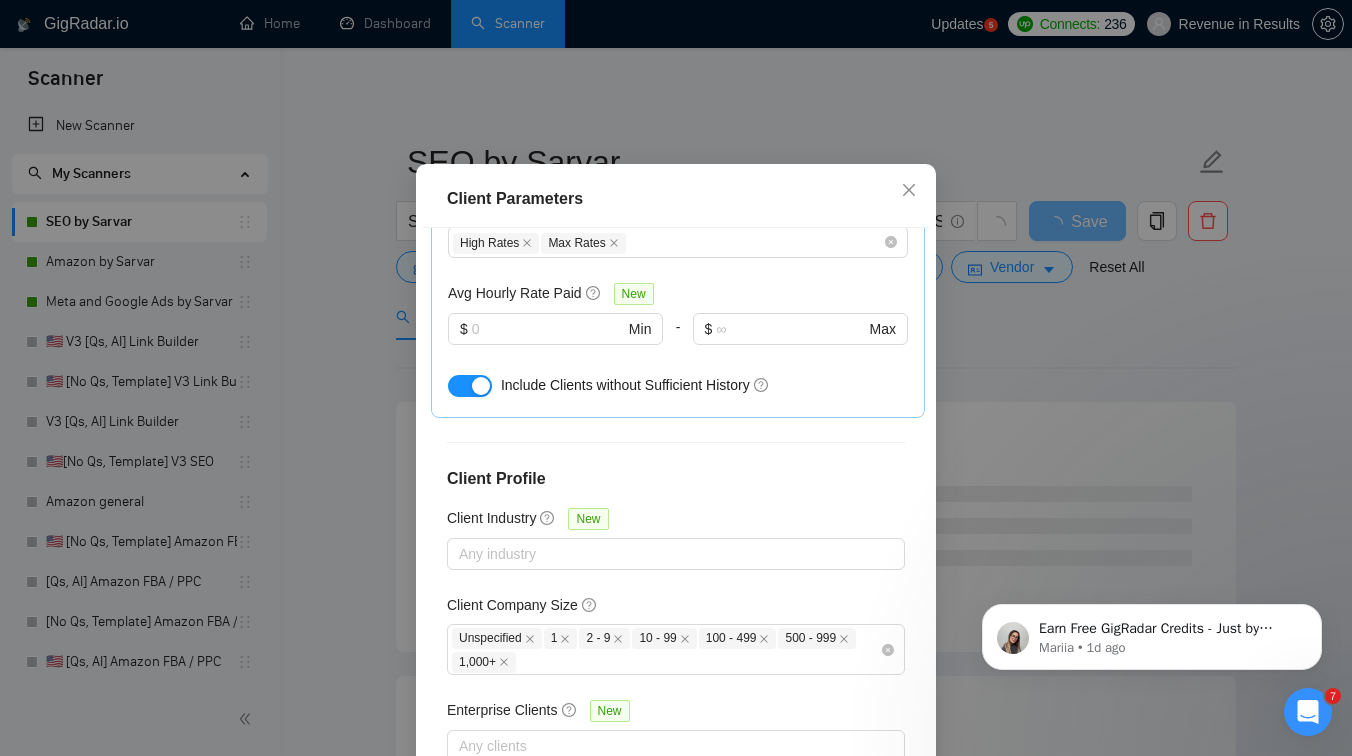 scroll, scrollTop: 764, scrollLeft: 0, axis: vertical 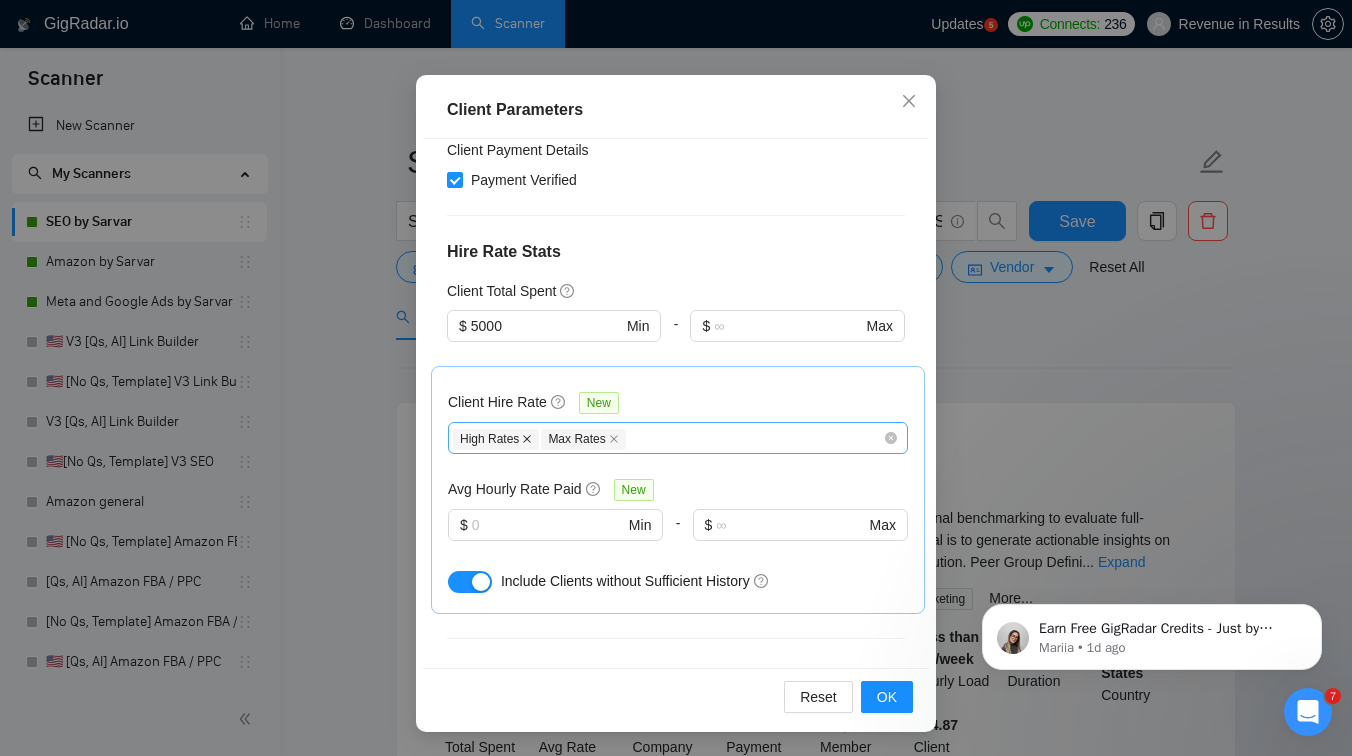 click 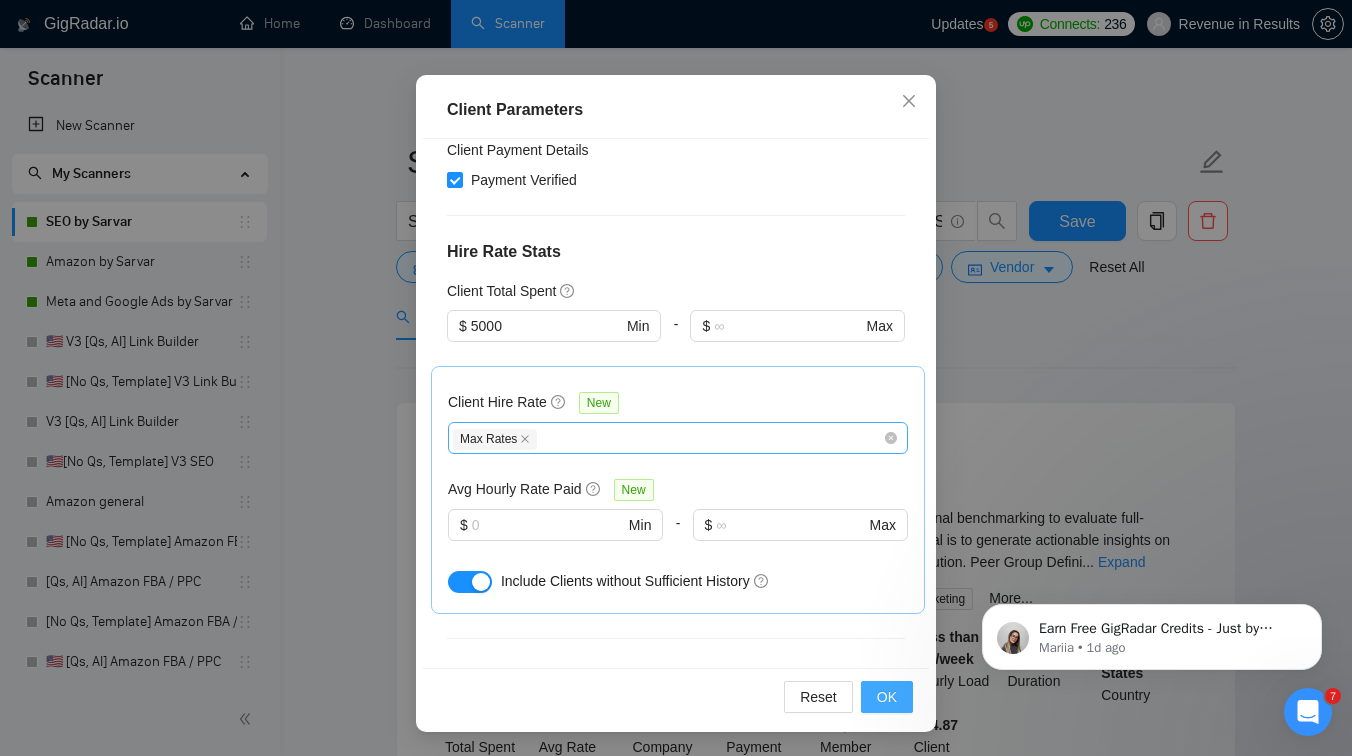 click on "OK" at bounding box center (887, 697) 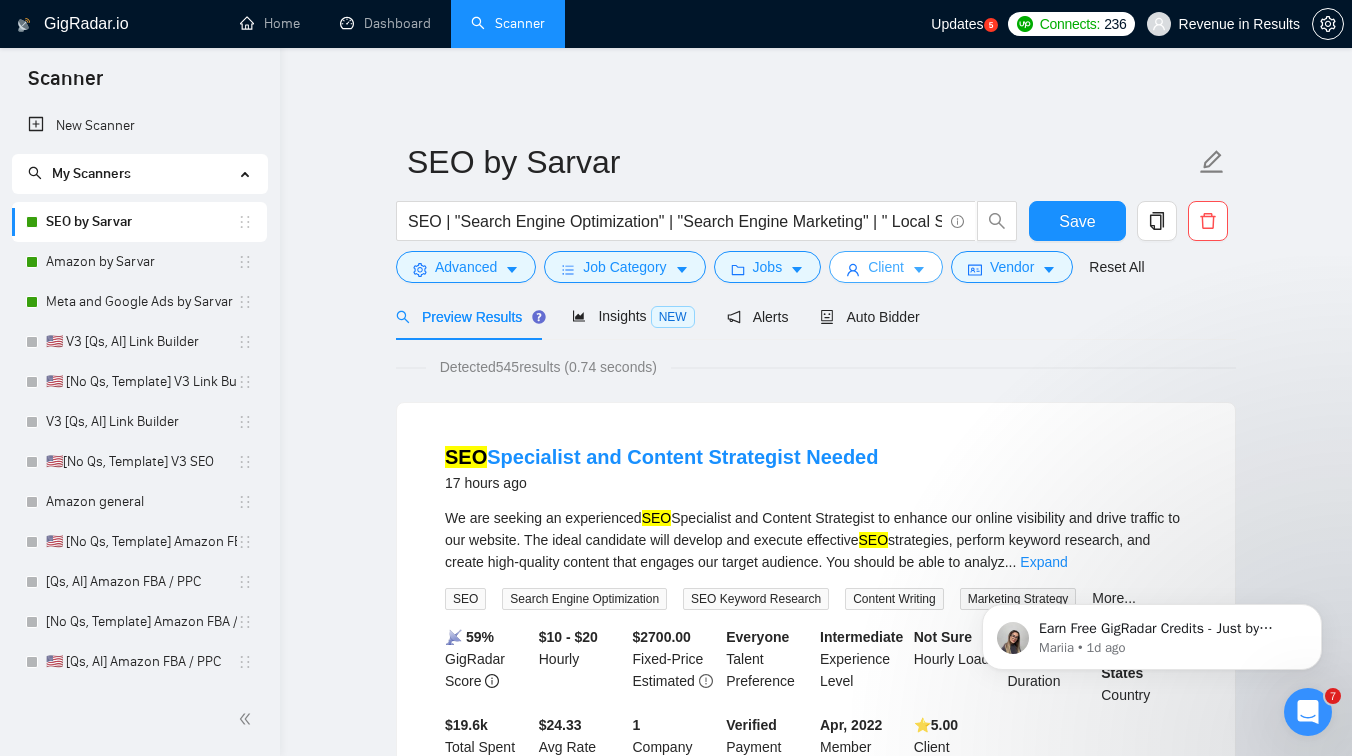 click on "Client" at bounding box center [886, 267] 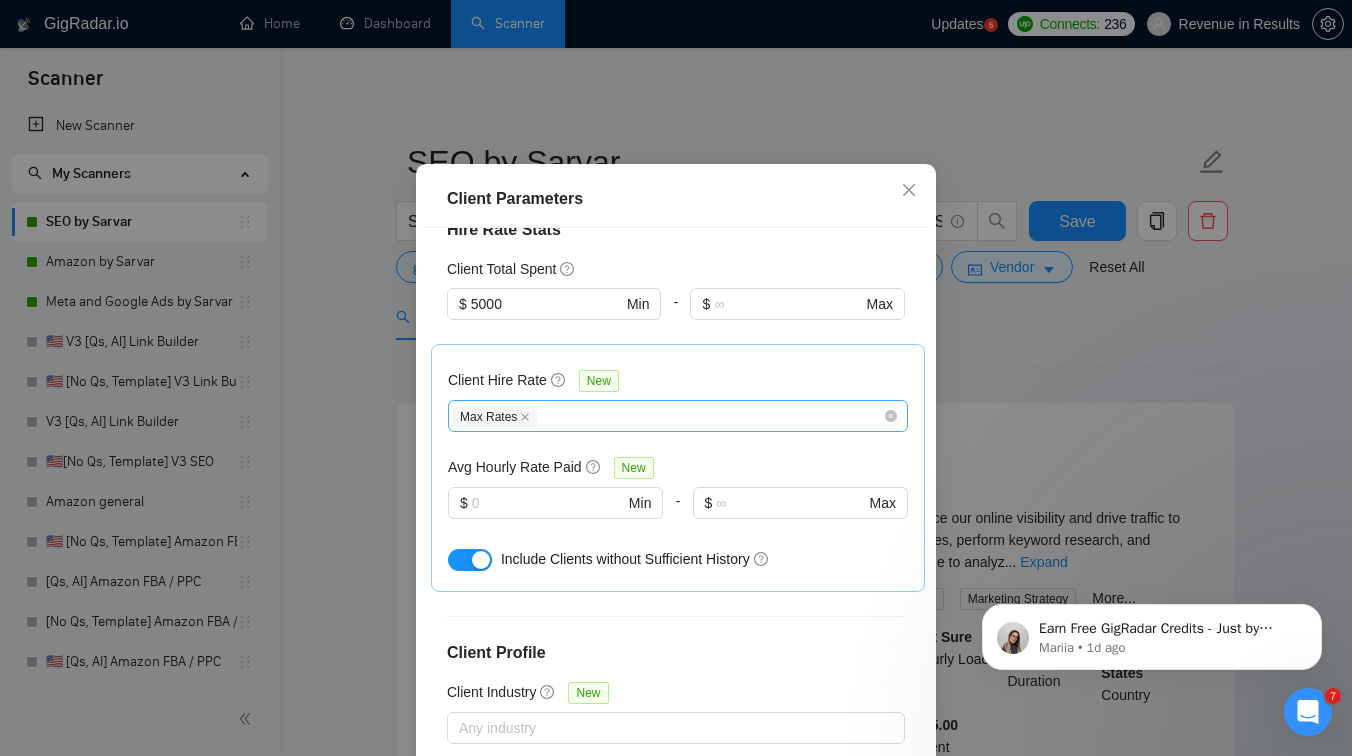 scroll, scrollTop: 618, scrollLeft: 0, axis: vertical 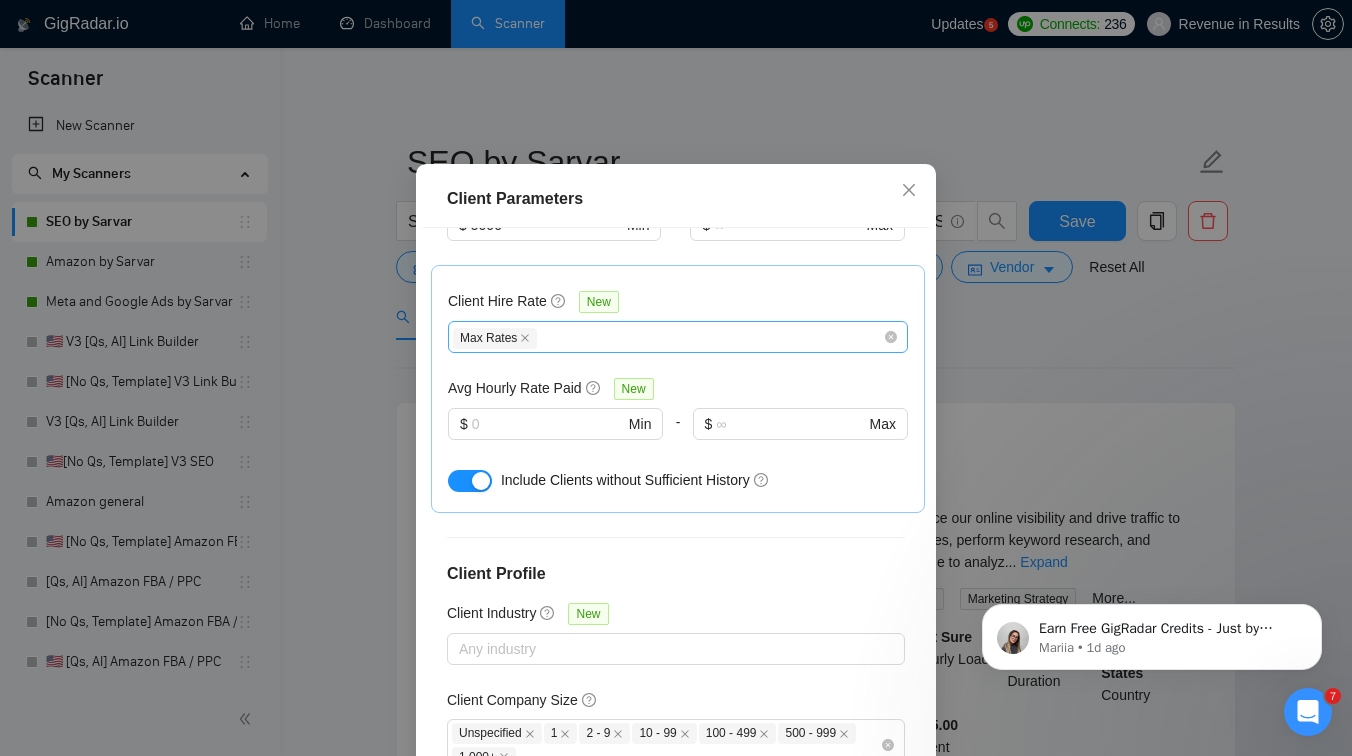 click on "Max Rates" at bounding box center [668, 337] 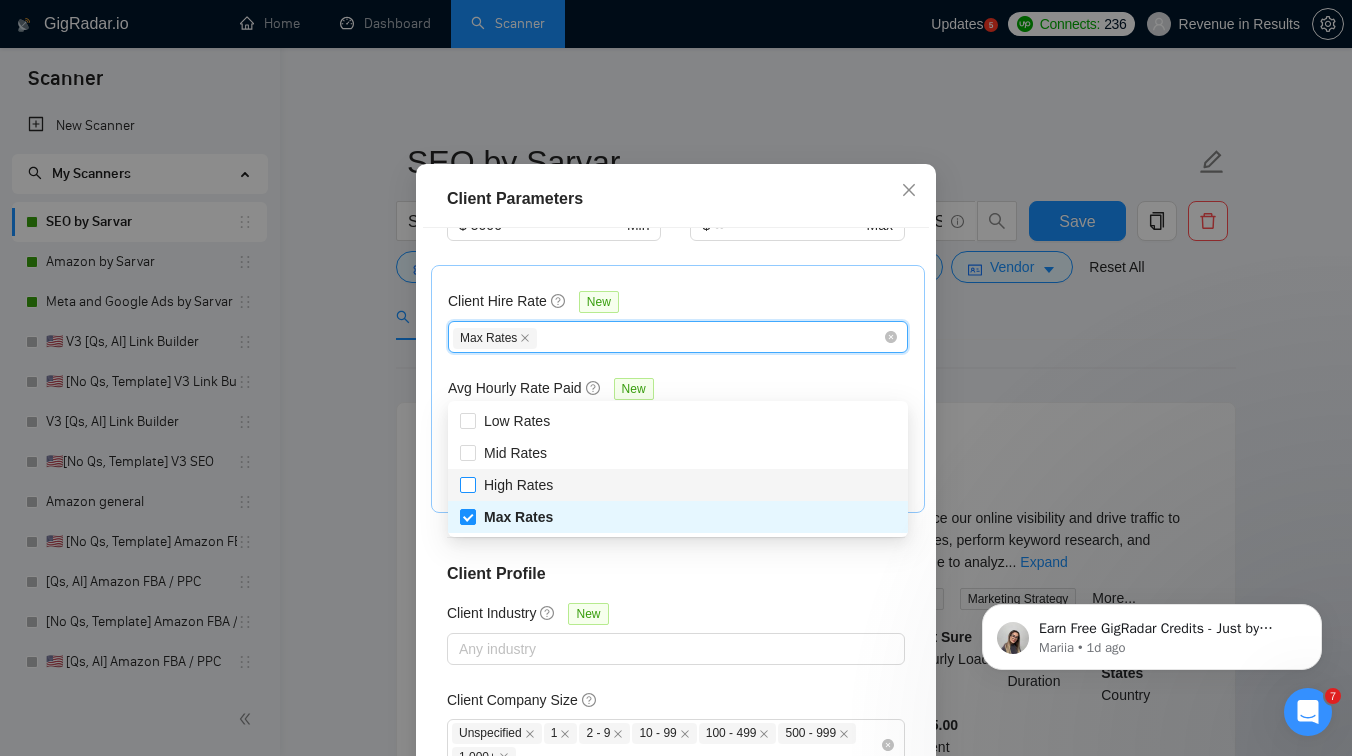 click on "High Rates" at bounding box center [518, 485] 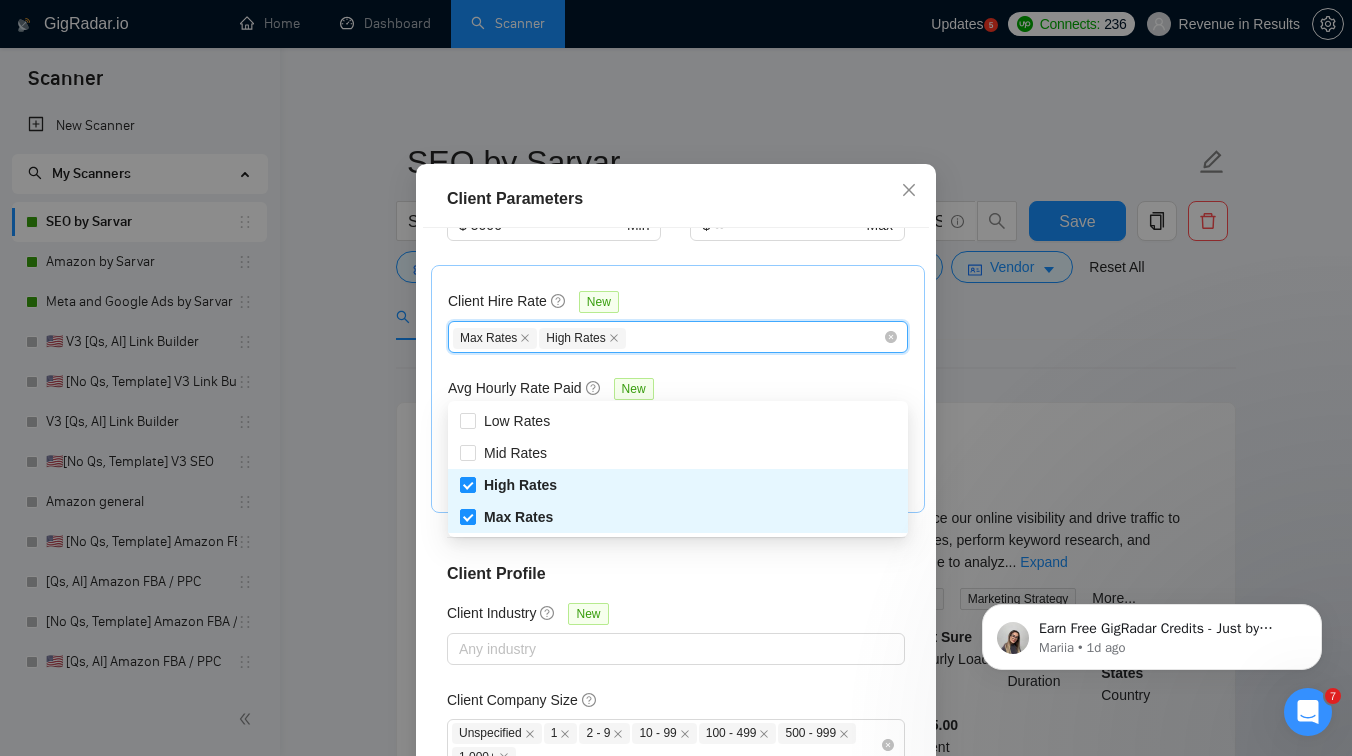 click on "Client Location Include Client Countries United States Canada Europe United Kingdom Oceania   Exclude Client Countries   Select Client Rating Client Min Average Feedback Include clients with no feedback Client Payment Details Payment Verified Hire Rate Stats   Client Total Spent $ 5000 Min - $ Max Client Hire Rate New Max Rates High Rates     Avg Hourly Rate Paid New $ Min - $ Max Include Clients without Sufficient History Client Profile Client Industry New   Any industry Client Company Size Unspecified 1 2 - 9 10 - 99 100 - 499 500 - 999 1,000+   Enterprise Clients New   Any clients" at bounding box center [676, 492] 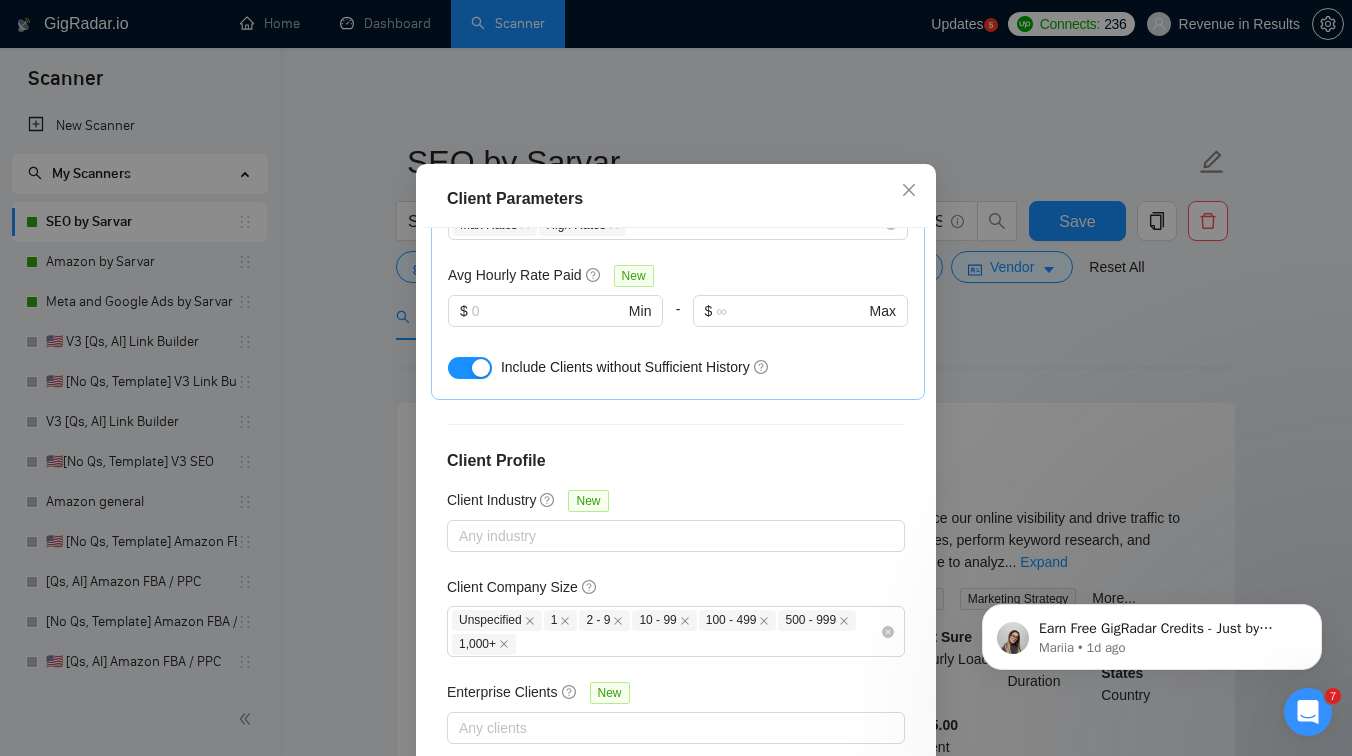 scroll, scrollTop: 764, scrollLeft: 0, axis: vertical 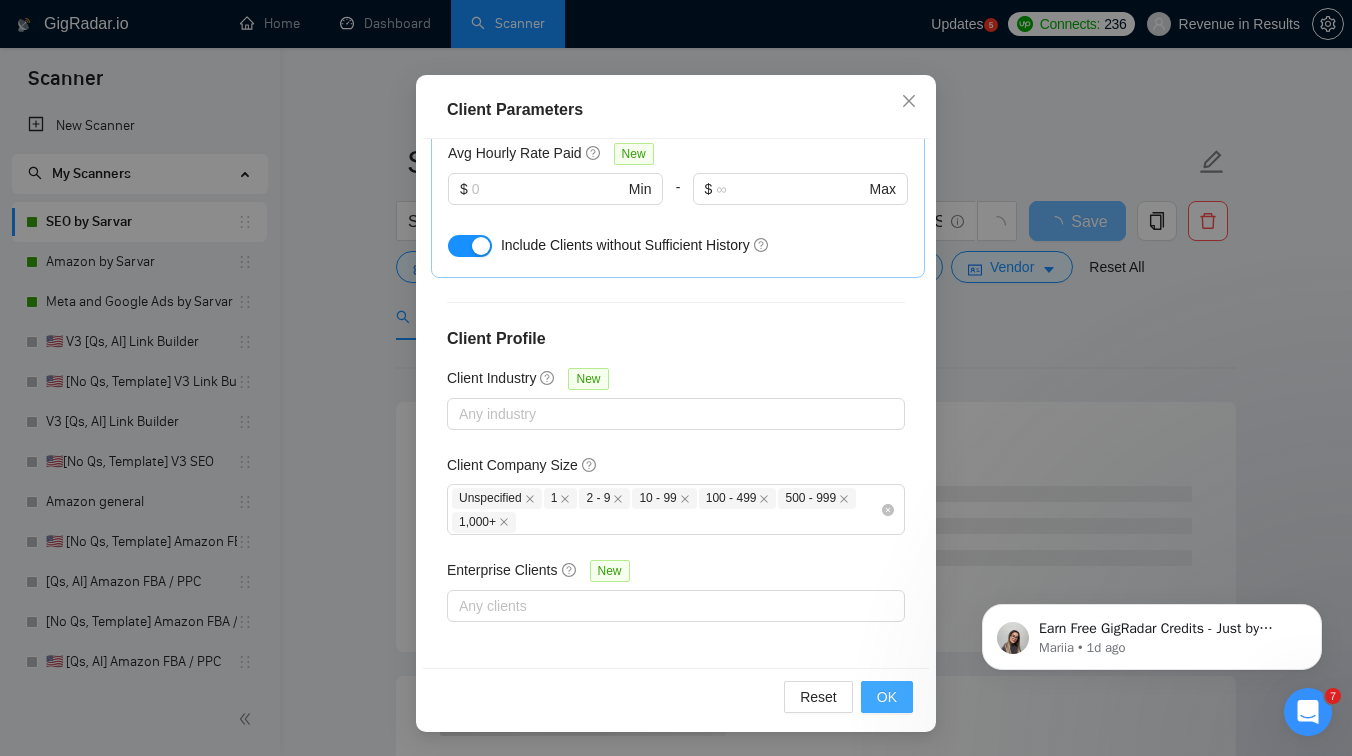 click on "OK" at bounding box center [887, 697] 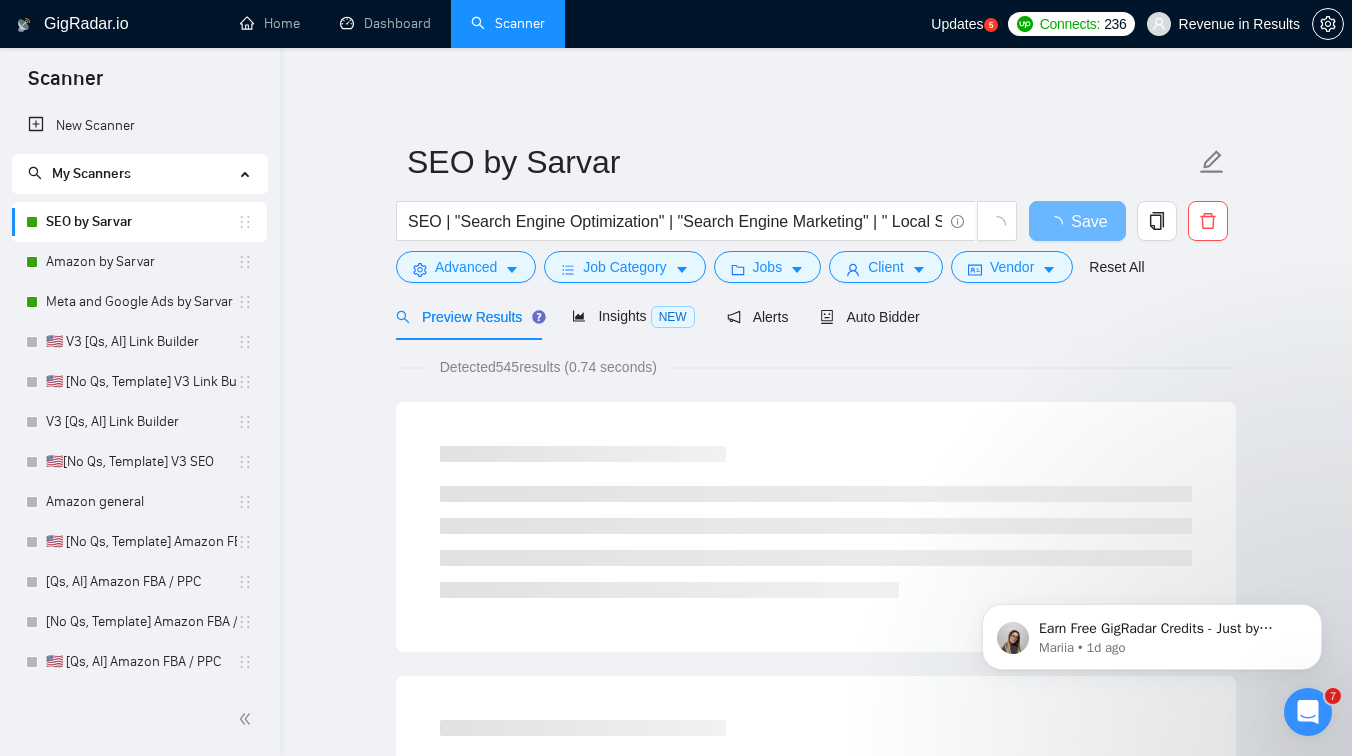 scroll, scrollTop: 45, scrollLeft: 0, axis: vertical 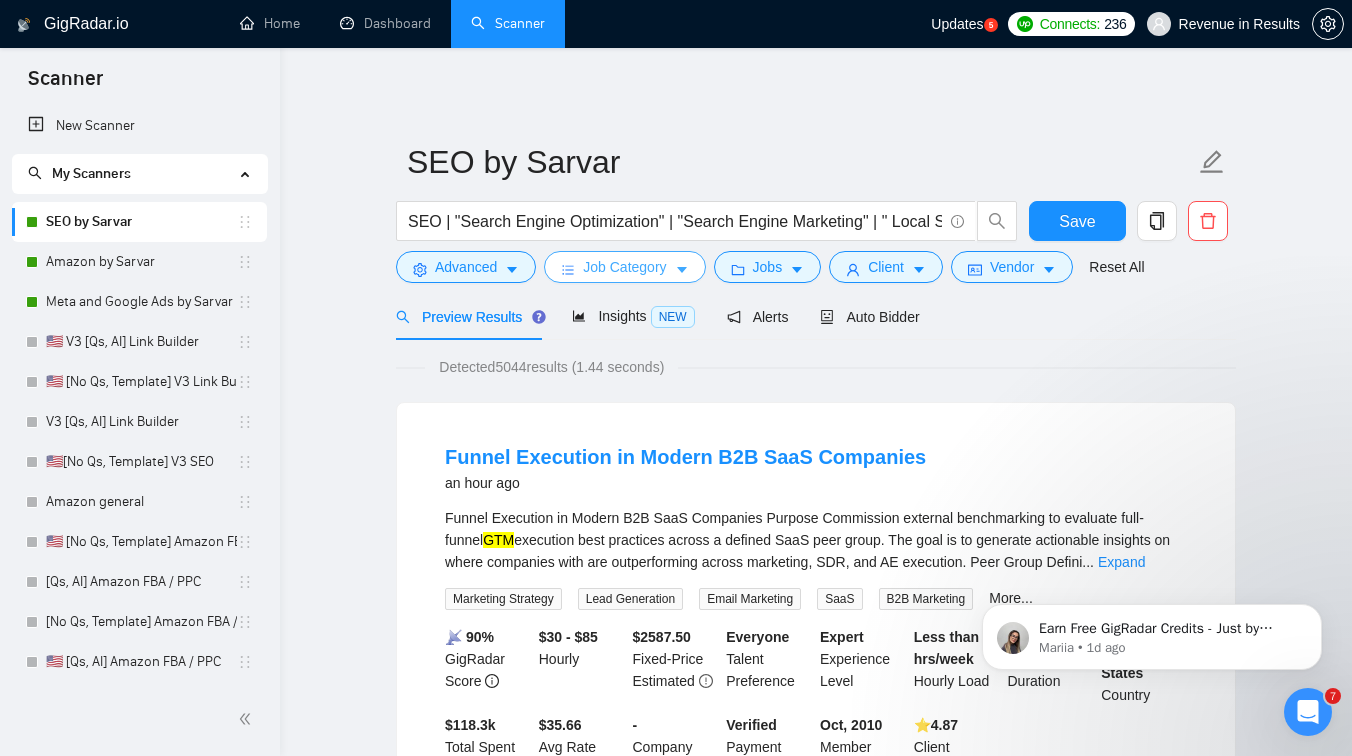 click on "Job Category" at bounding box center [624, 267] 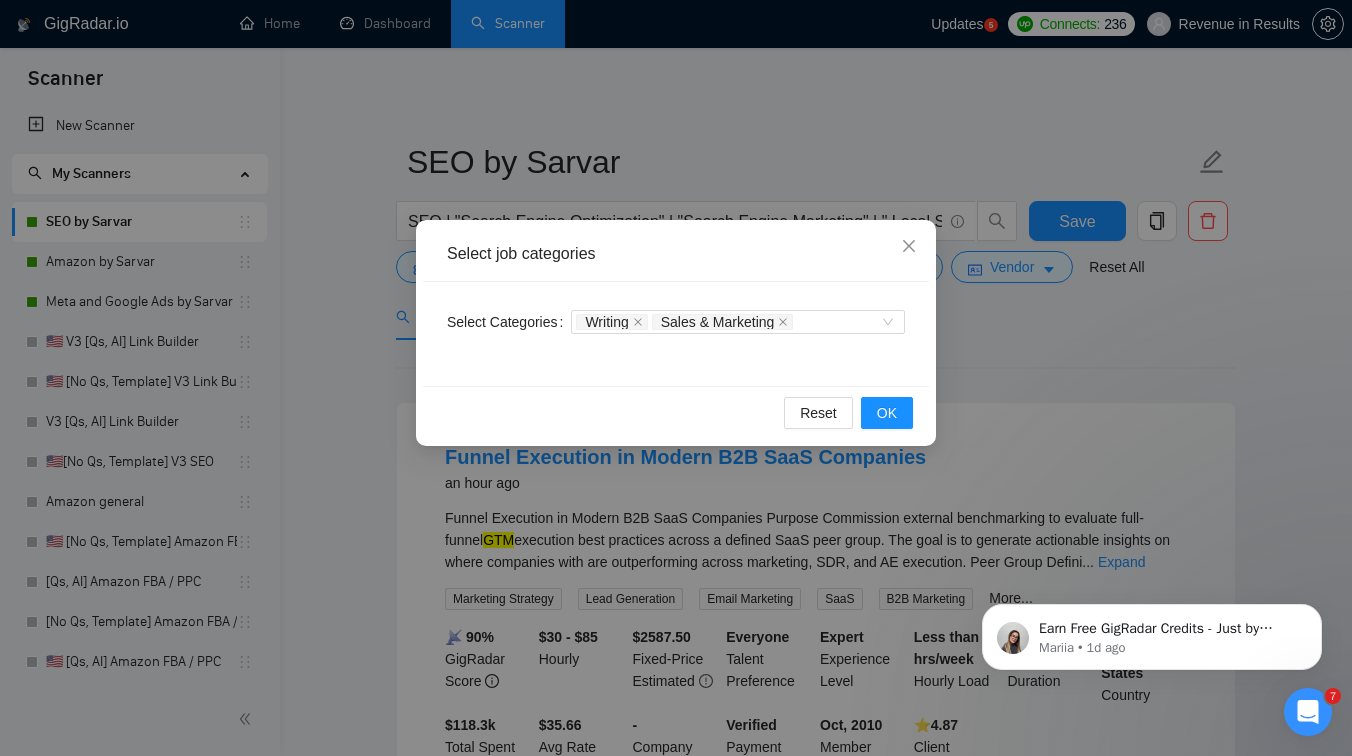 click on "Select job categories Select Categories Writing Sales & Marketing   Reset OK" at bounding box center [676, 378] 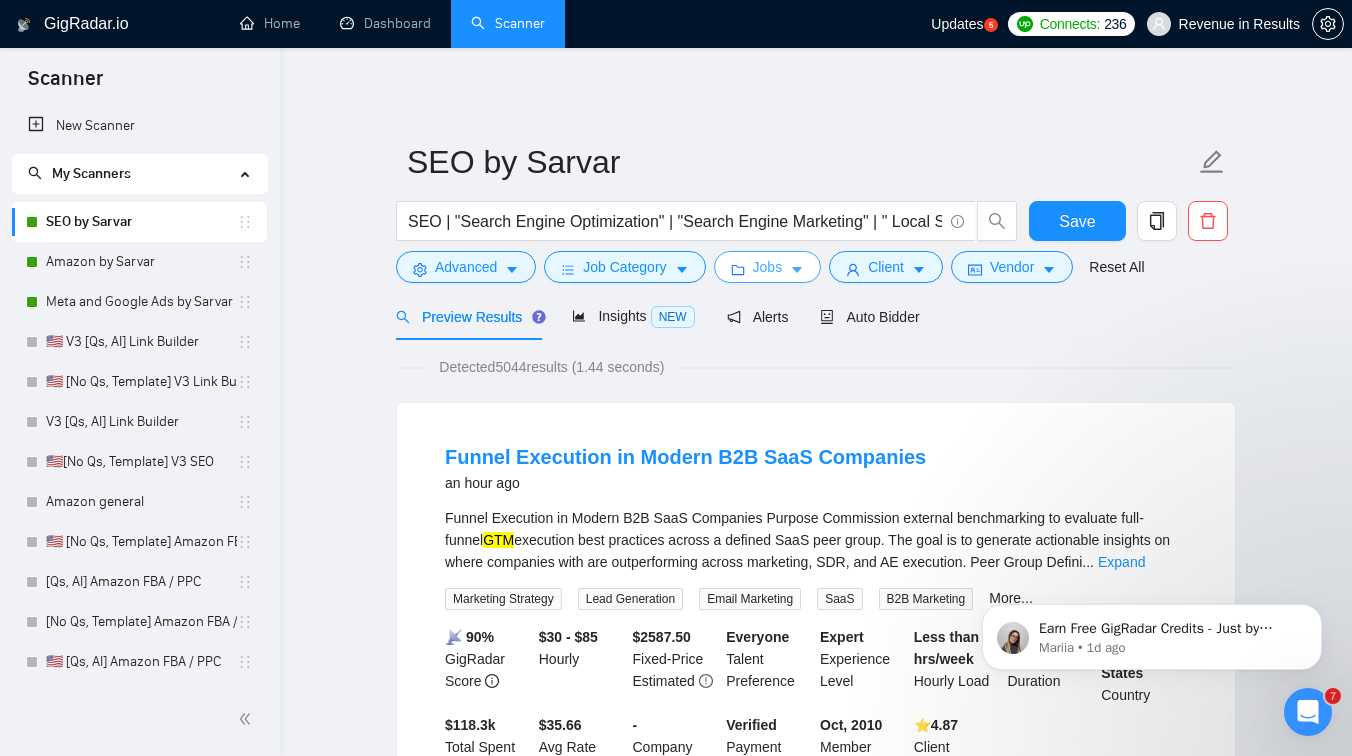 click on "Jobs" at bounding box center (768, 267) 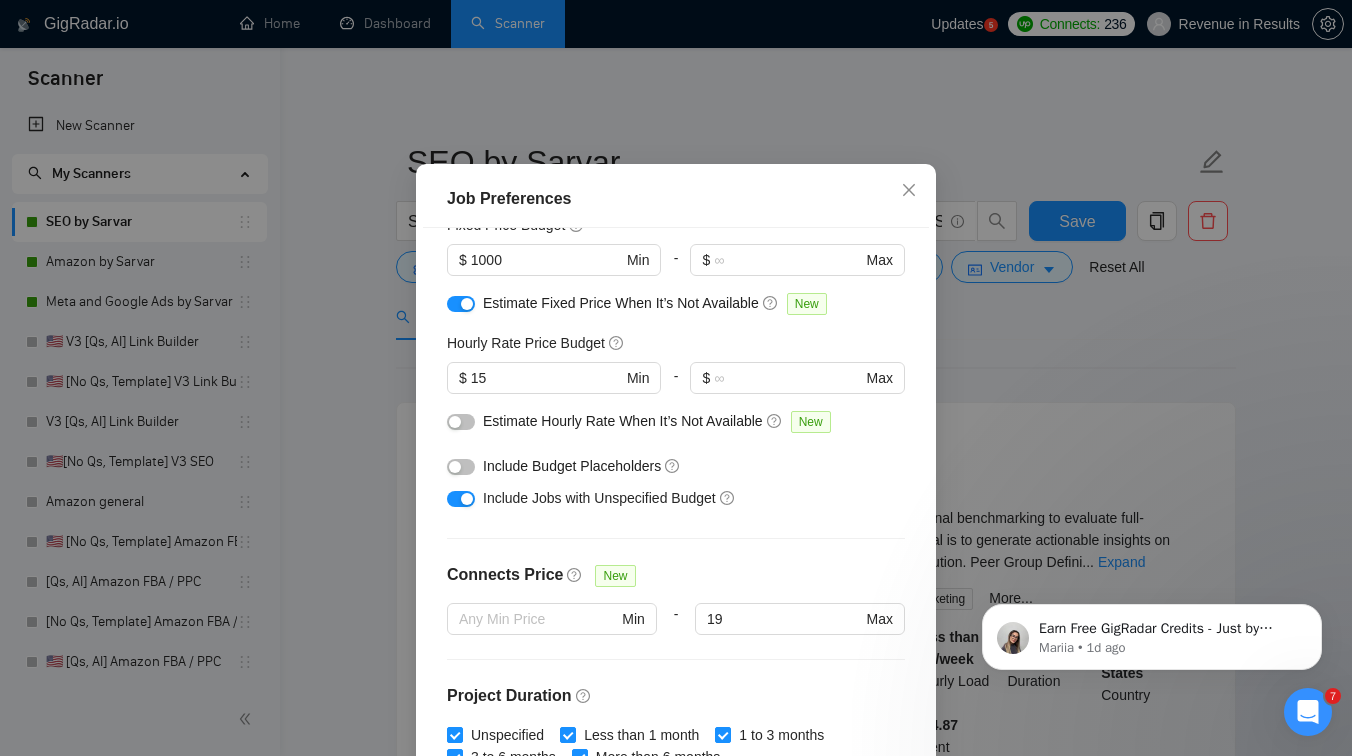 scroll, scrollTop: 0, scrollLeft: 0, axis: both 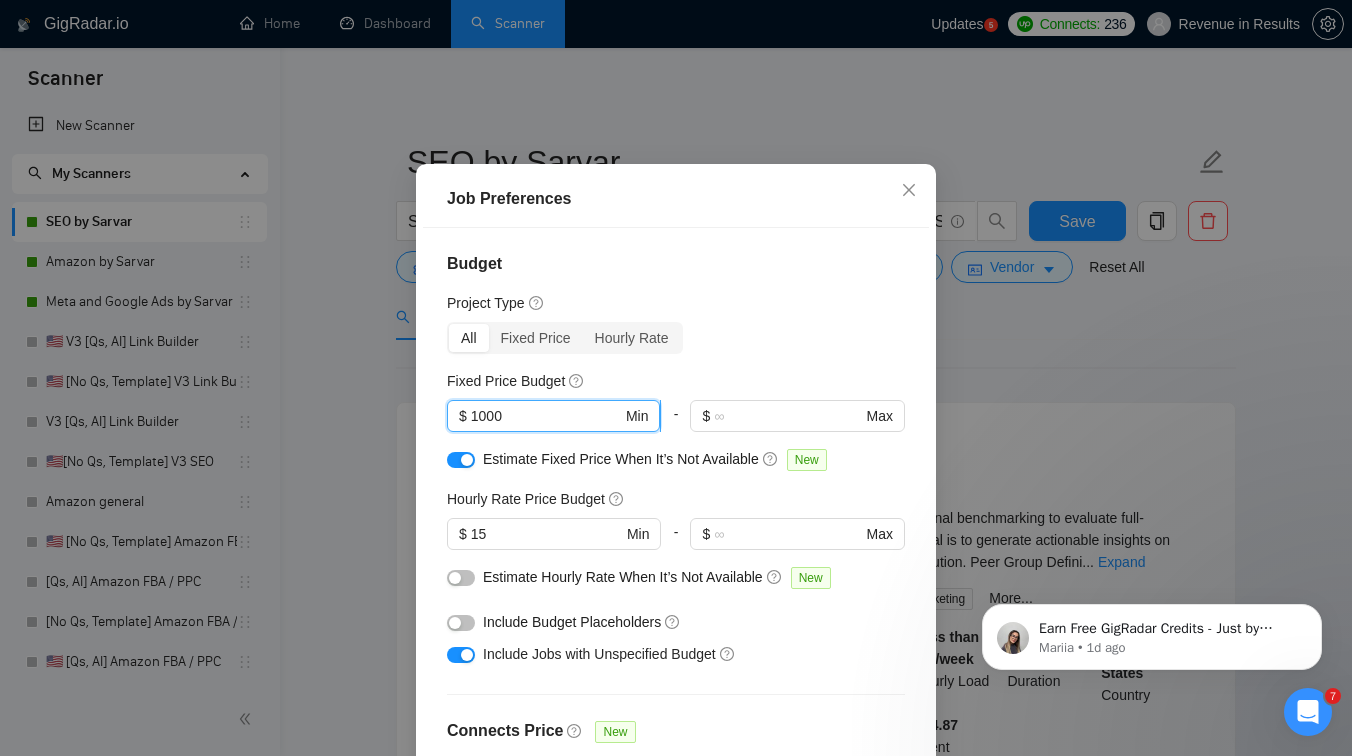 click on "1000" at bounding box center [546, 416] 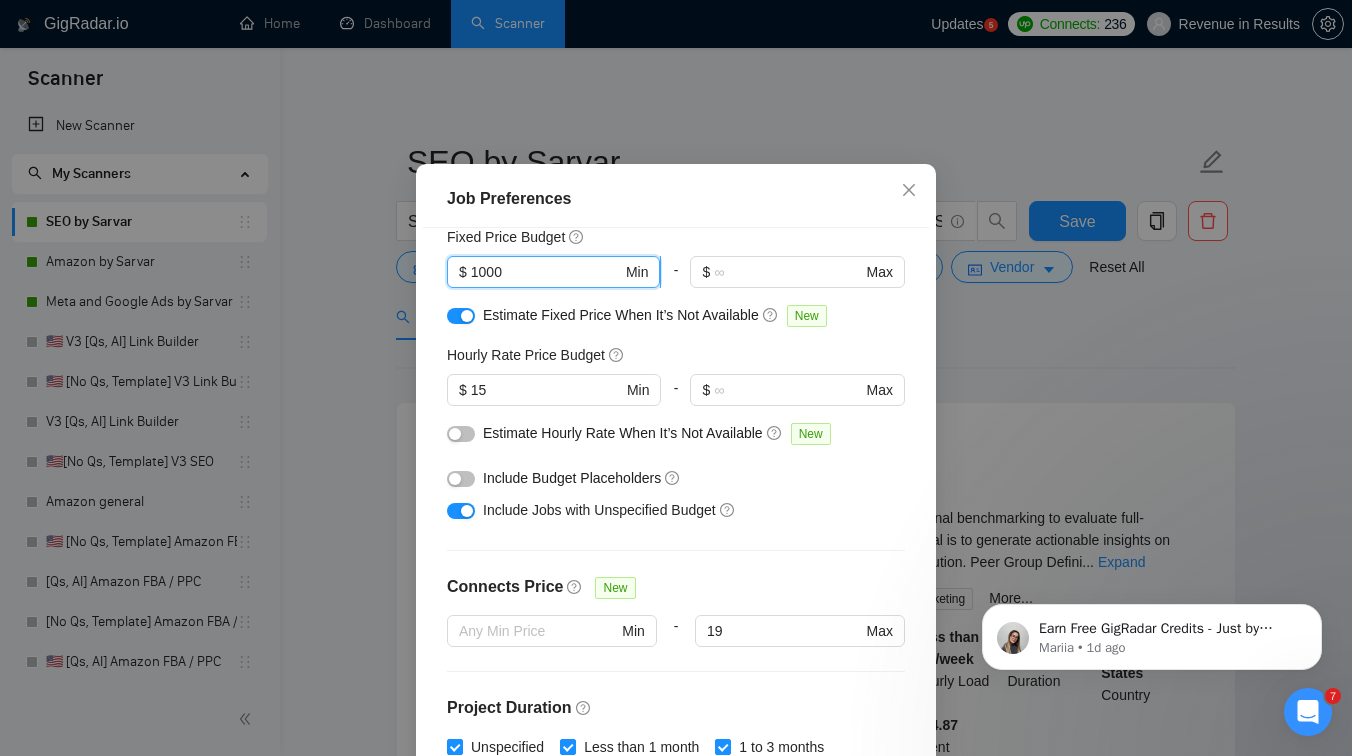 scroll, scrollTop: 231, scrollLeft: 0, axis: vertical 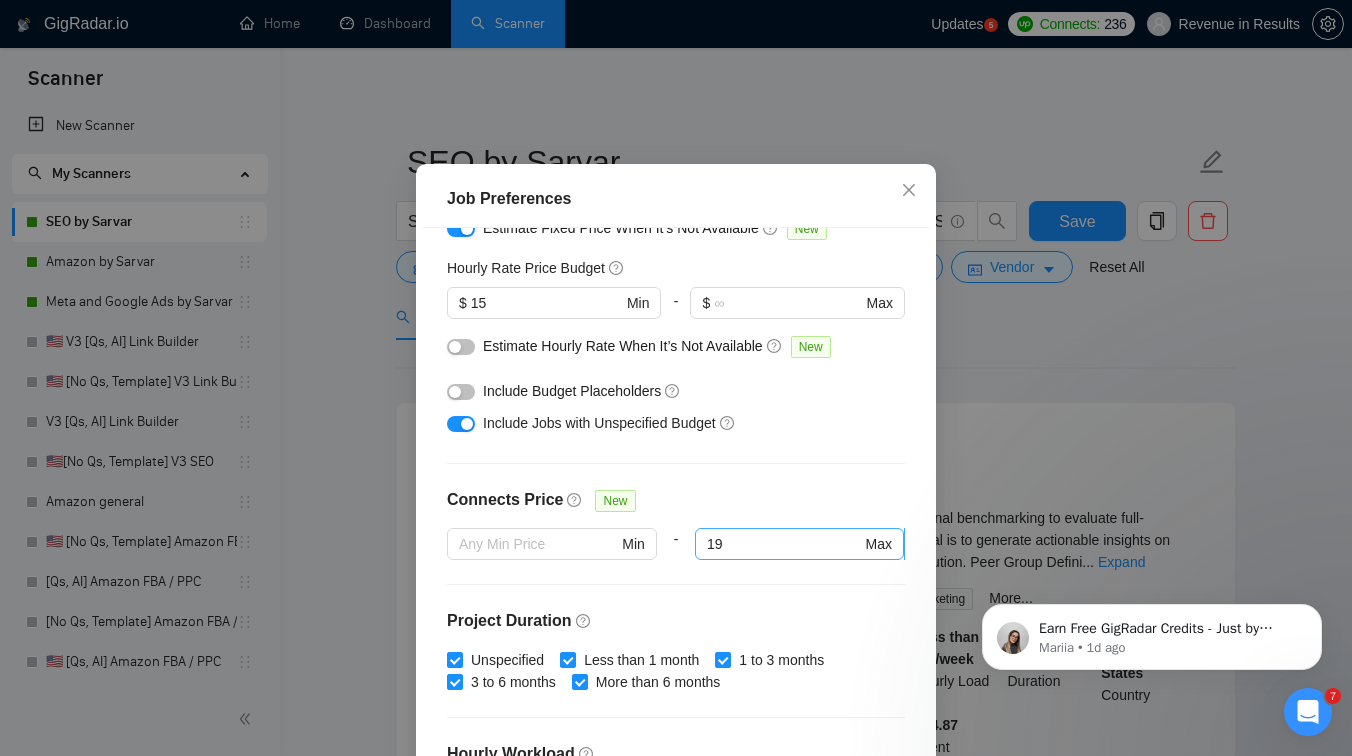 click on "19" at bounding box center [784, 544] 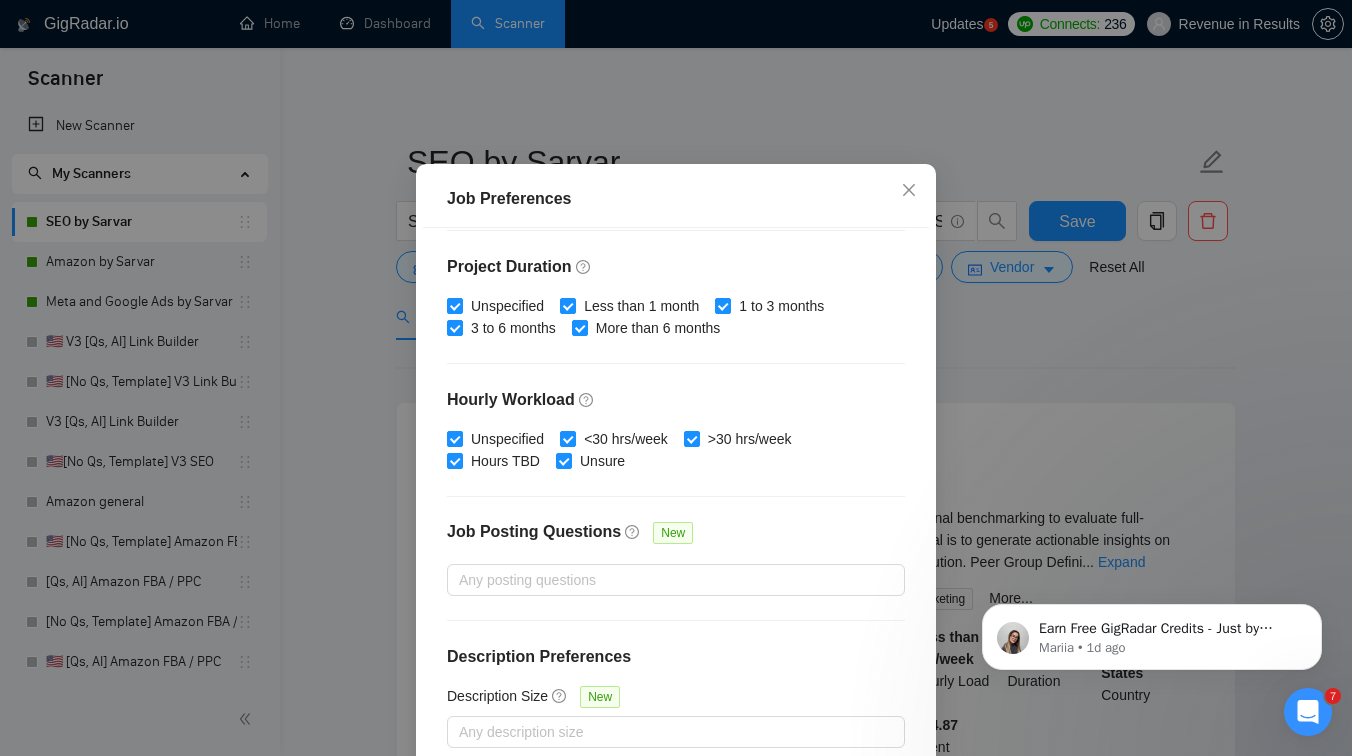 scroll, scrollTop: 598, scrollLeft: 0, axis: vertical 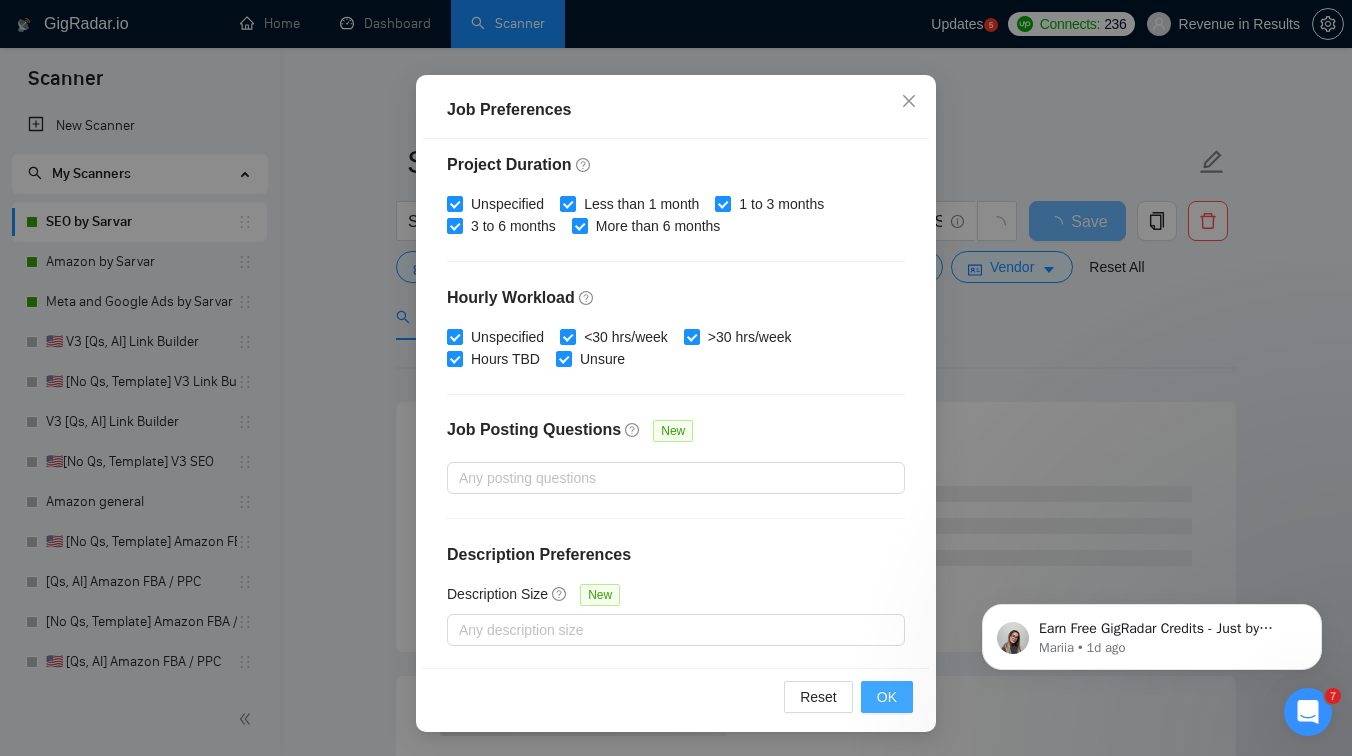 type on "18" 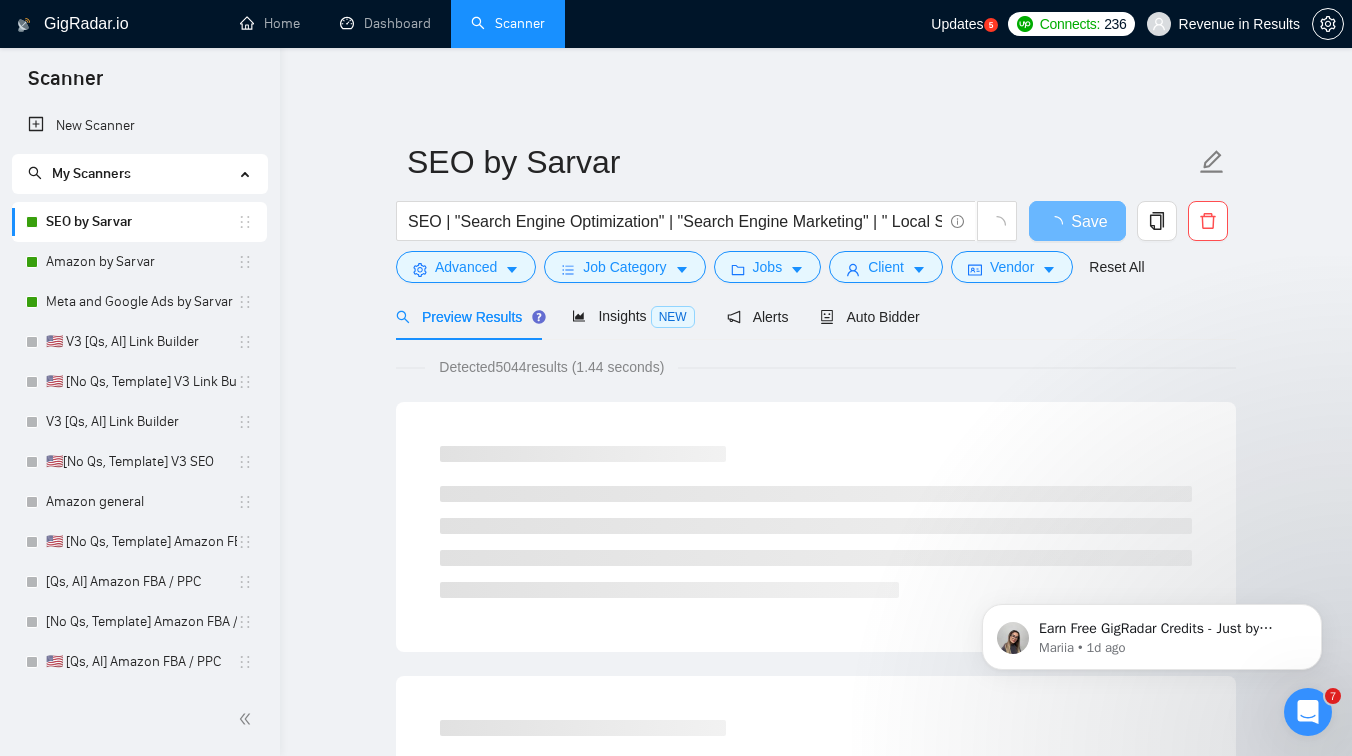 scroll, scrollTop: 45, scrollLeft: 0, axis: vertical 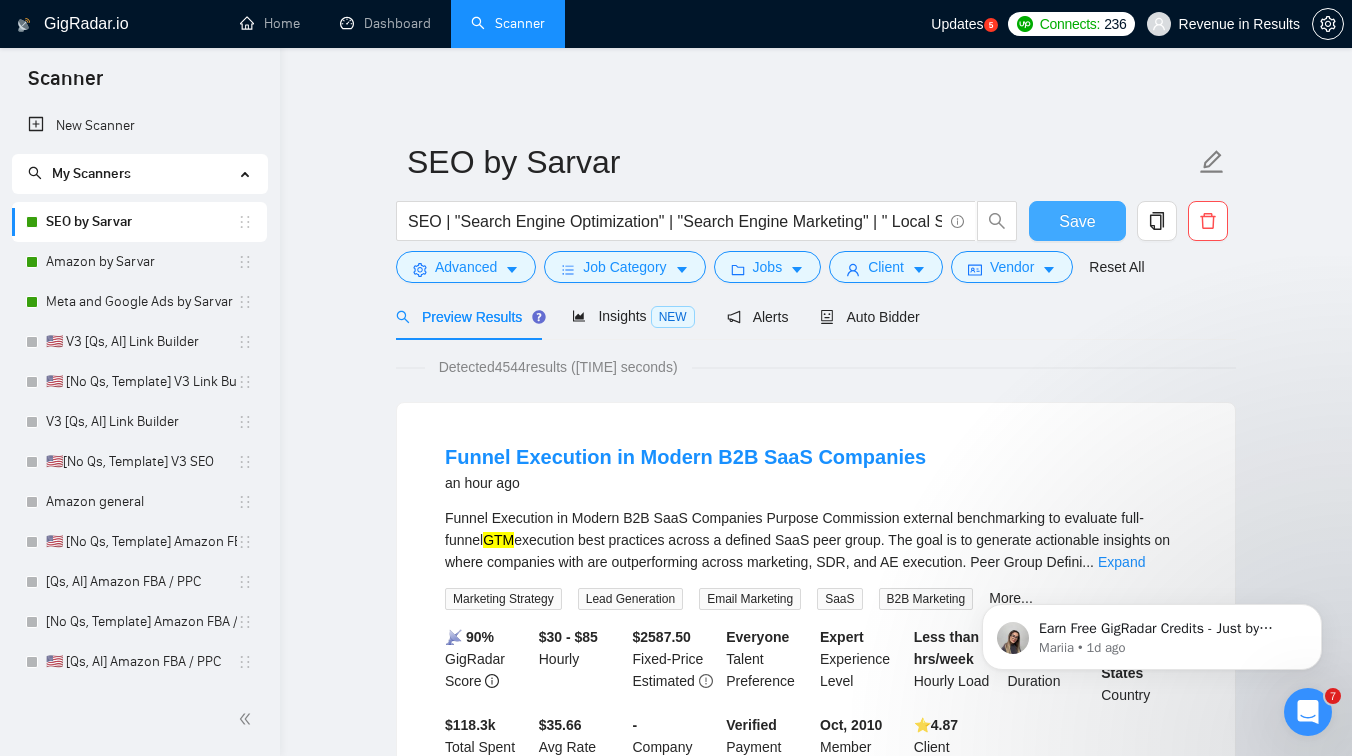 click on "Save" at bounding box center [1077, 221] 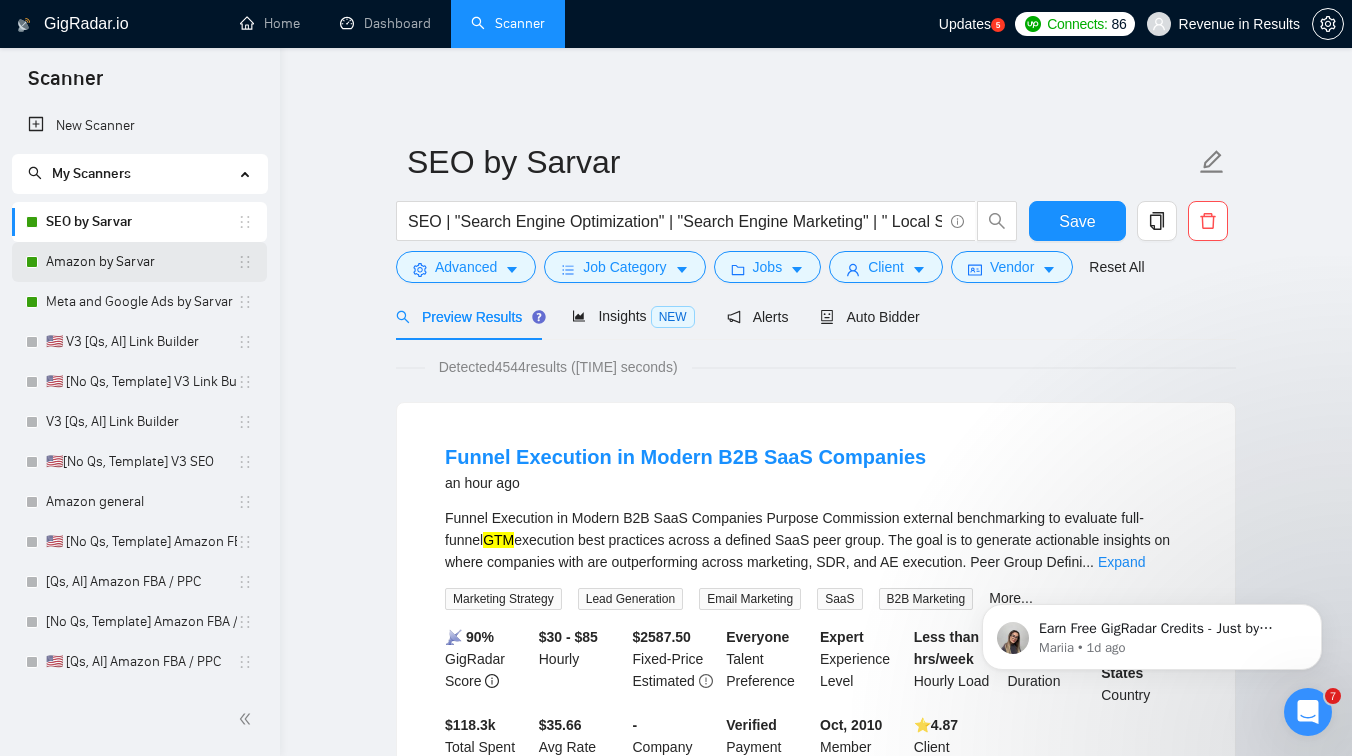 click on "Amazon by Sarvar" at bounding box center (141, 262) 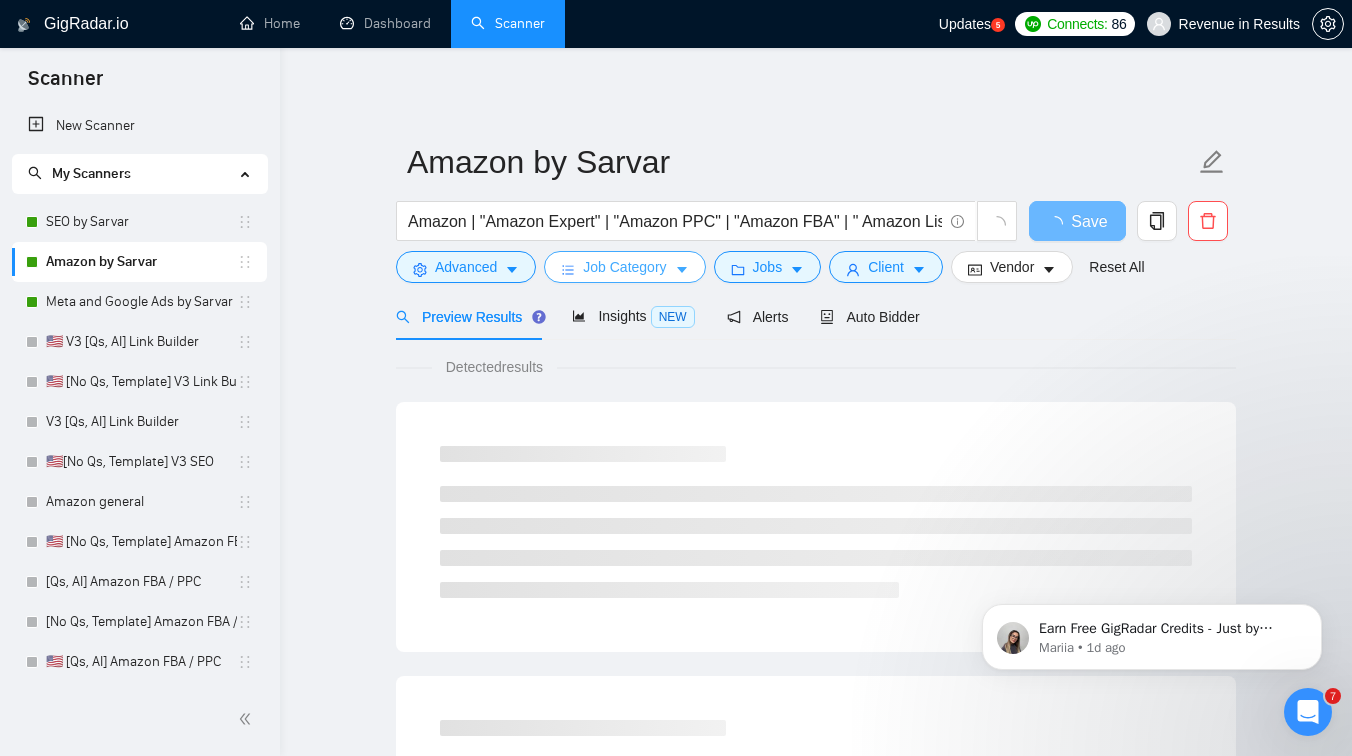 click 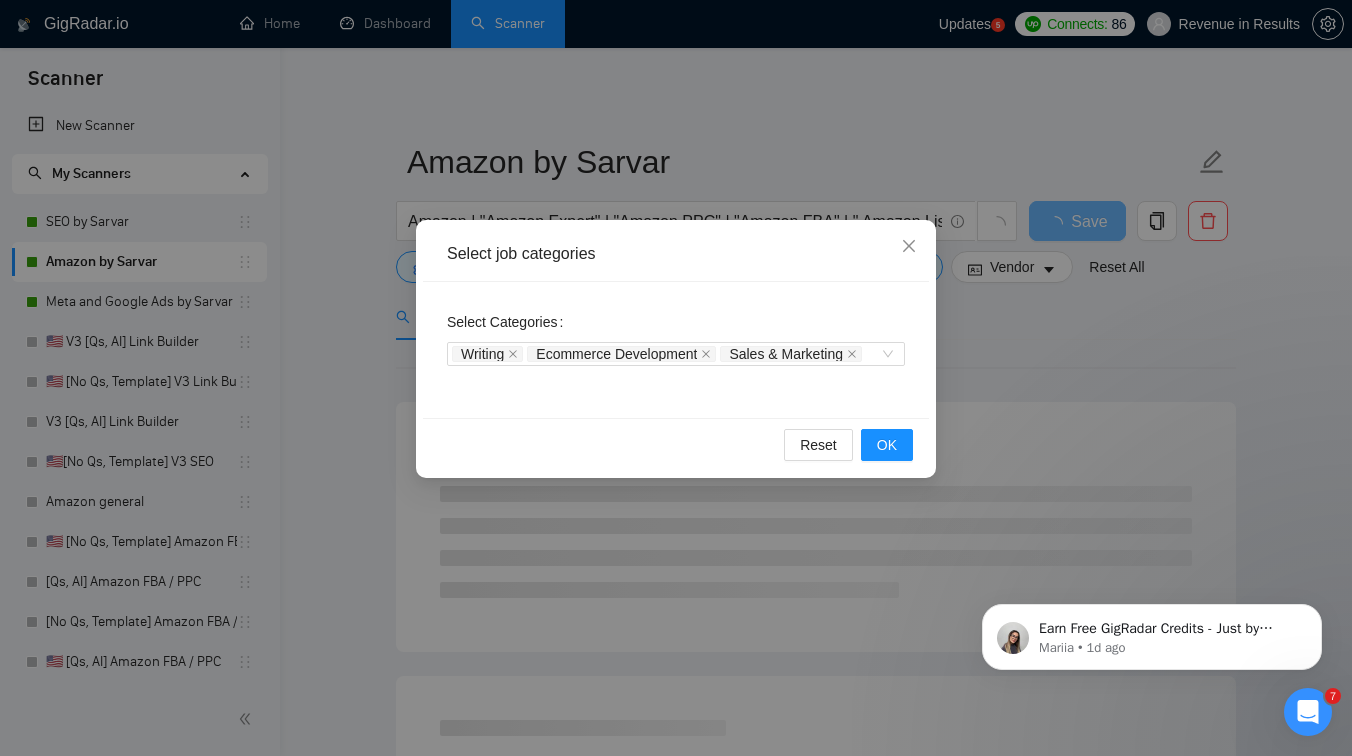 click on "Select job categories Select Categories Writing Ecommerce Development Sales & Marketing   Reset OK" at bounding box center (676, 378) 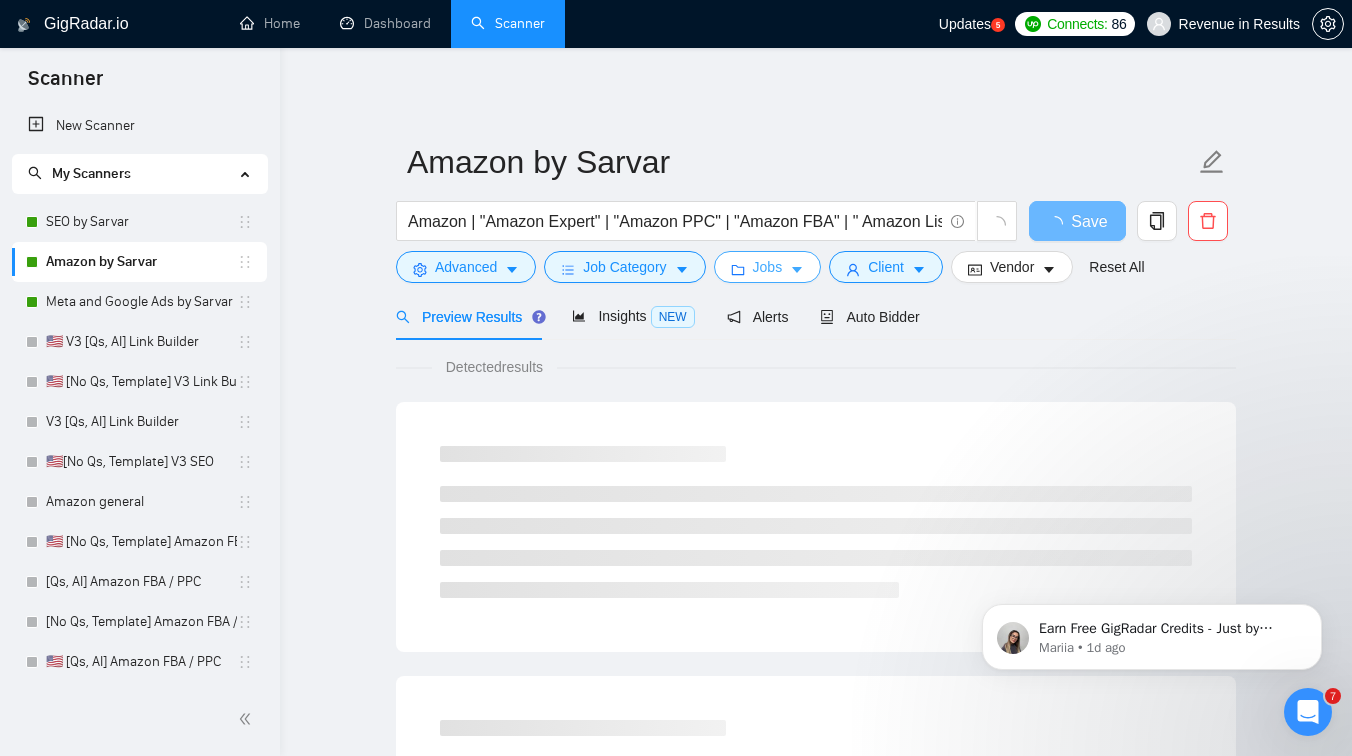 click on "Jobs" at bounding box center (768, 267) 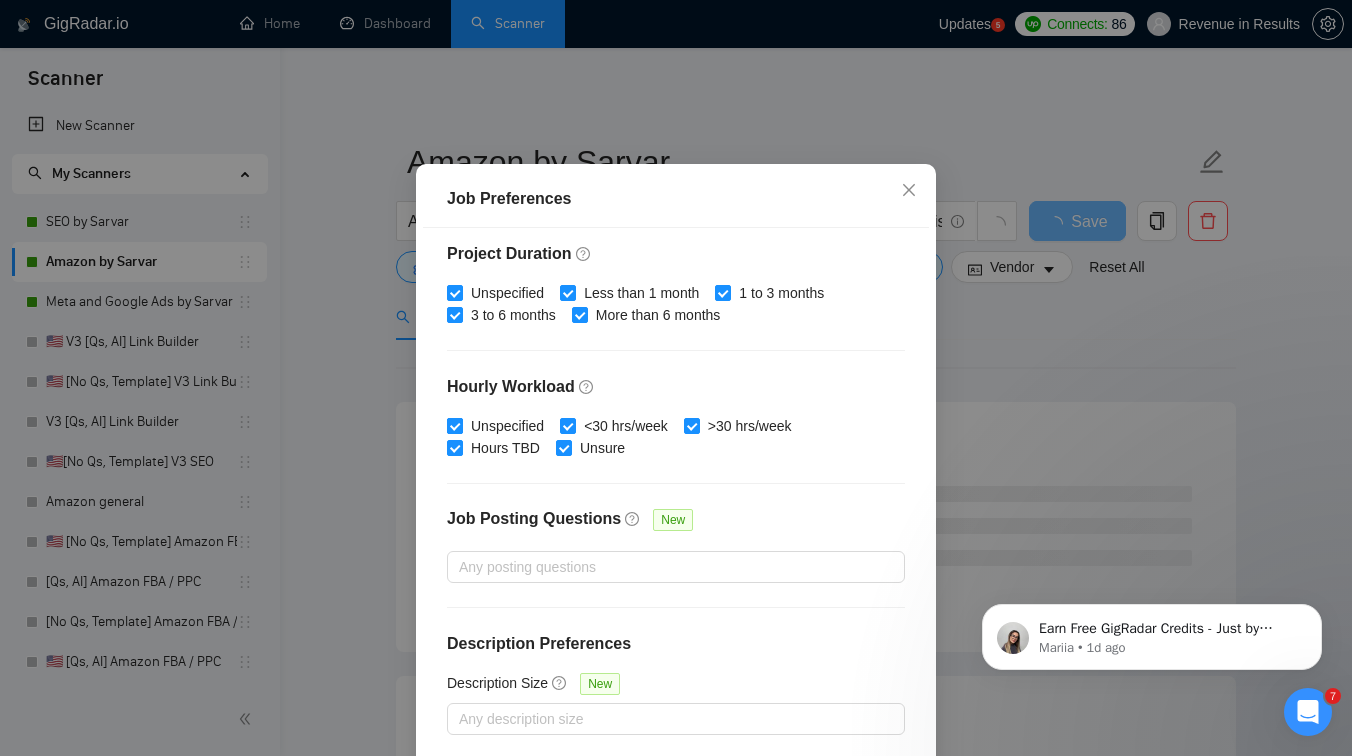 scroll, scrollTop: 0, scrollLeft: 0, axis: both 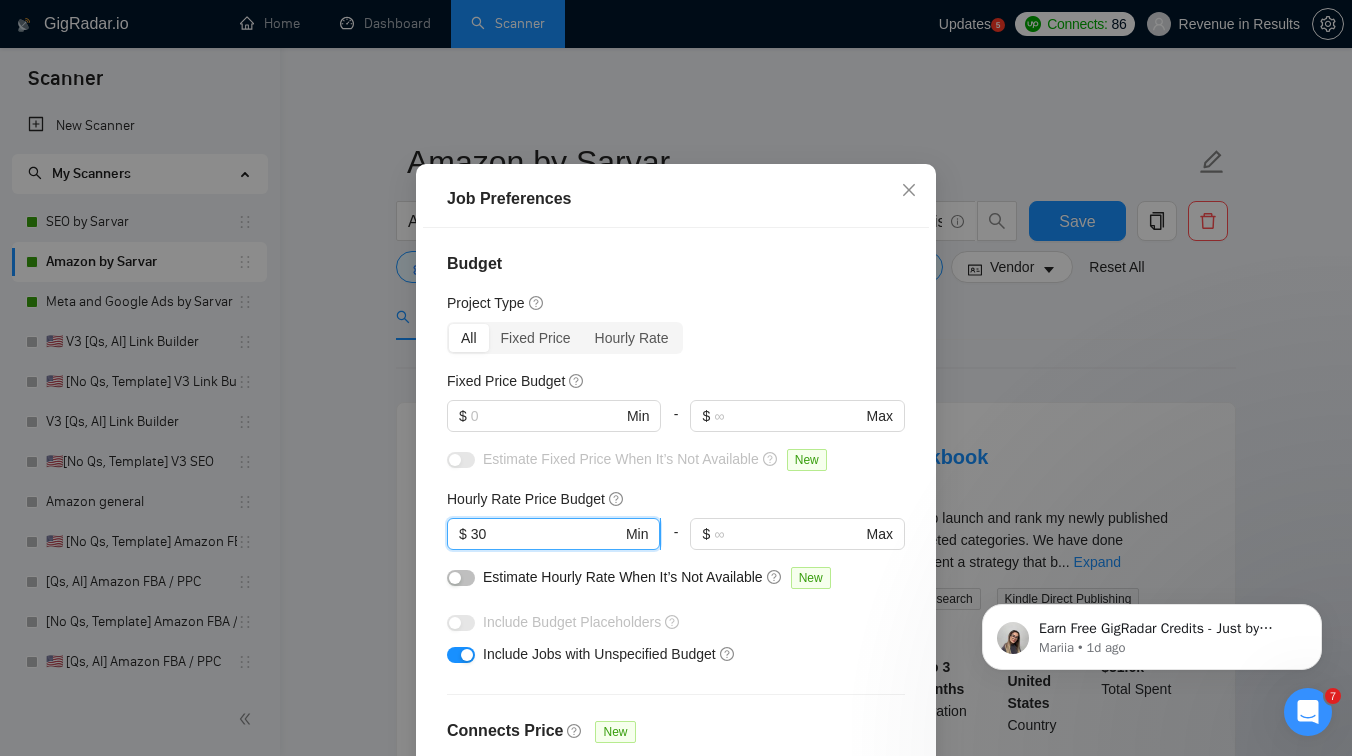 drag, startPoint x: 490, startPoint y: 575, endPoint x: 475, endPoint y: 575, distance: 15 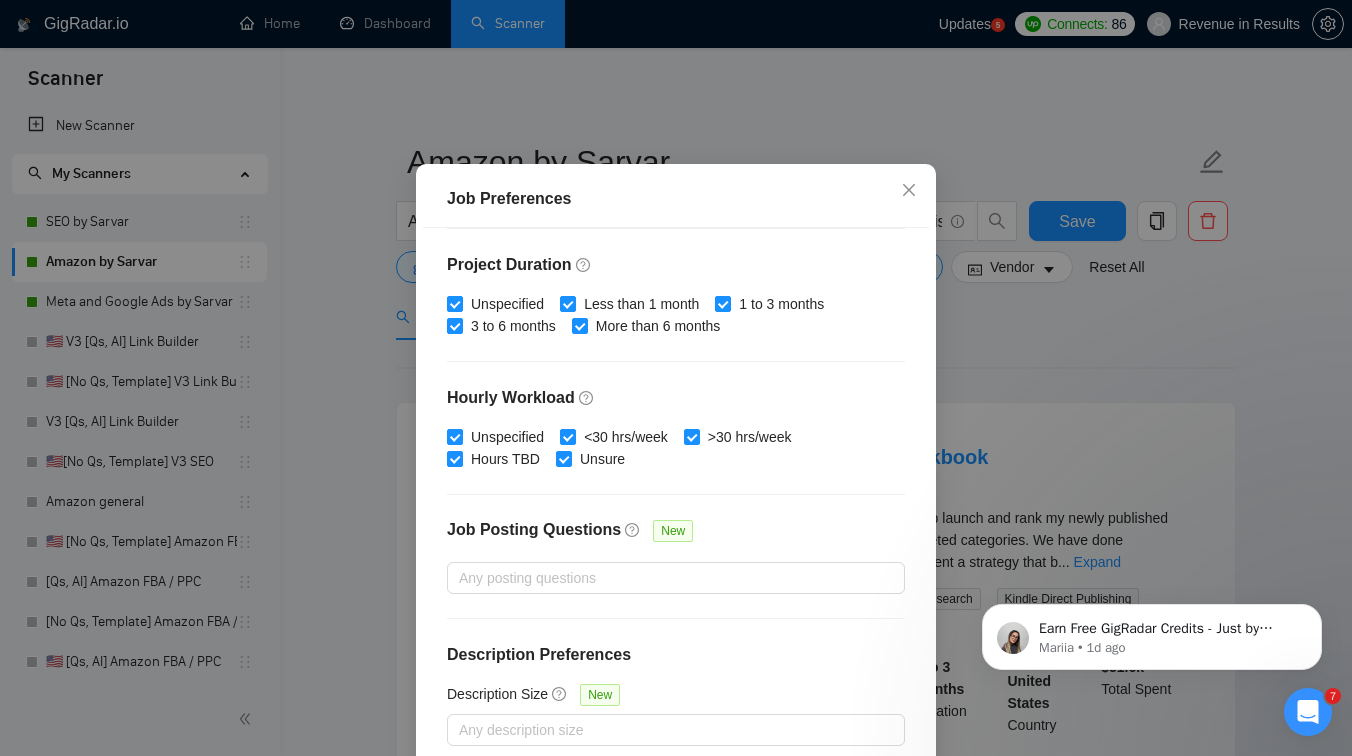 scroll, scrollTop: 598, scrollLeft: 0, axis: vertical 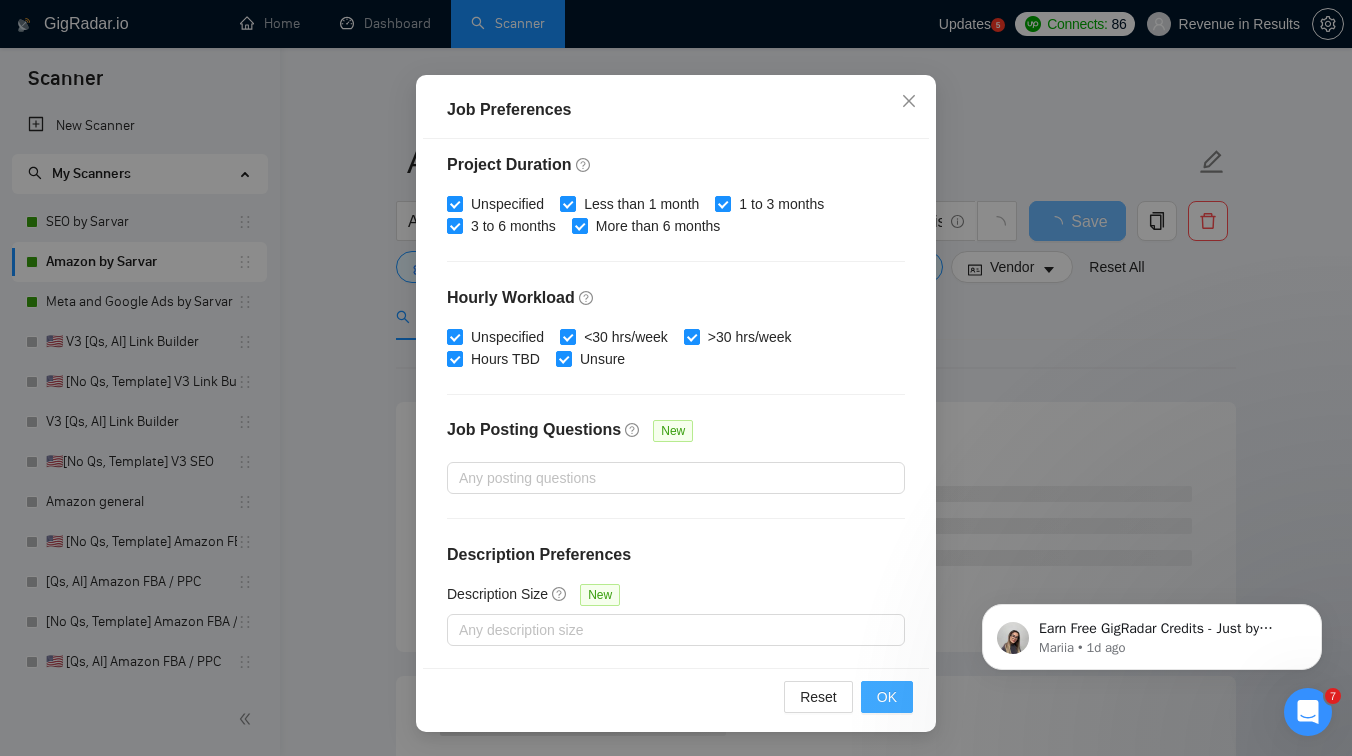 type on "15" 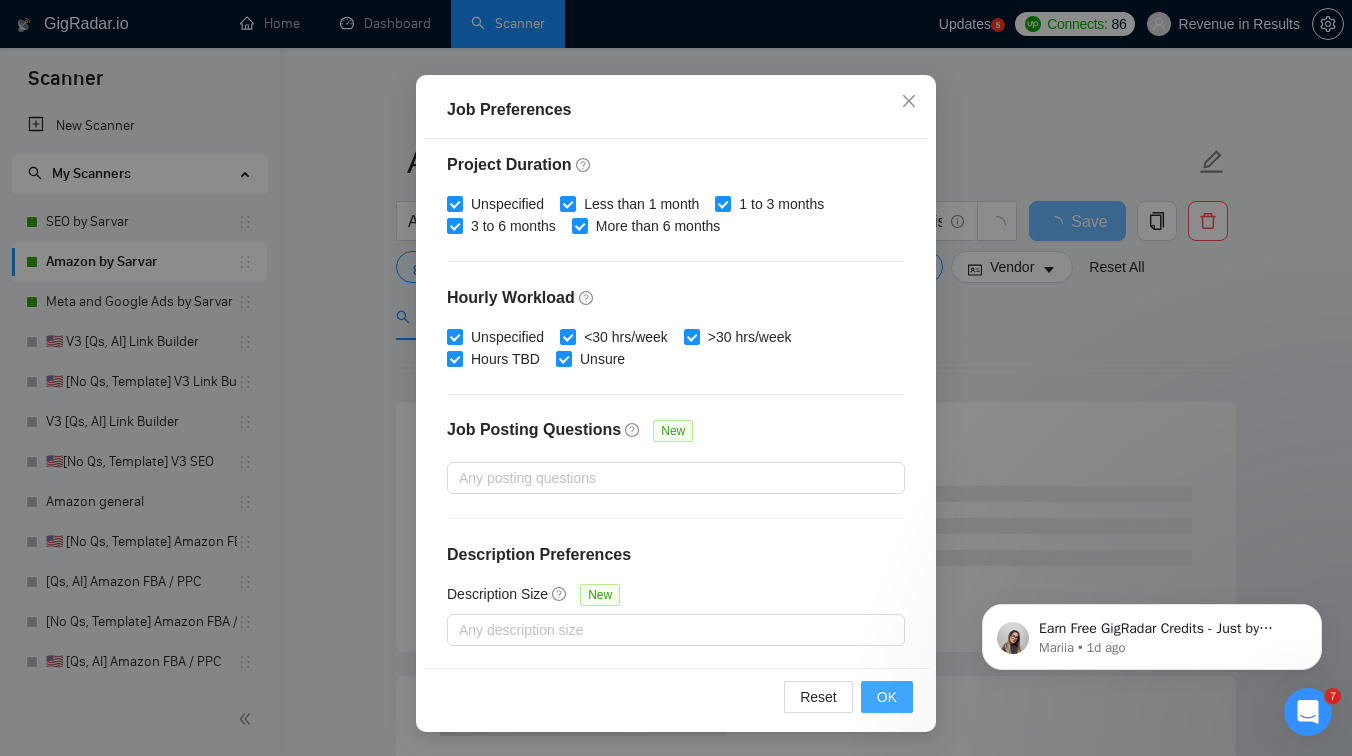 click on "OK" at bounding box center (887, 697) 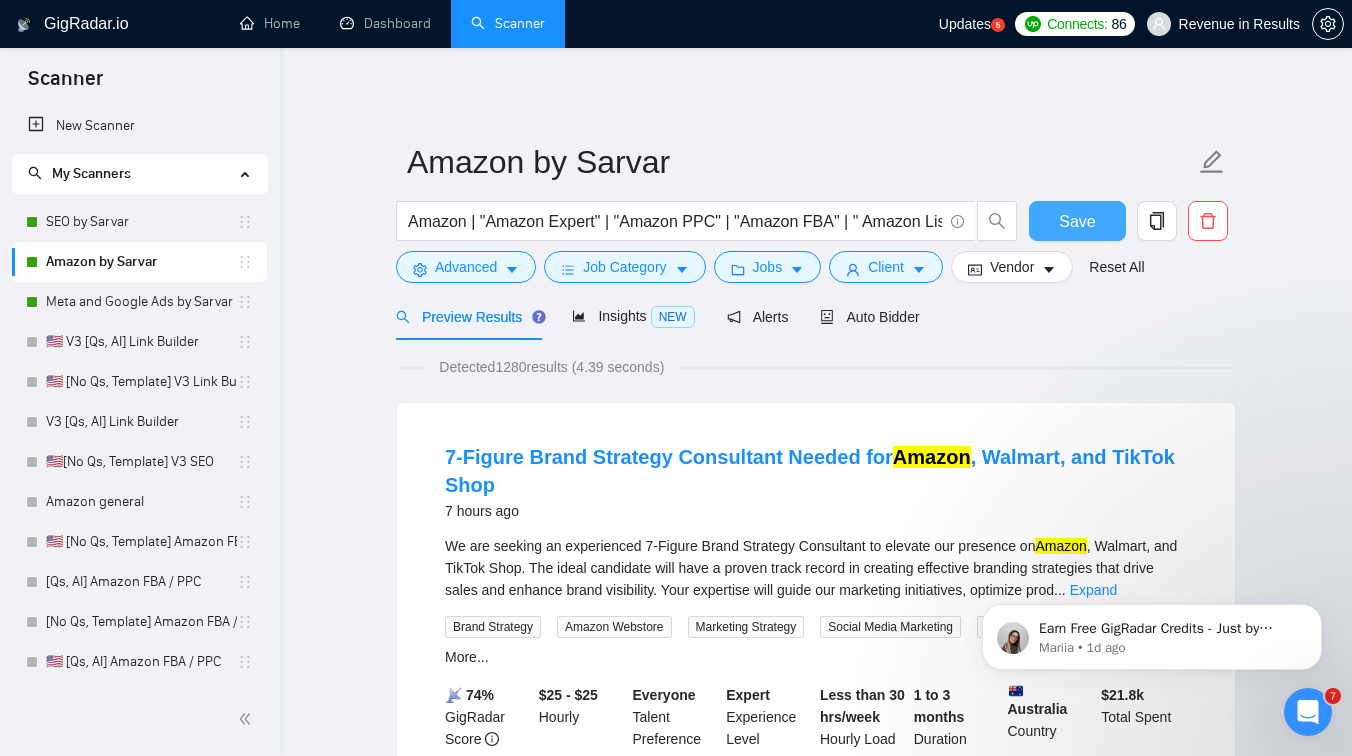 click on "Save" at bounding box center [1077, 221] 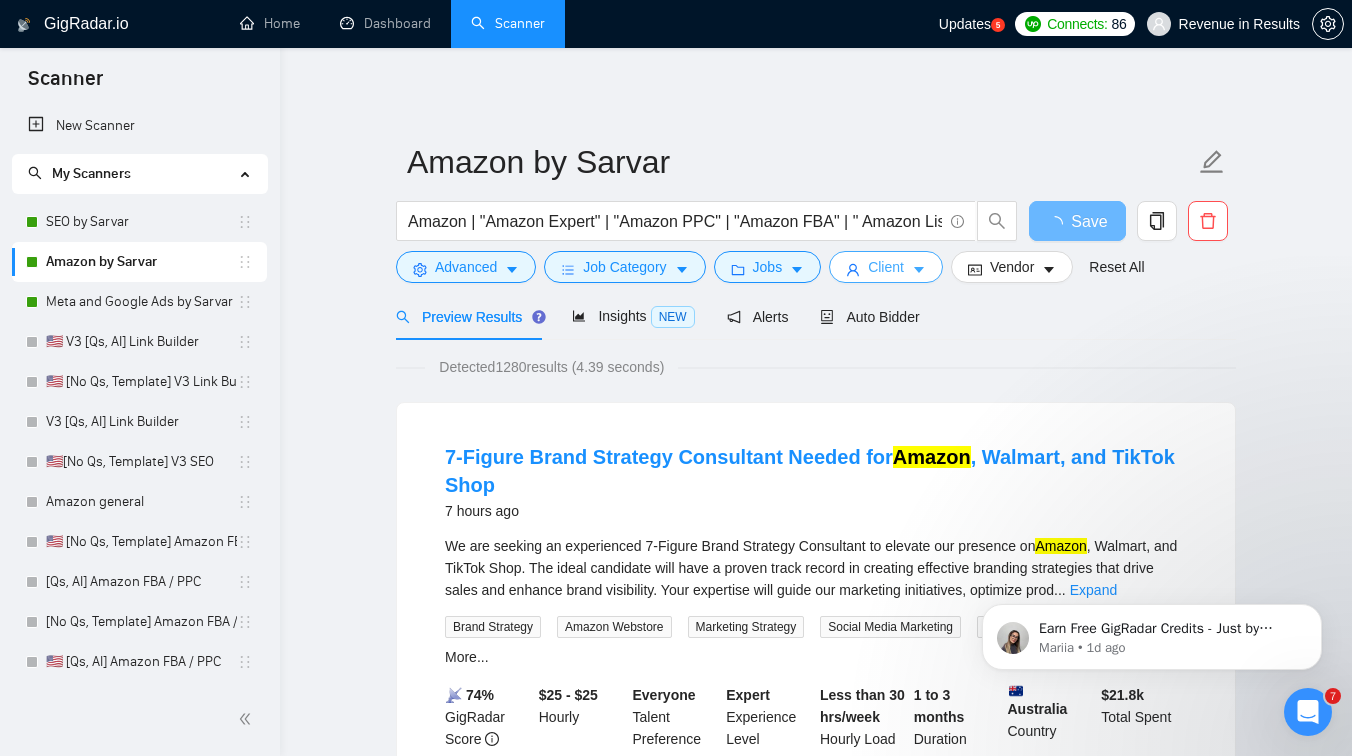click on "Client" at bounding box center (886, 267) 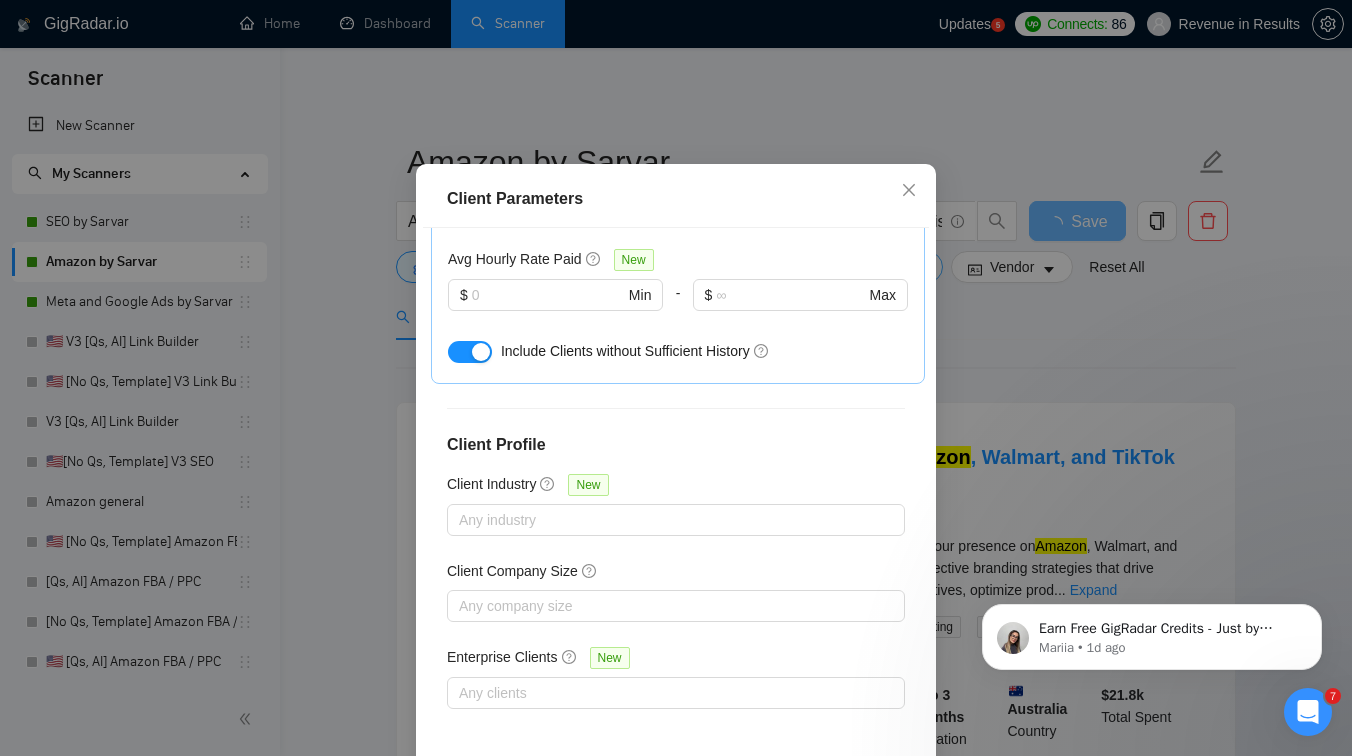 scroll, scrollTop: 745, scrollLeft: 0, axis: vertical 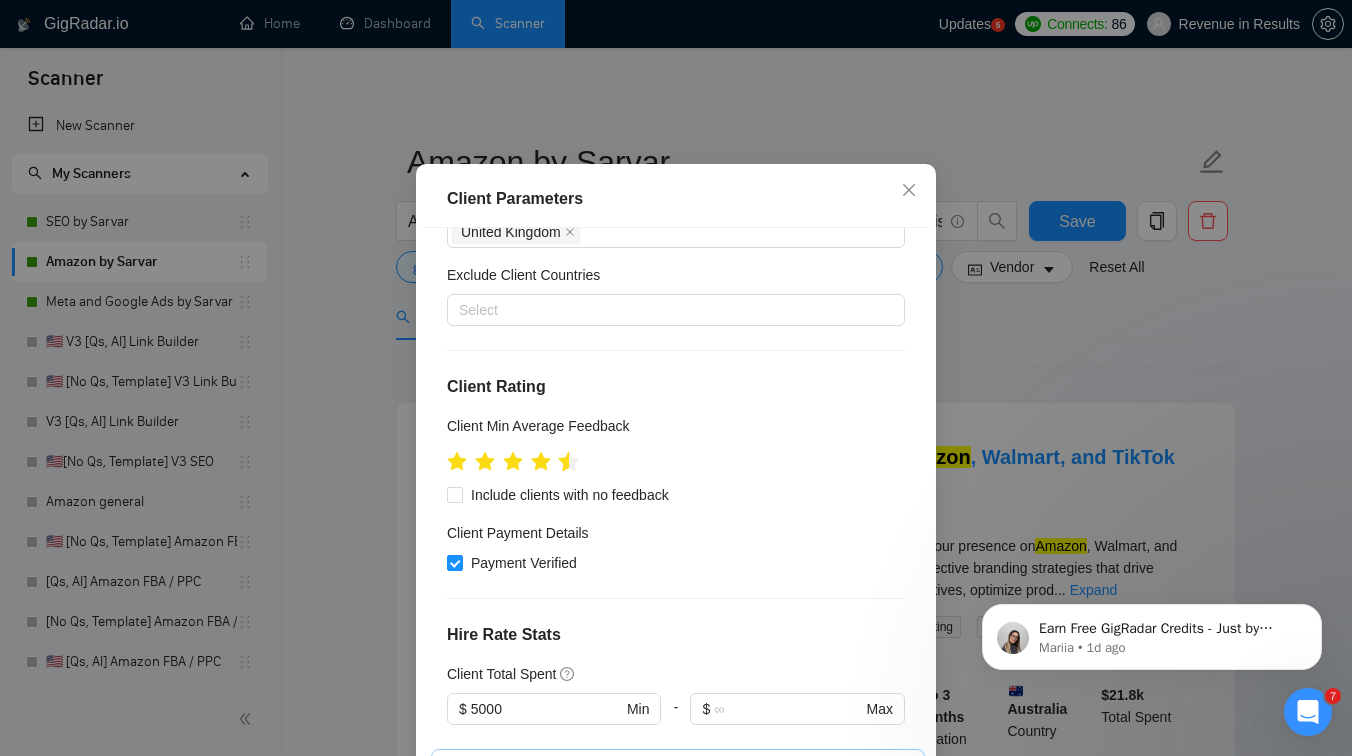 click 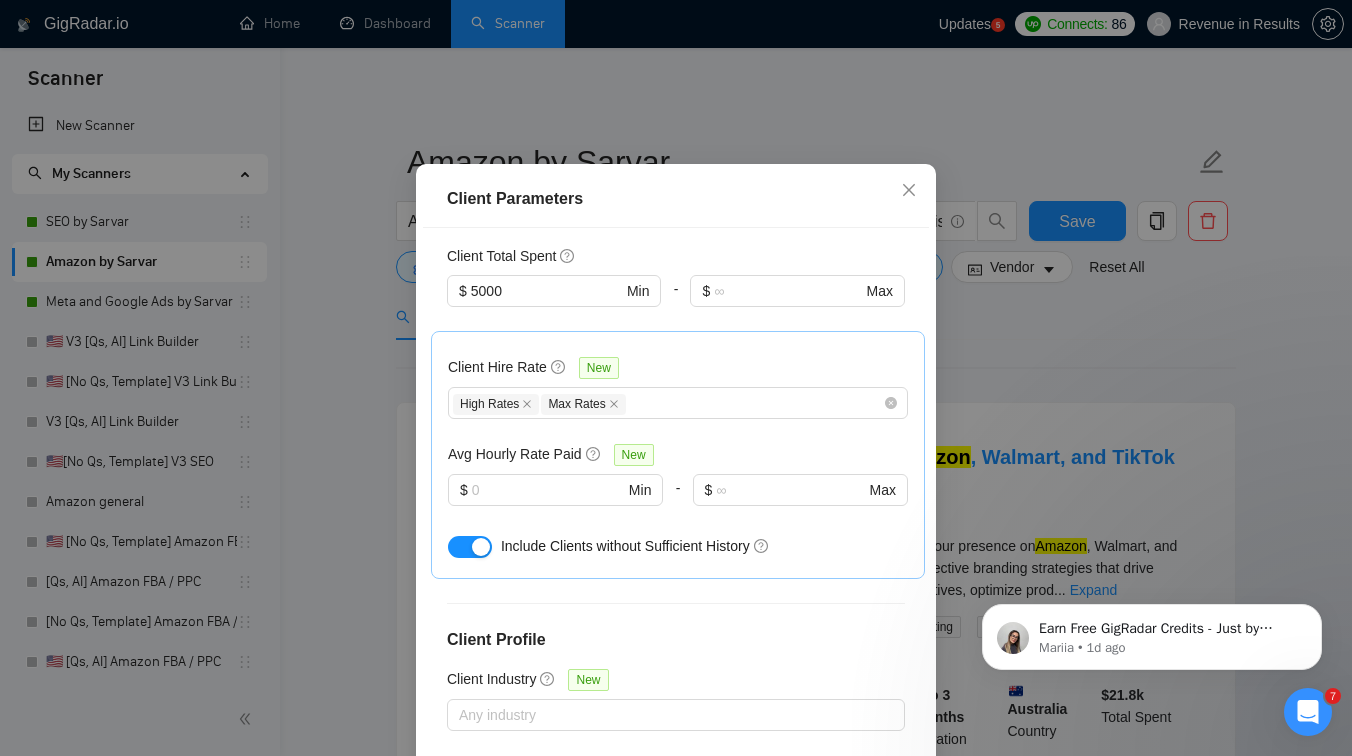 scroll, scrollTop: 745, scrollLeft: 0, axis: vertical 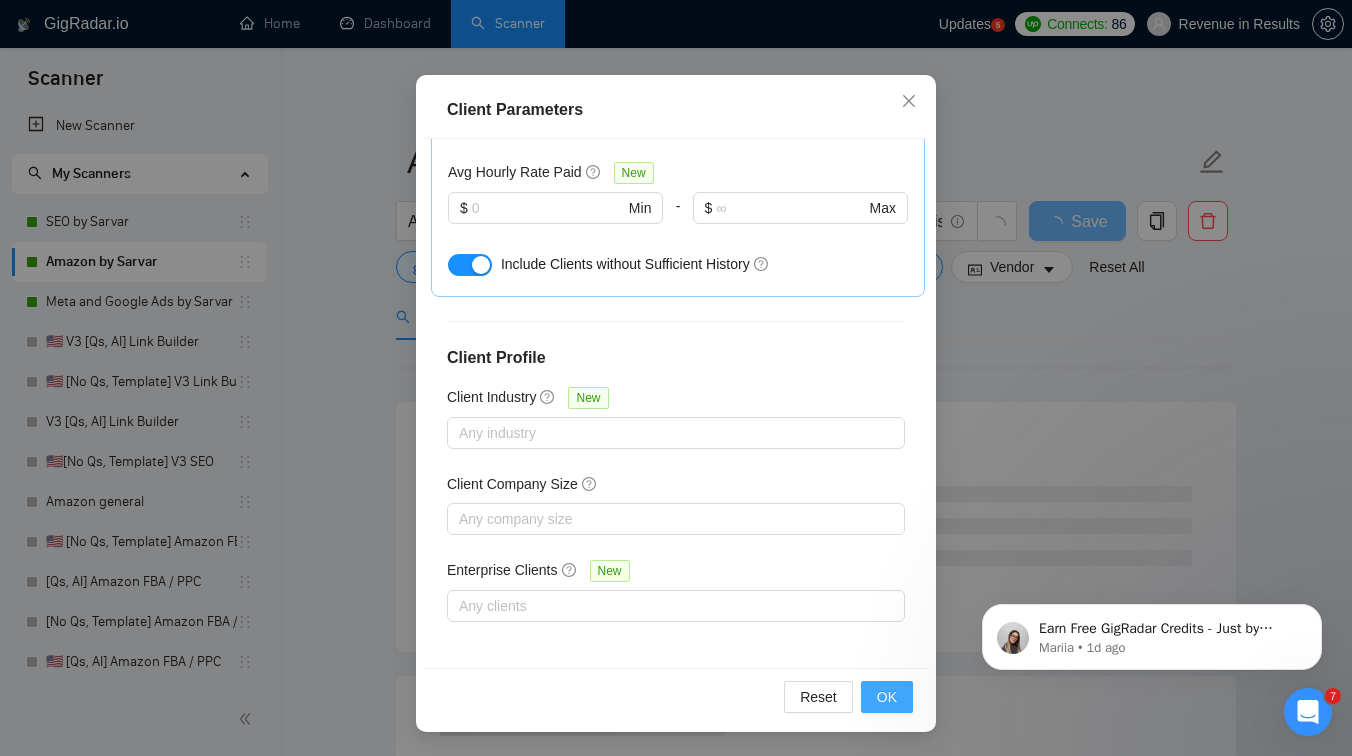 click on "OK" at bounding box center [887, 697] 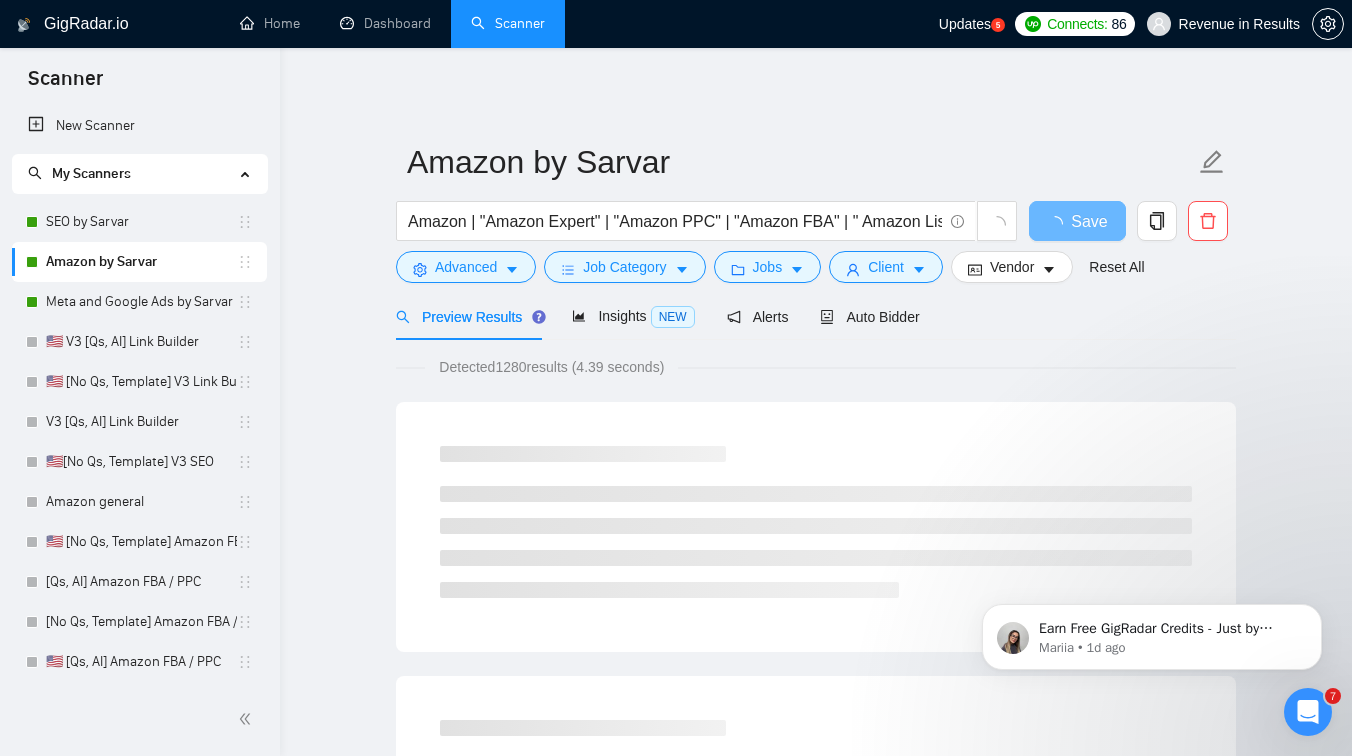 scroll, scrollTop: 45, scrollLeft: 0, axis: vertical 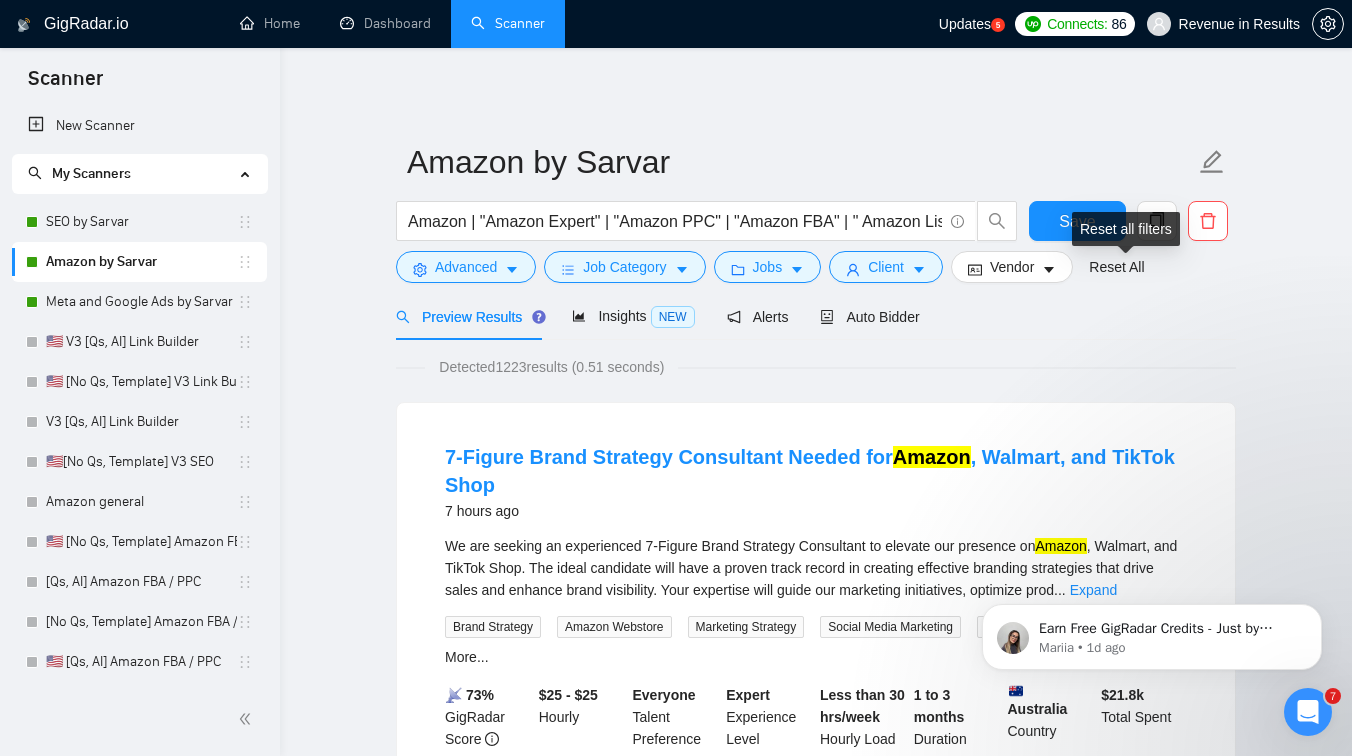click on "Reset all filters" at bounding box center [1126, 229] 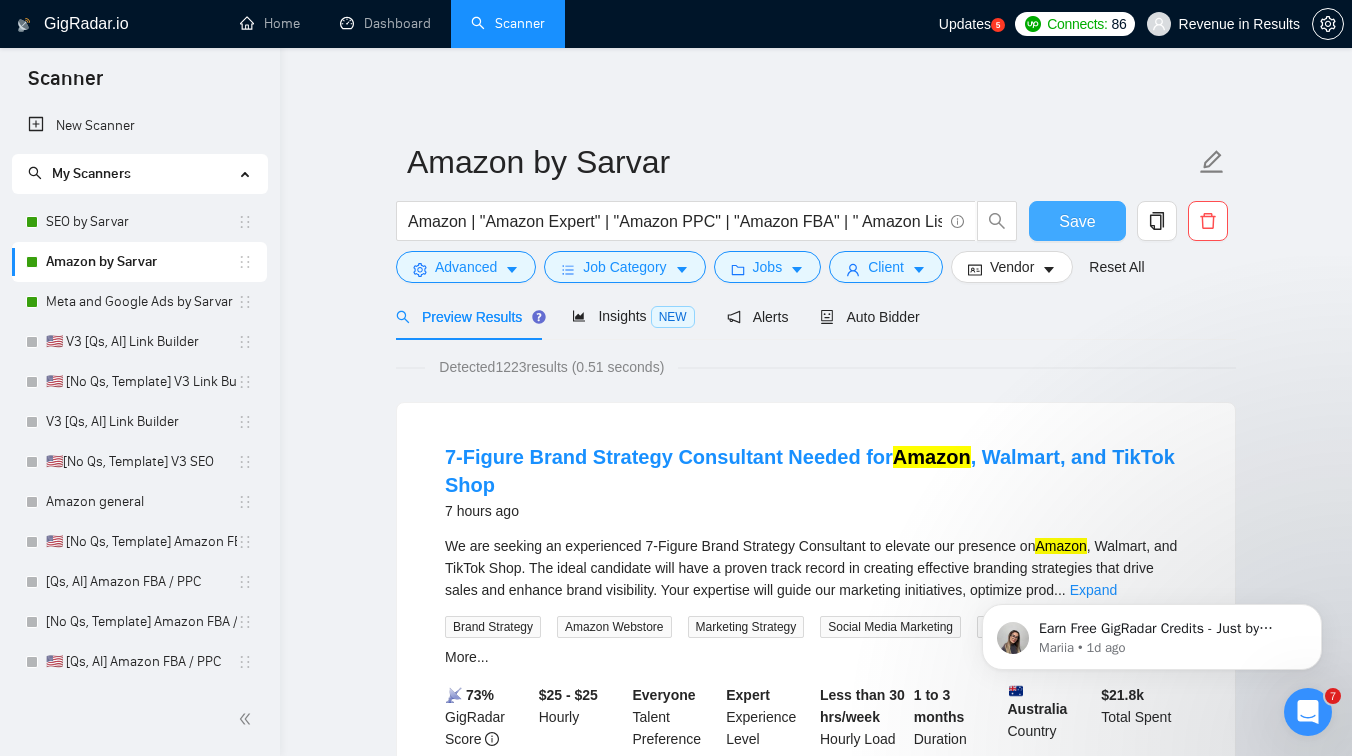 click on "Save" at bounding box center [1077, 221] 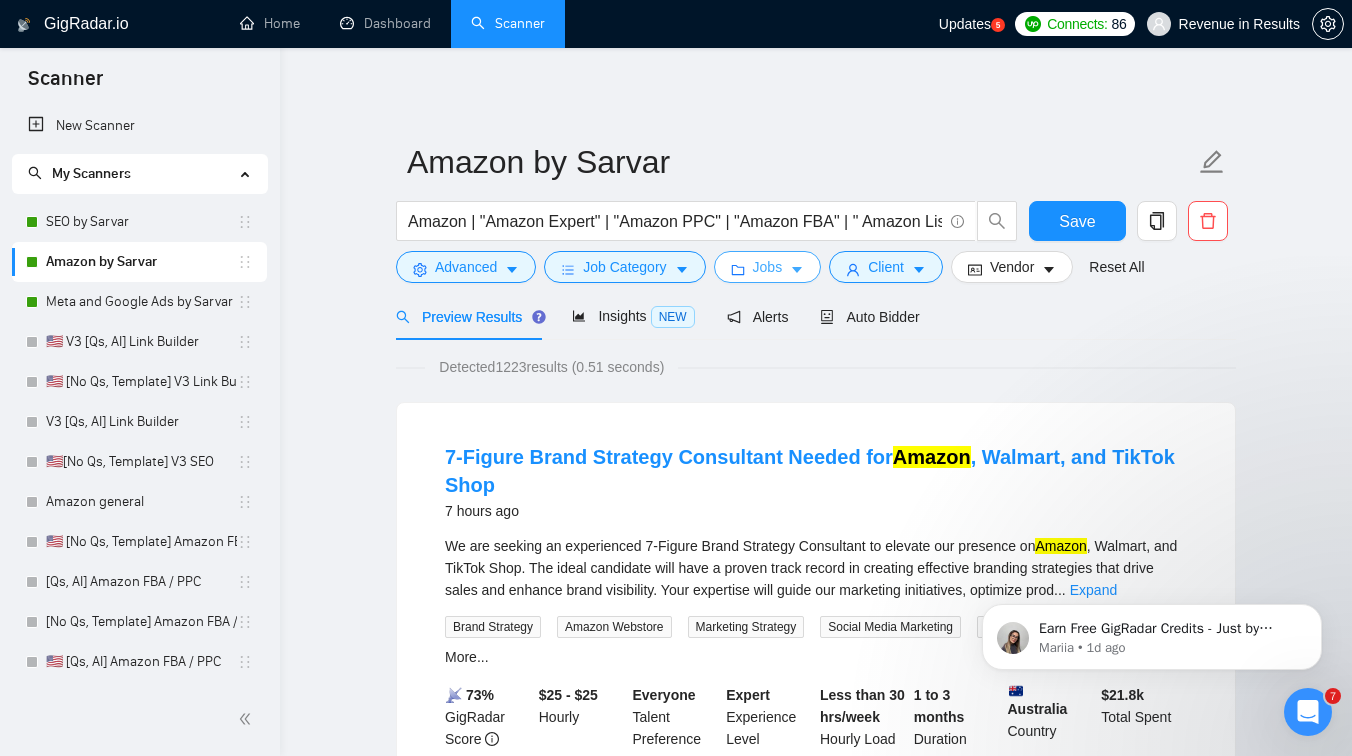 click 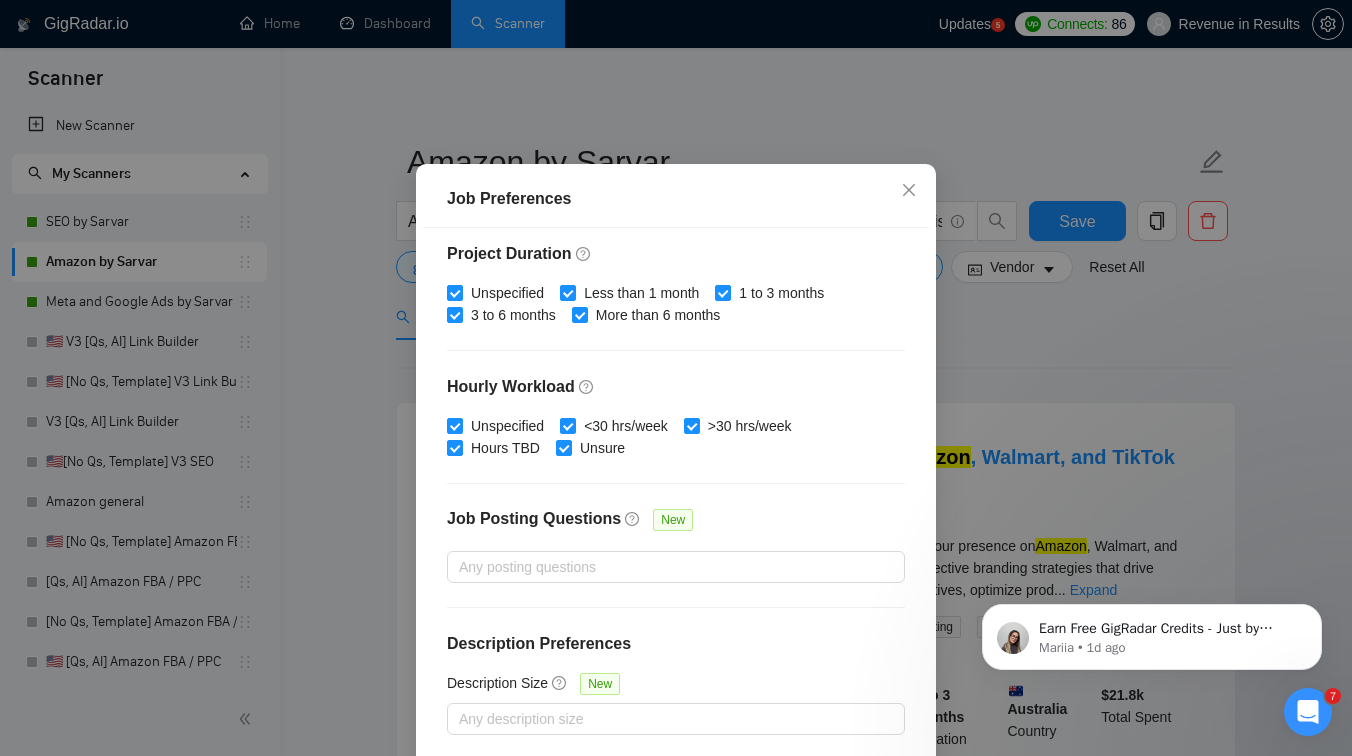 scroll, scrollTop: 0, scrollLeft: 0, axis: both 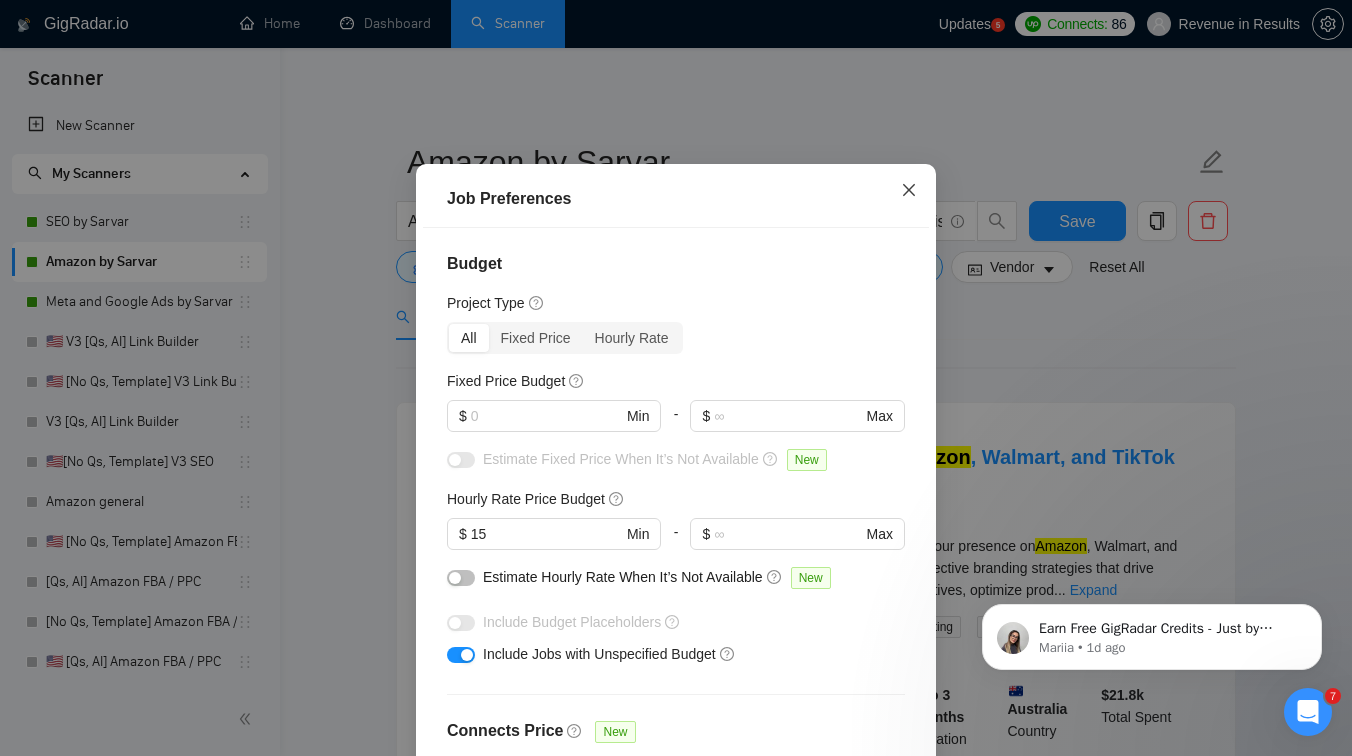 click at bounding box center (909, 191) 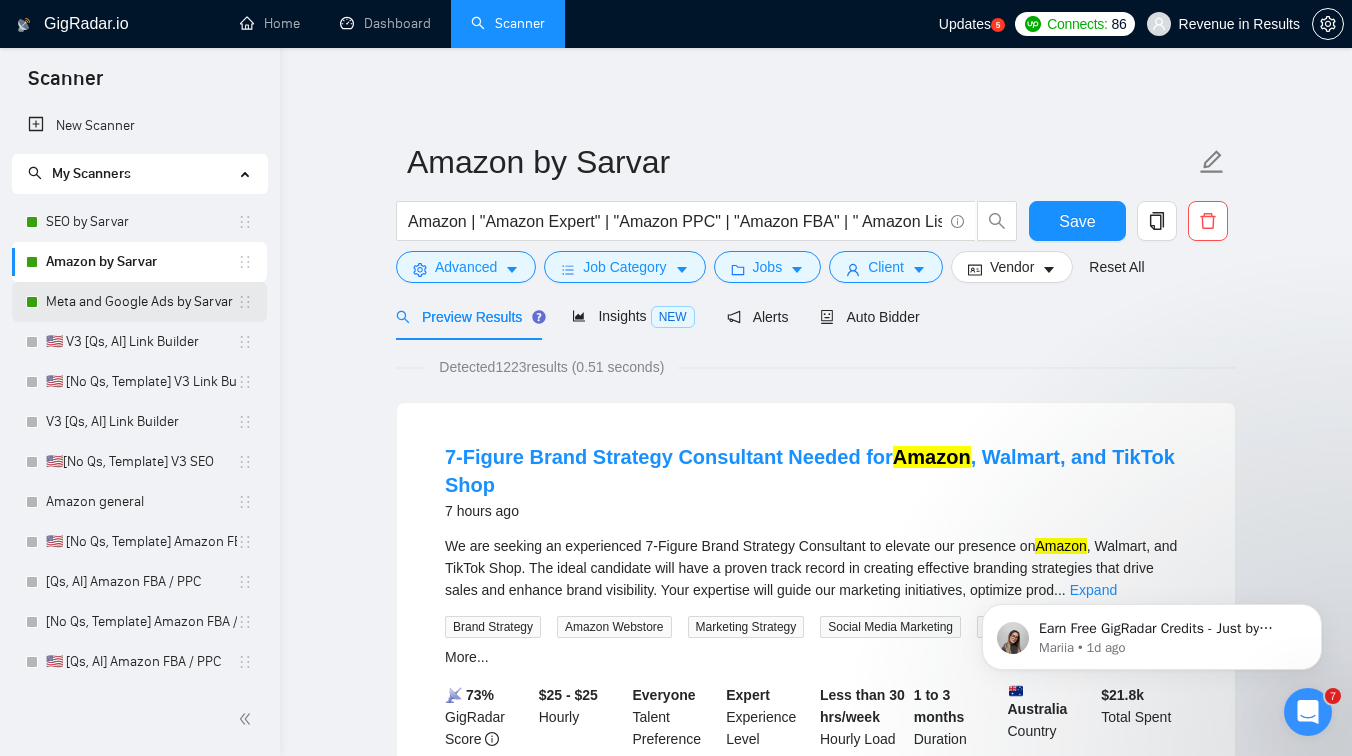 click on "Meta and Google Ads by Sarvar" at bounding box center (141, 302) 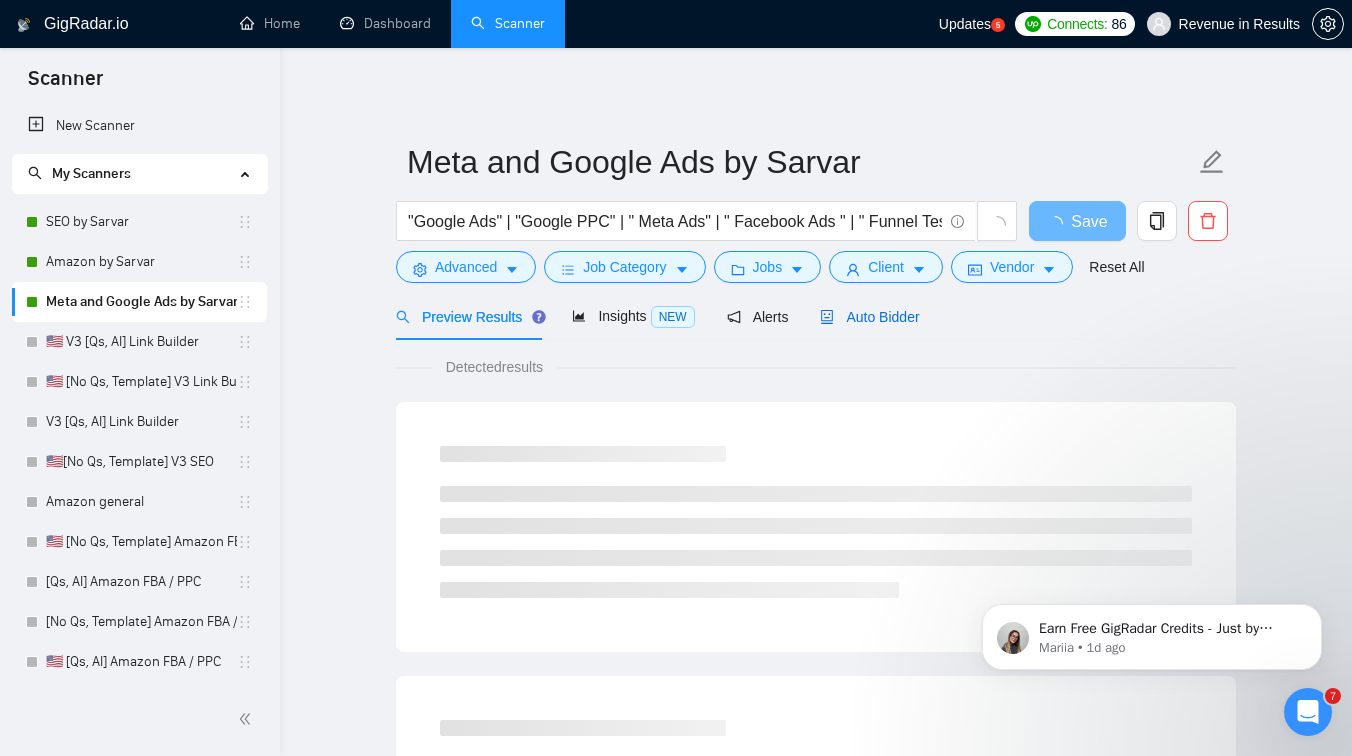 click on "Auto Bidder" at bounding box center (869, 317) 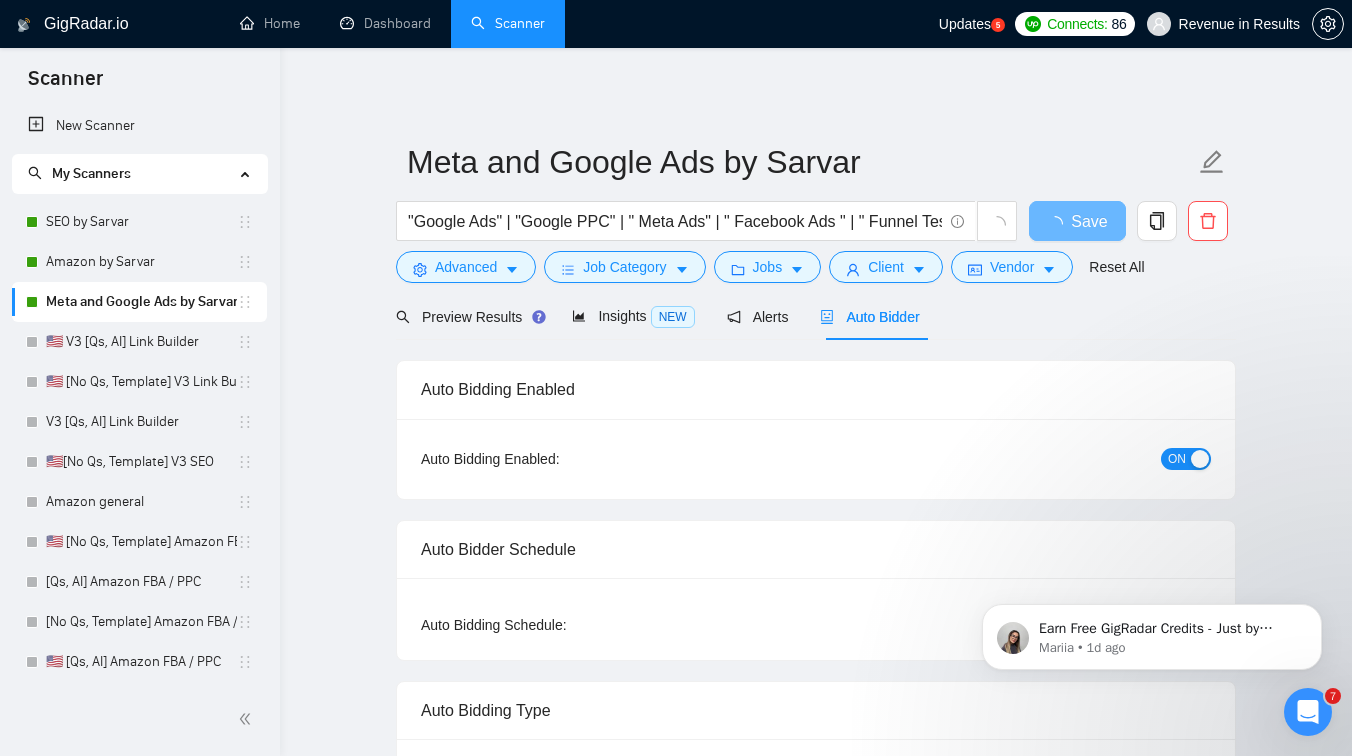 type 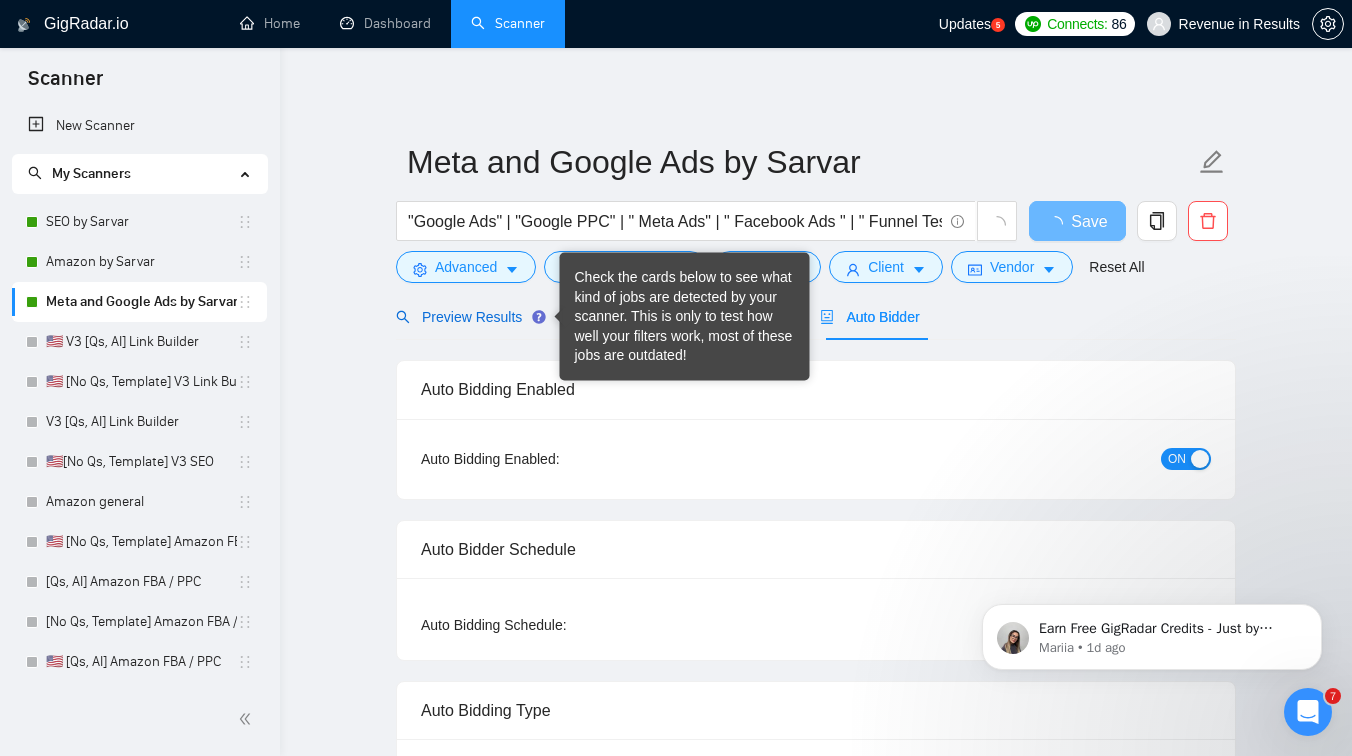 click on "Preview Results" at bounding box center (468, 317) 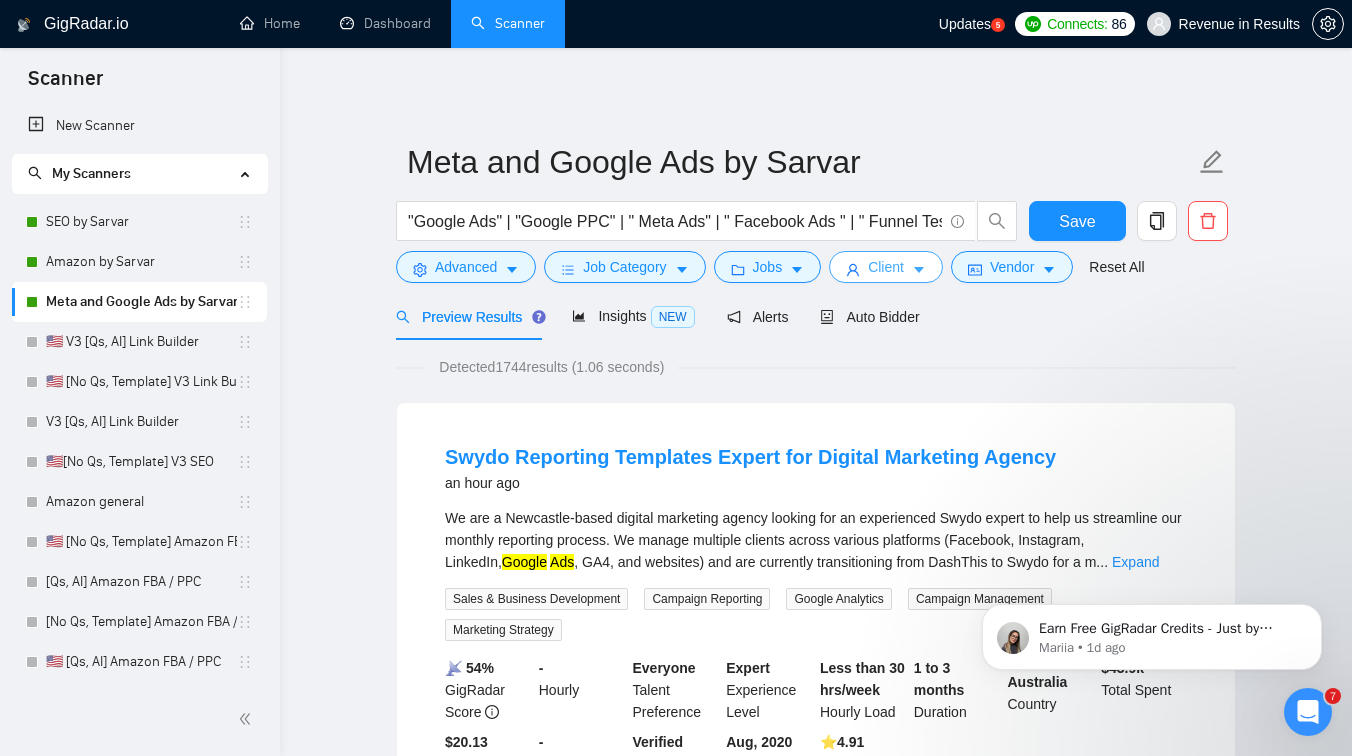 click on "Client" at bounding box center [886, 267] 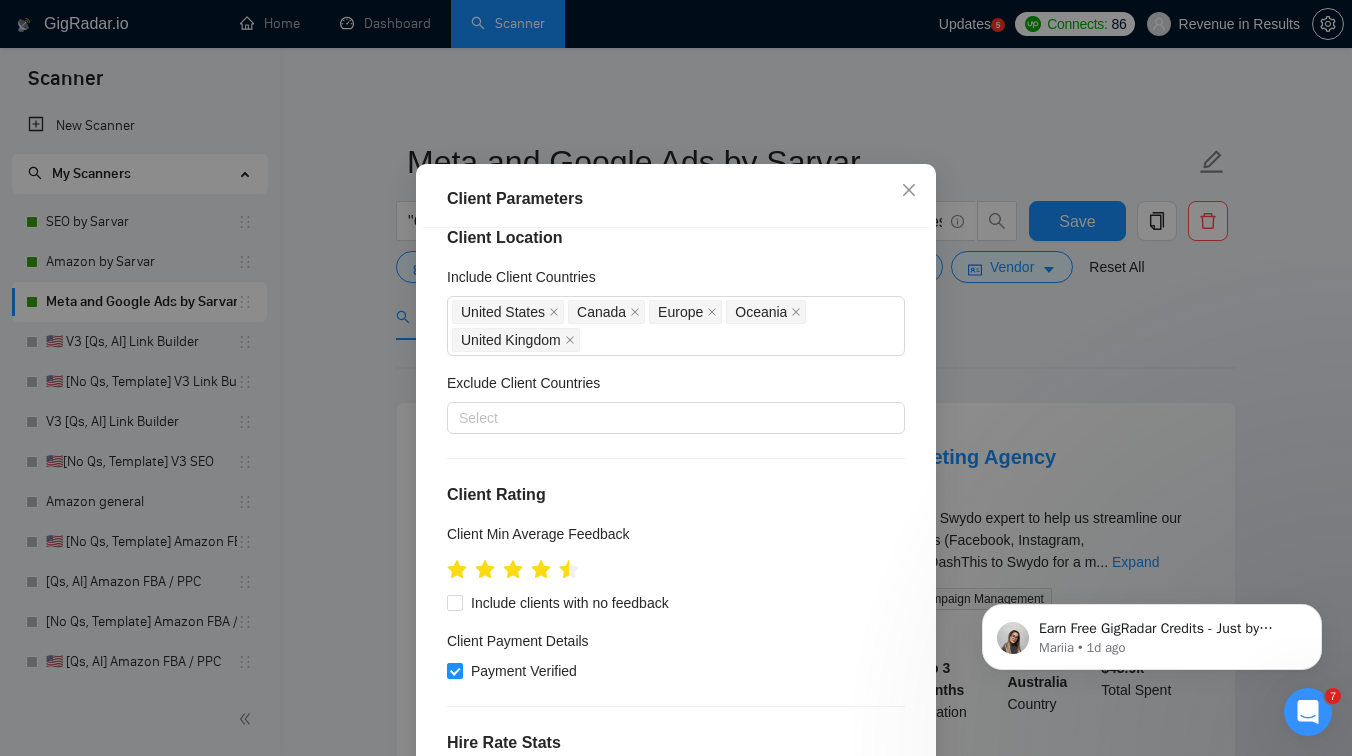 scroll, scrollTop: 0, scrollLeft: 0, axis: both 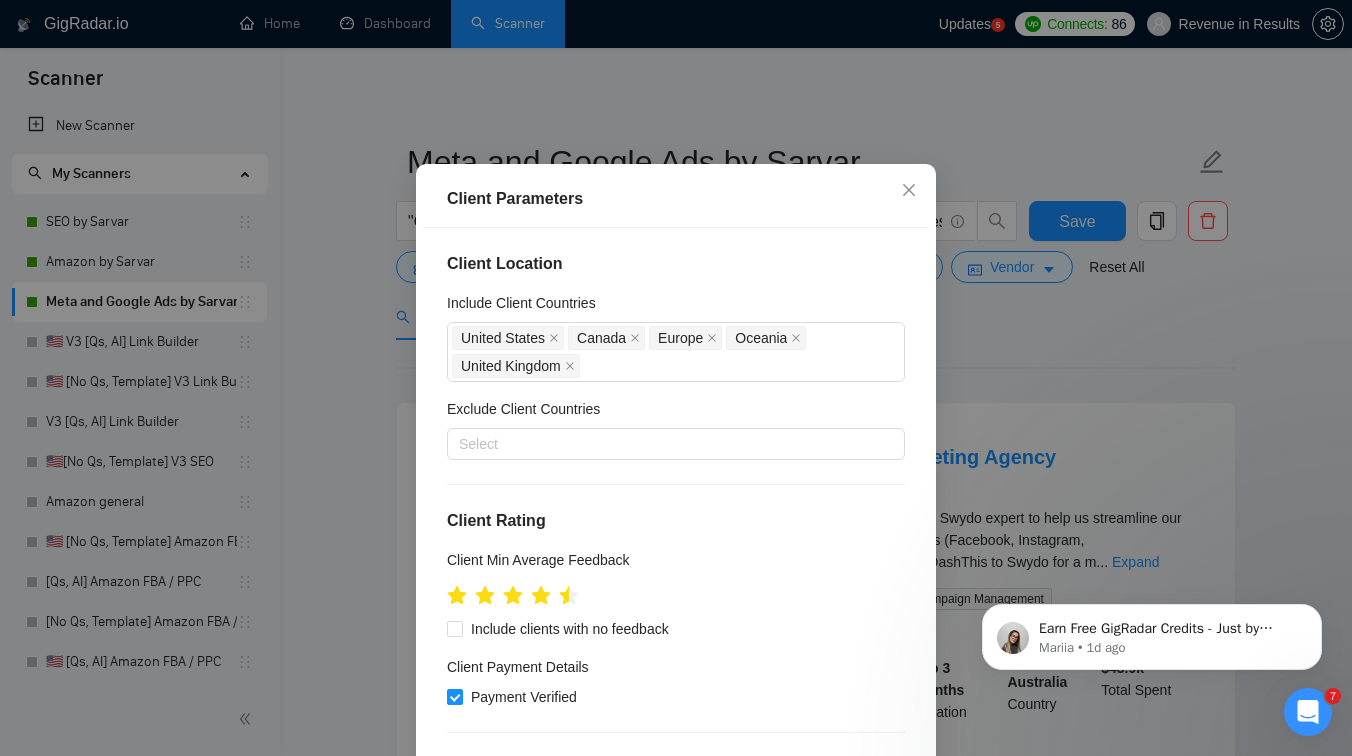click on "Client Parameters Client Location Include Client Countries United States Canada Europe Oceania United Kingdom   Exclude Client Countries   Select Client Rating Client Min Average Feedback Include clients with no feedback Client Payment Details Payment Verified Hire Rate Stats   Client Total Spent $[NUMBER] Min - $[NUMBER] Max Client Hire Rate New High Rates Max Rates     Avg Hourly Rate Paid New $[NUMBER] Min - $[NUMBER] Max Include Clients without Sufficient History Client Profile Client Industry New   Any industry Client Company Size Unspecified 1 2 - 9 10 - 99 100 - 499 500 - 999 1,000+   Enterprise Clients New   Any clients Reset OK" at bounding box center [676, 378] 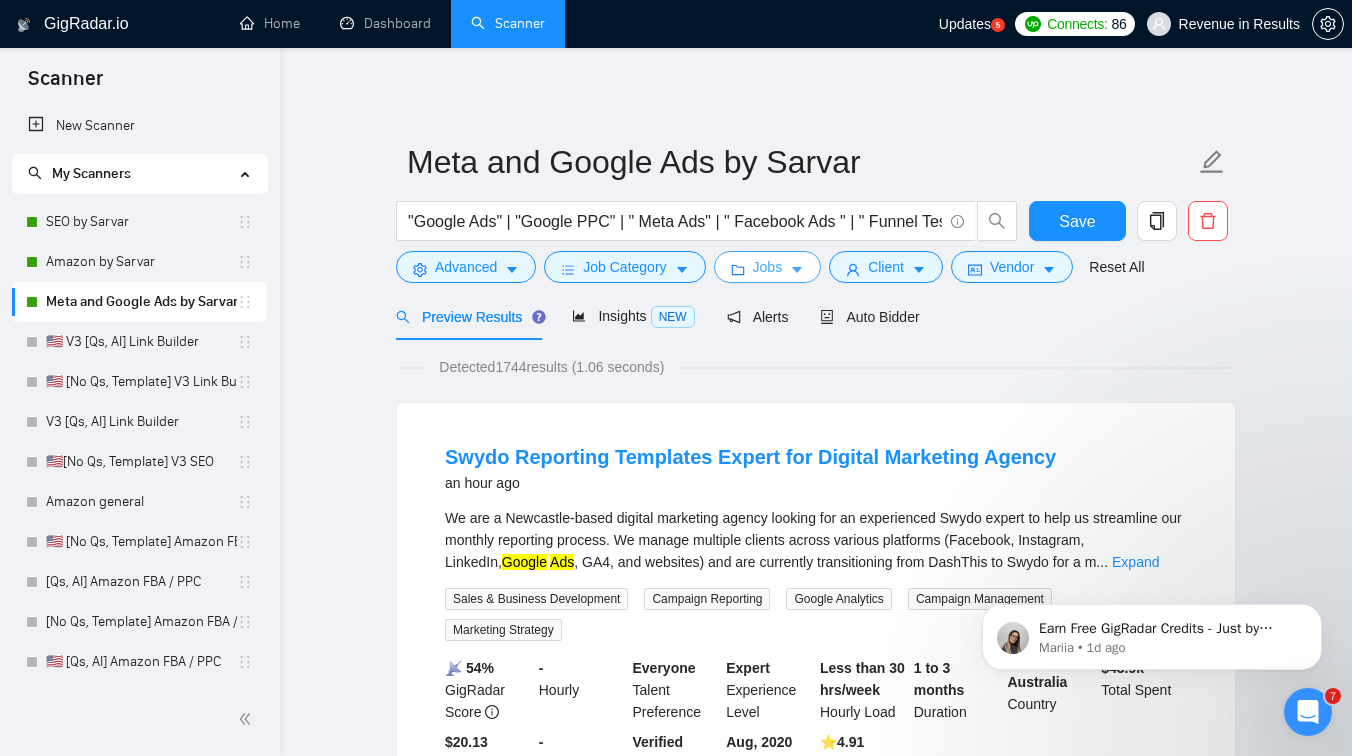 click on "Jobs" at bounding box center (768, 267) 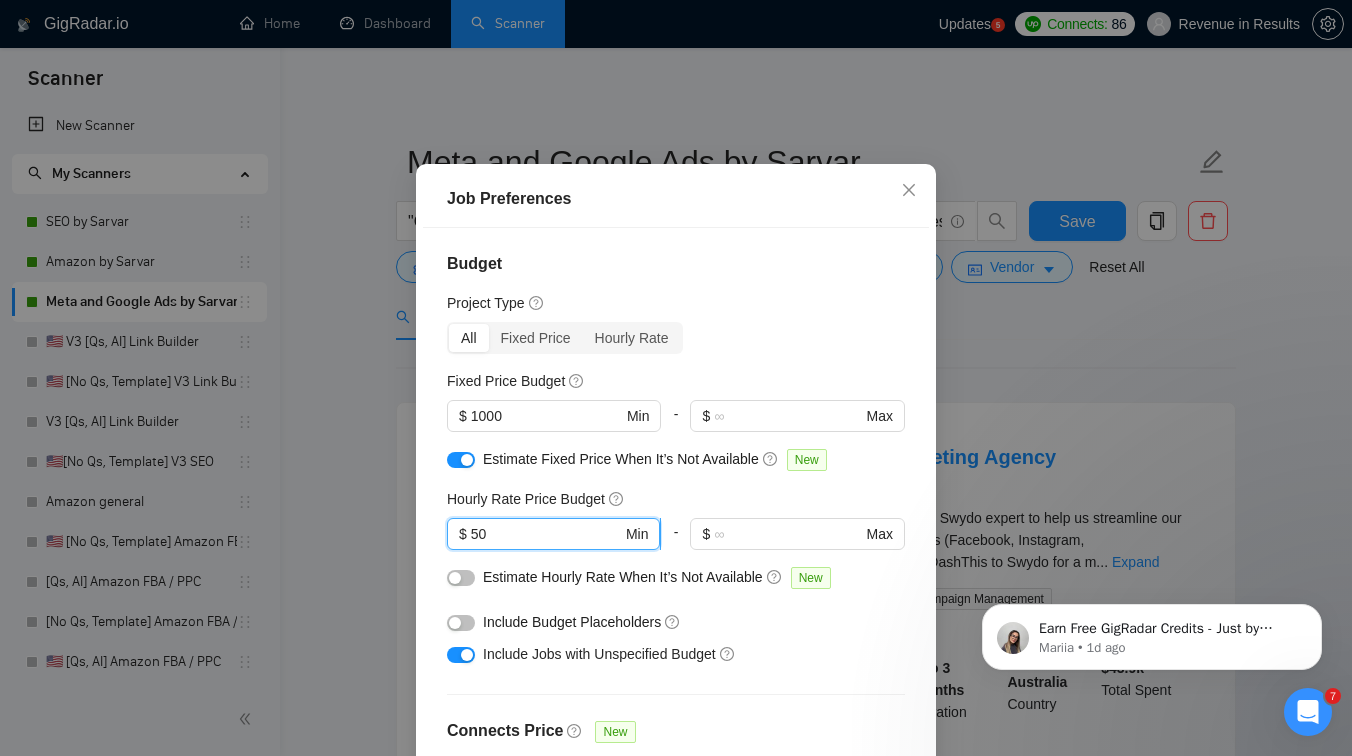 click on "50" at bounding box center [546, 534] 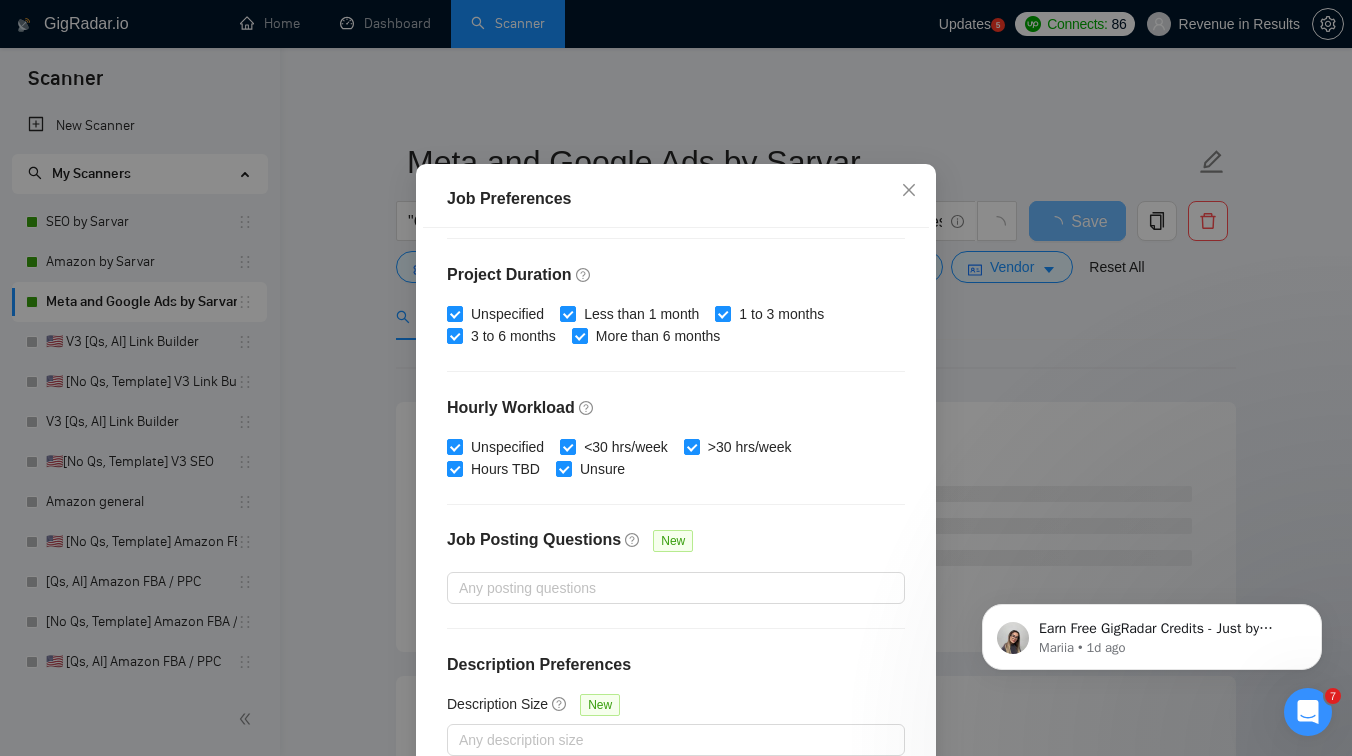 scroll, scrollTop: 598, scrollLeft: 0, axis: vertical 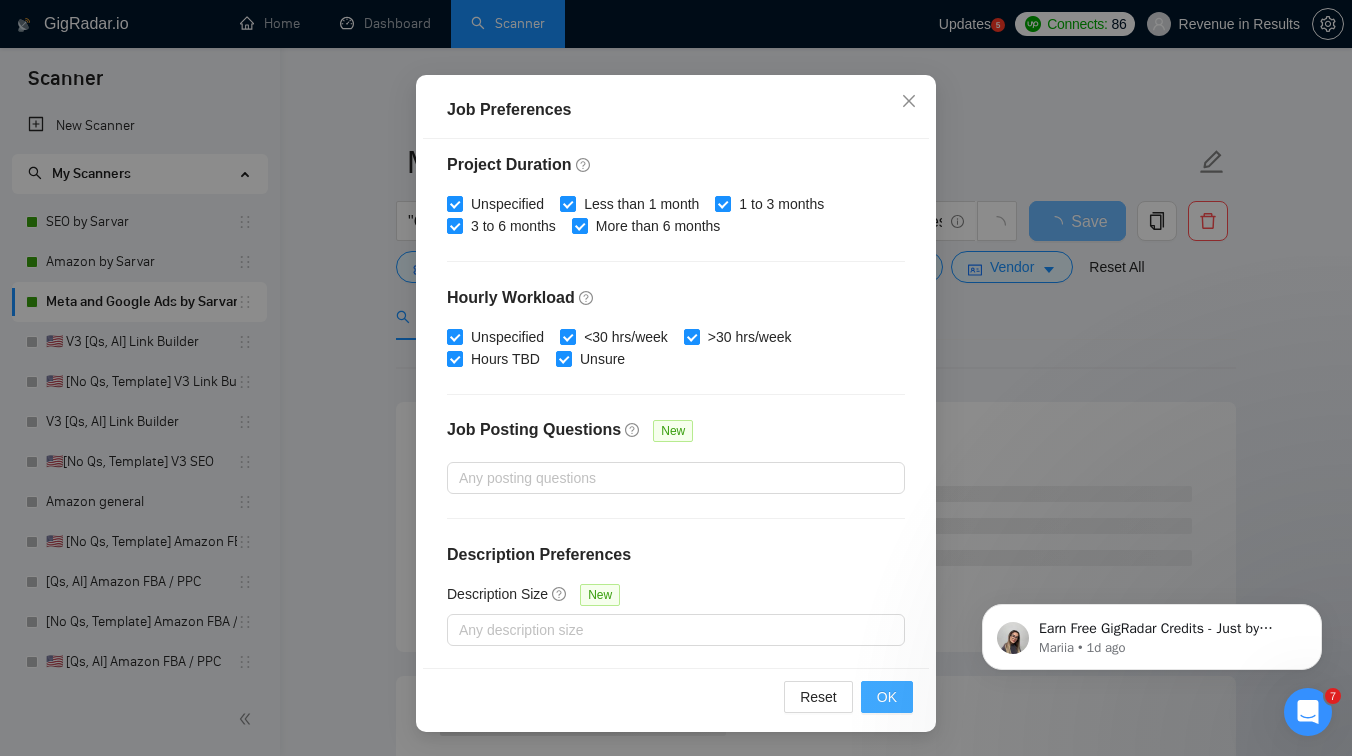 type on "15" 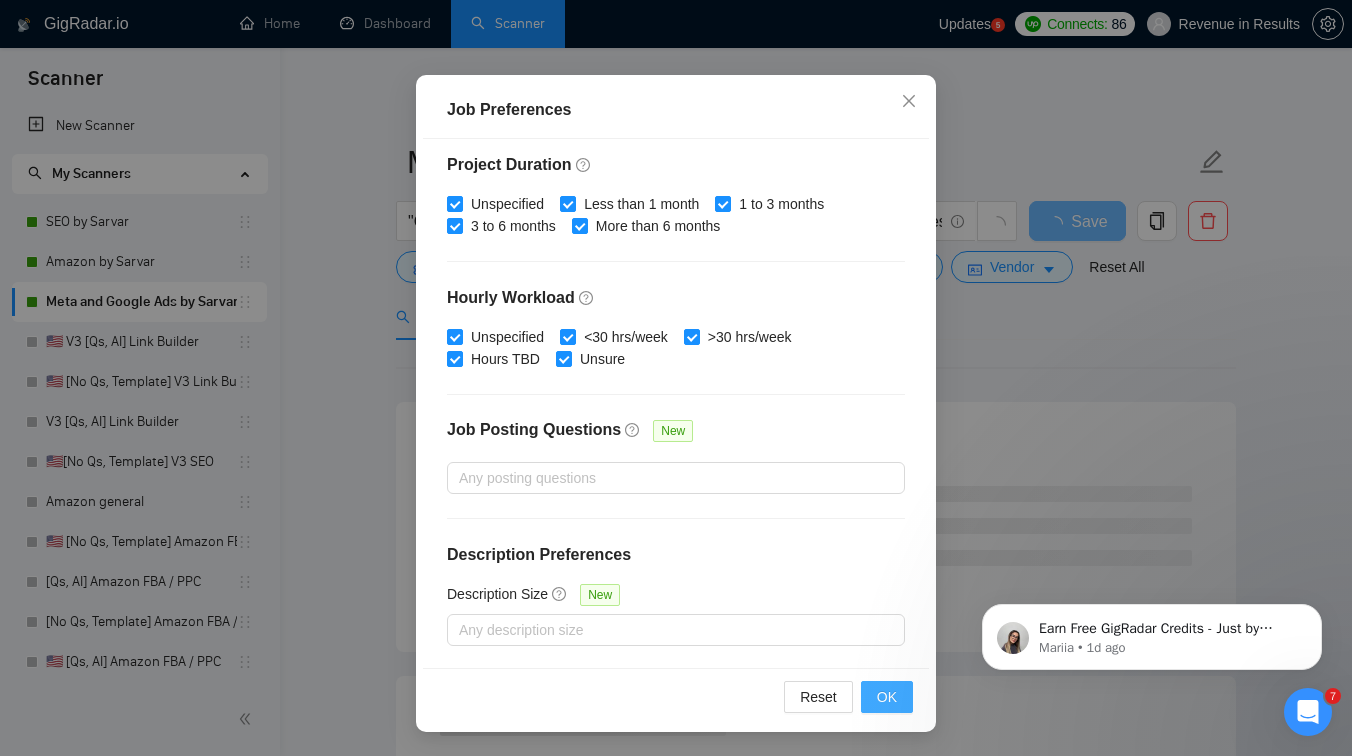 click on "OK" at bounding box center [887, 697] 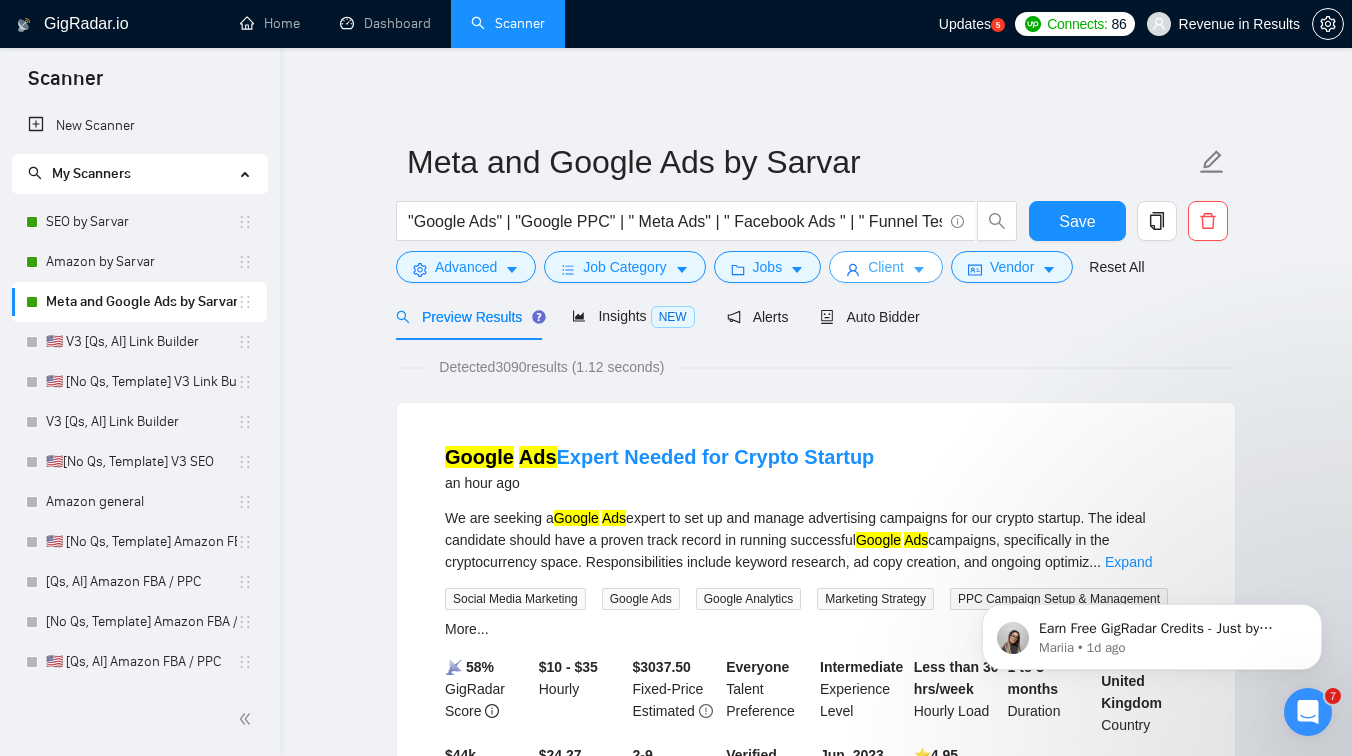 click on "Client" at bounding box center [886, 267] 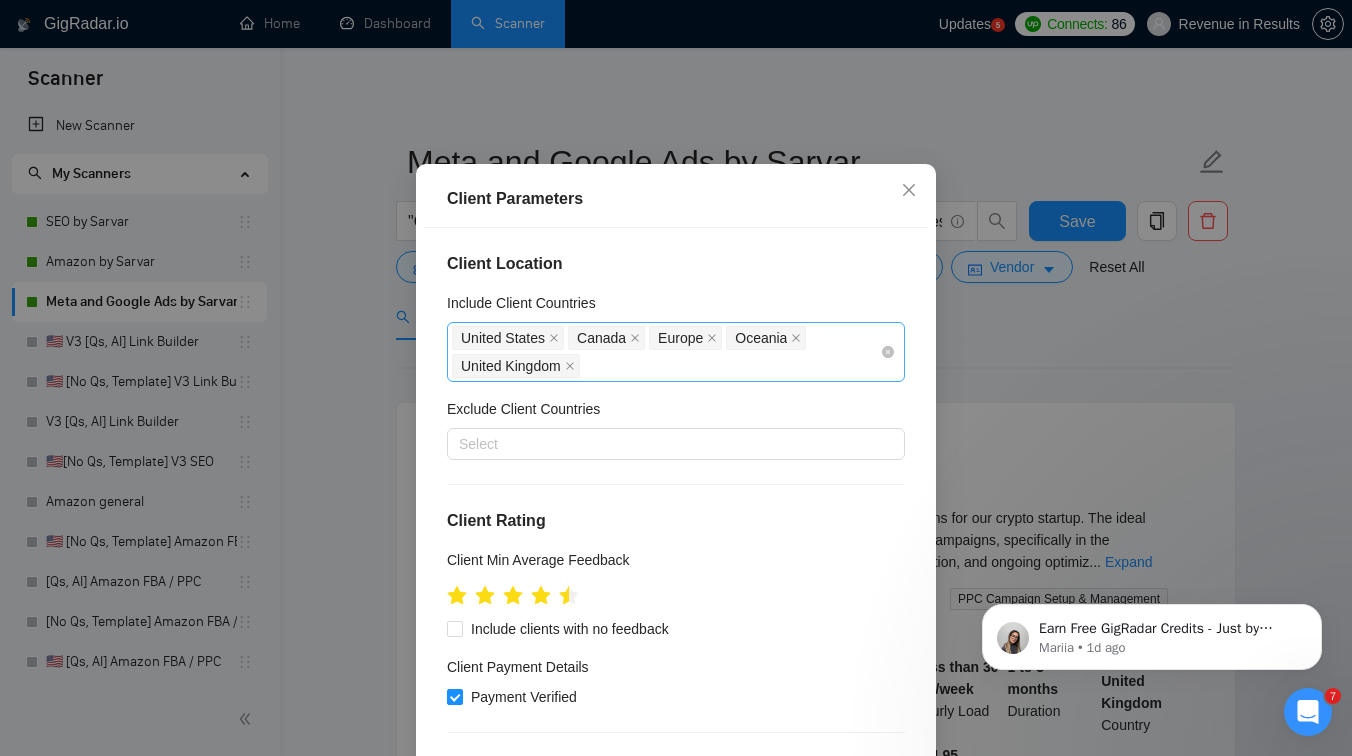 scroll, scrollTop: 261, scrollLeft: 0, axis: vertical 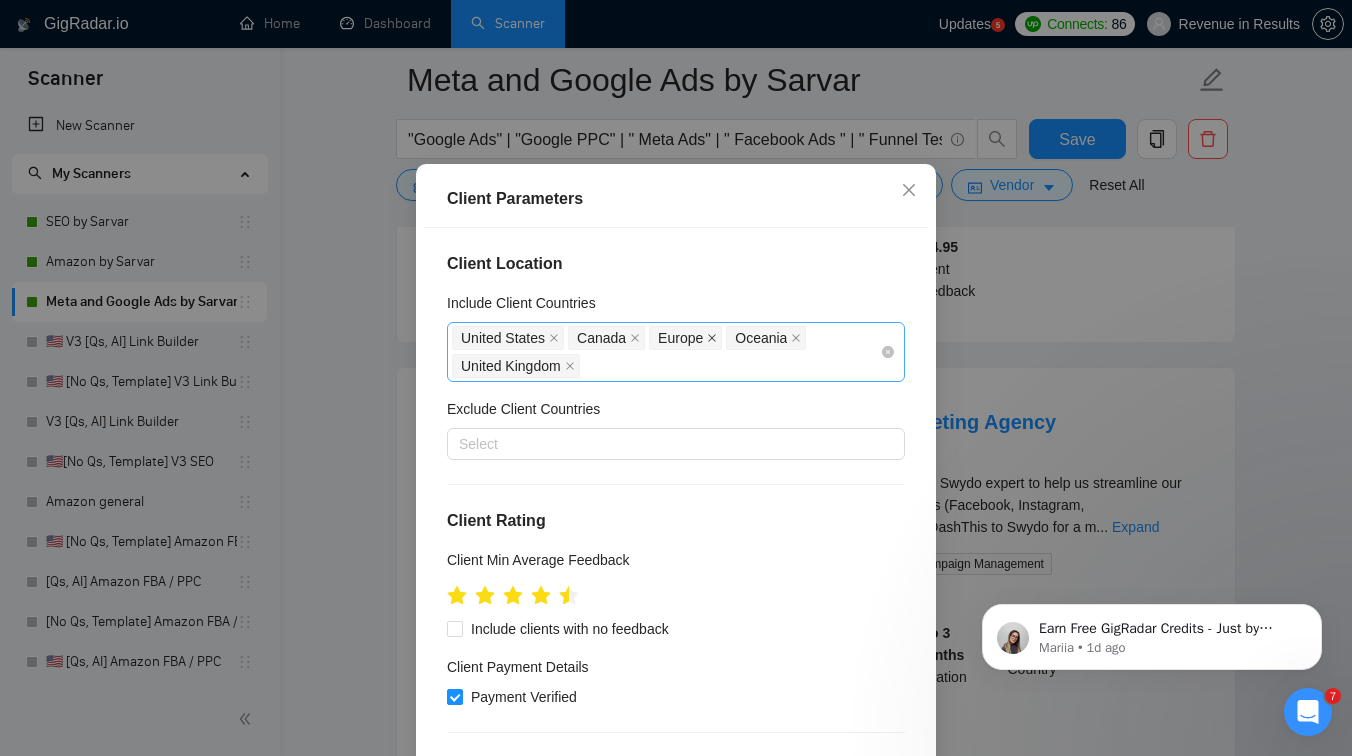 click 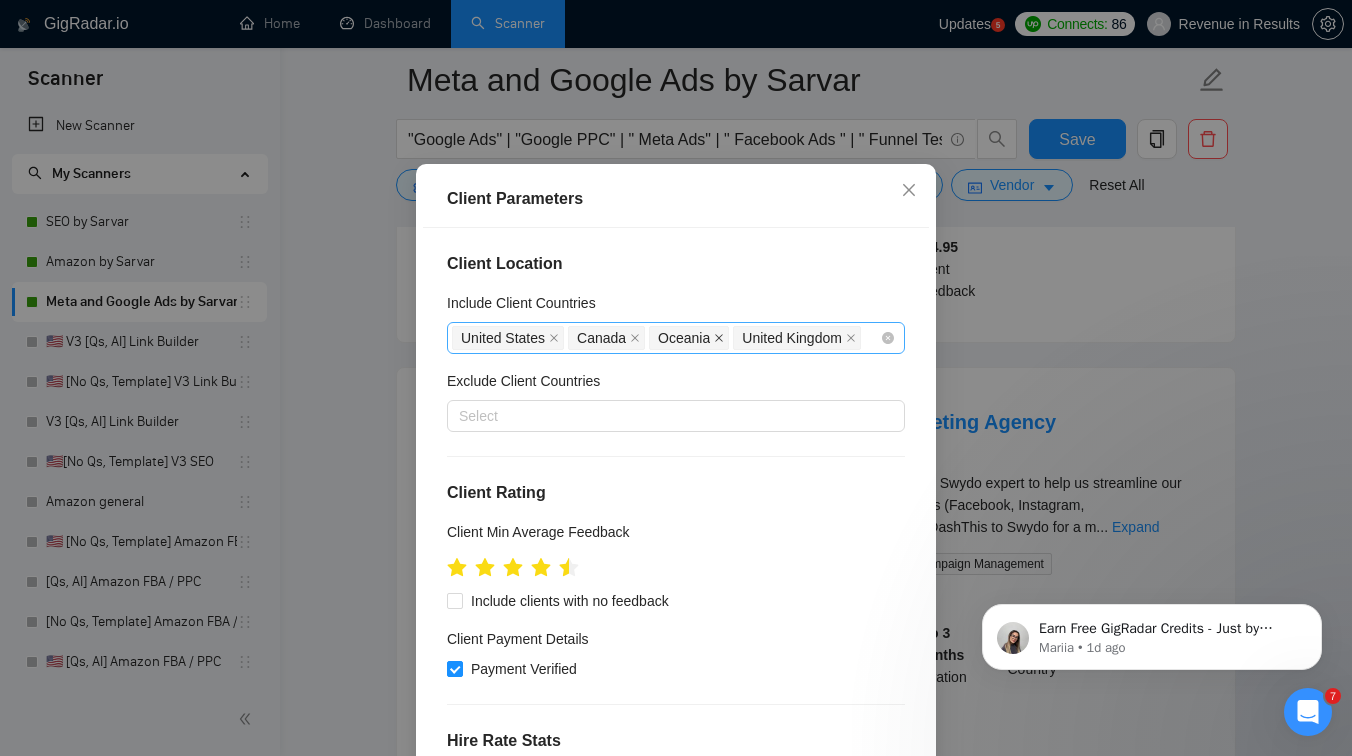 click 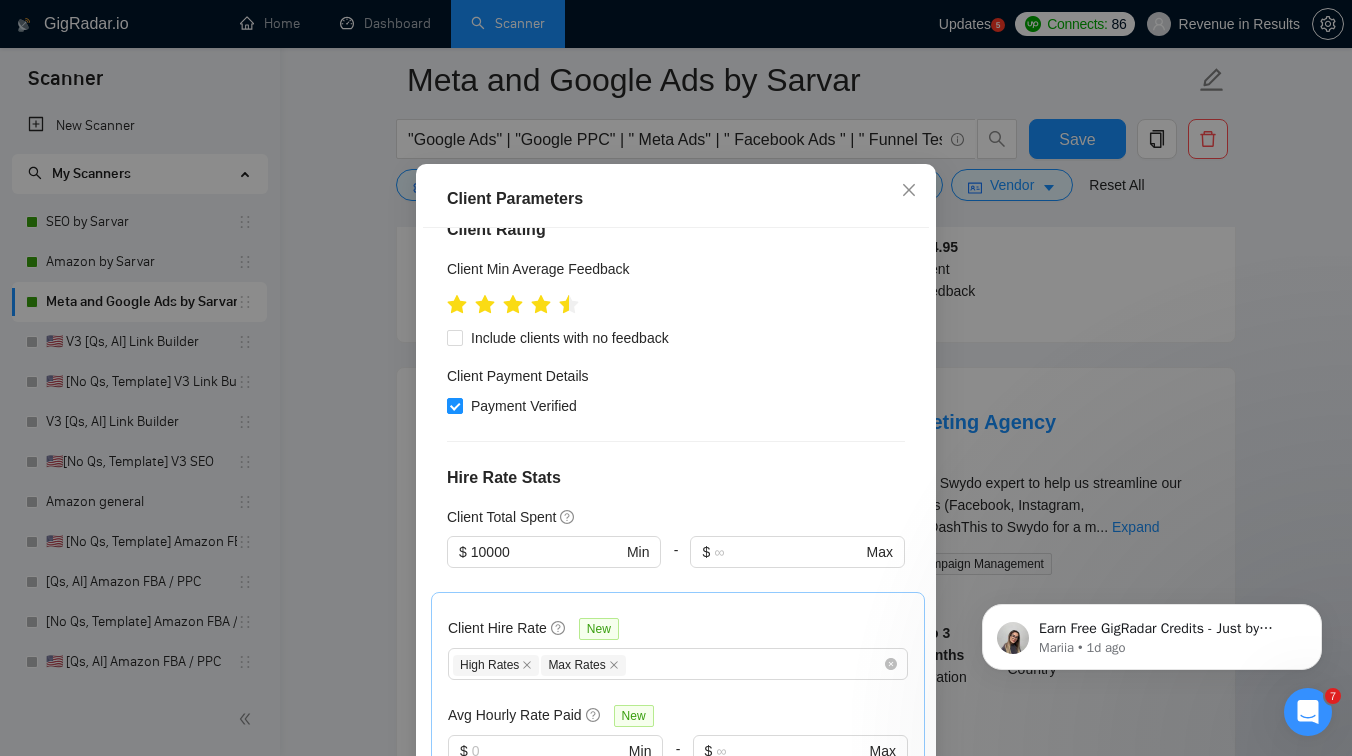 scroll, scrollTop: 736, scrollLeft: 0, axis: vertical 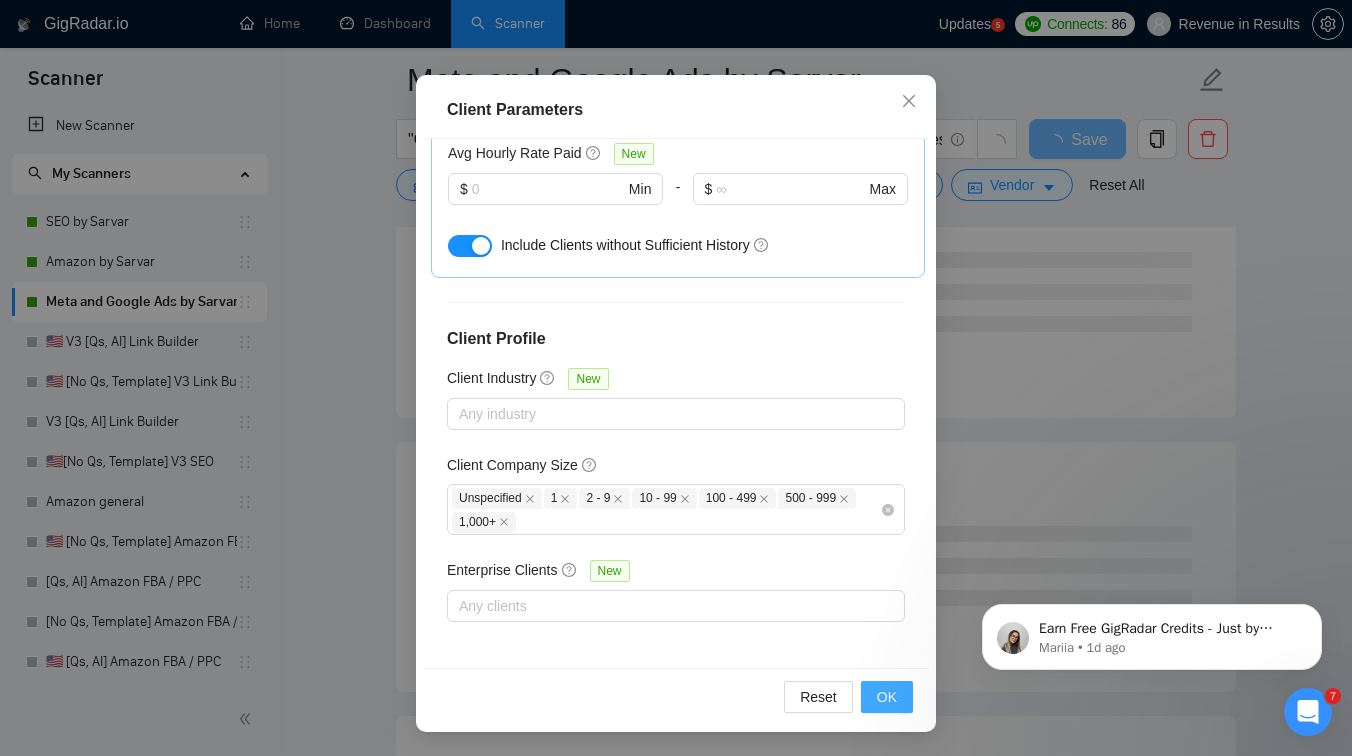 click on "OK" at bounding box center [887, 697] 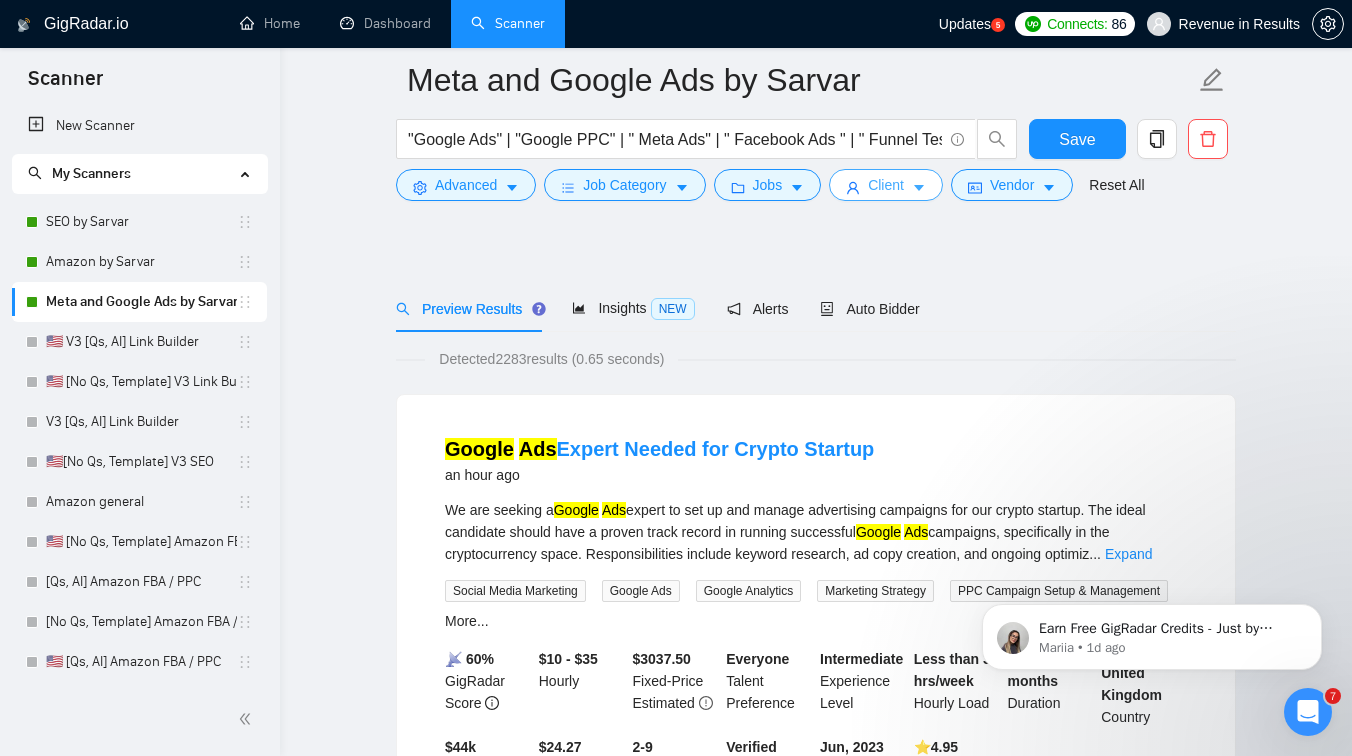 scroll, scrollTop: 0, scrollLeft: 0, axis: both 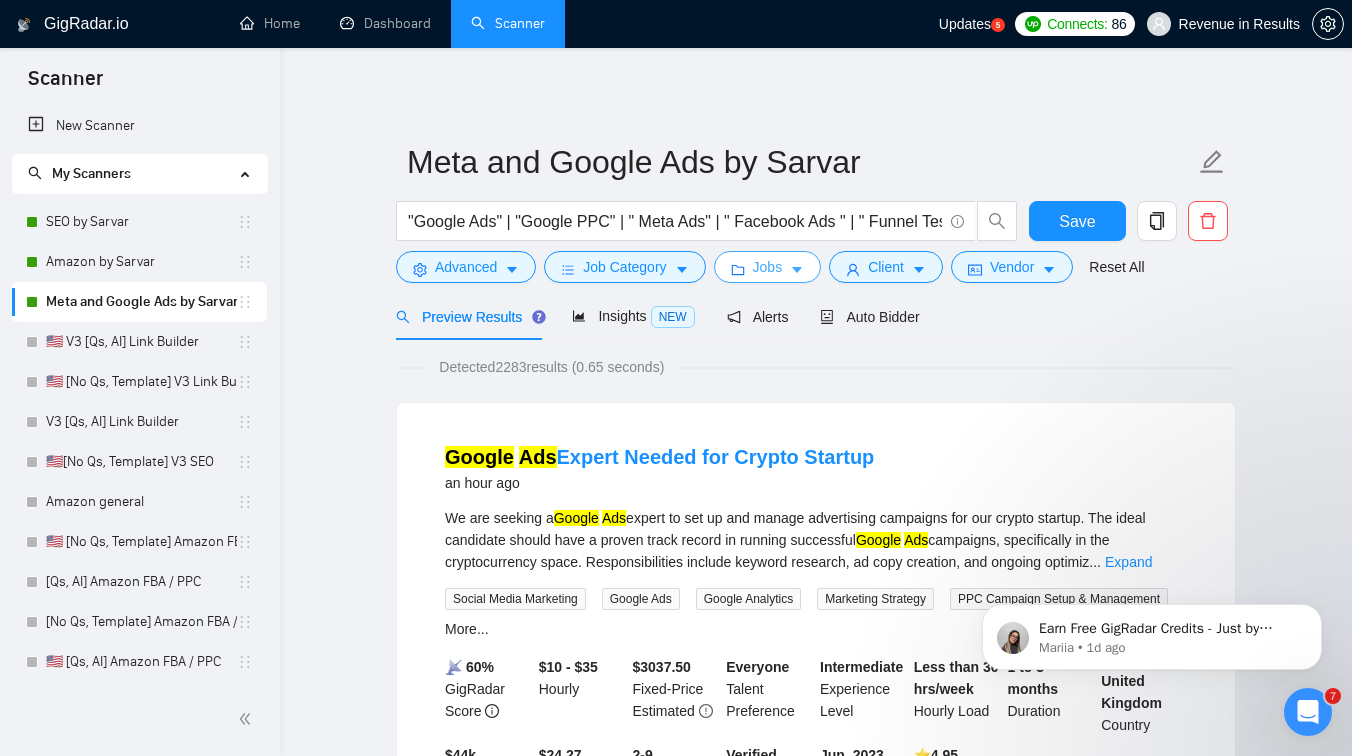 click on "Jobs" at bounding box center (768, 267) 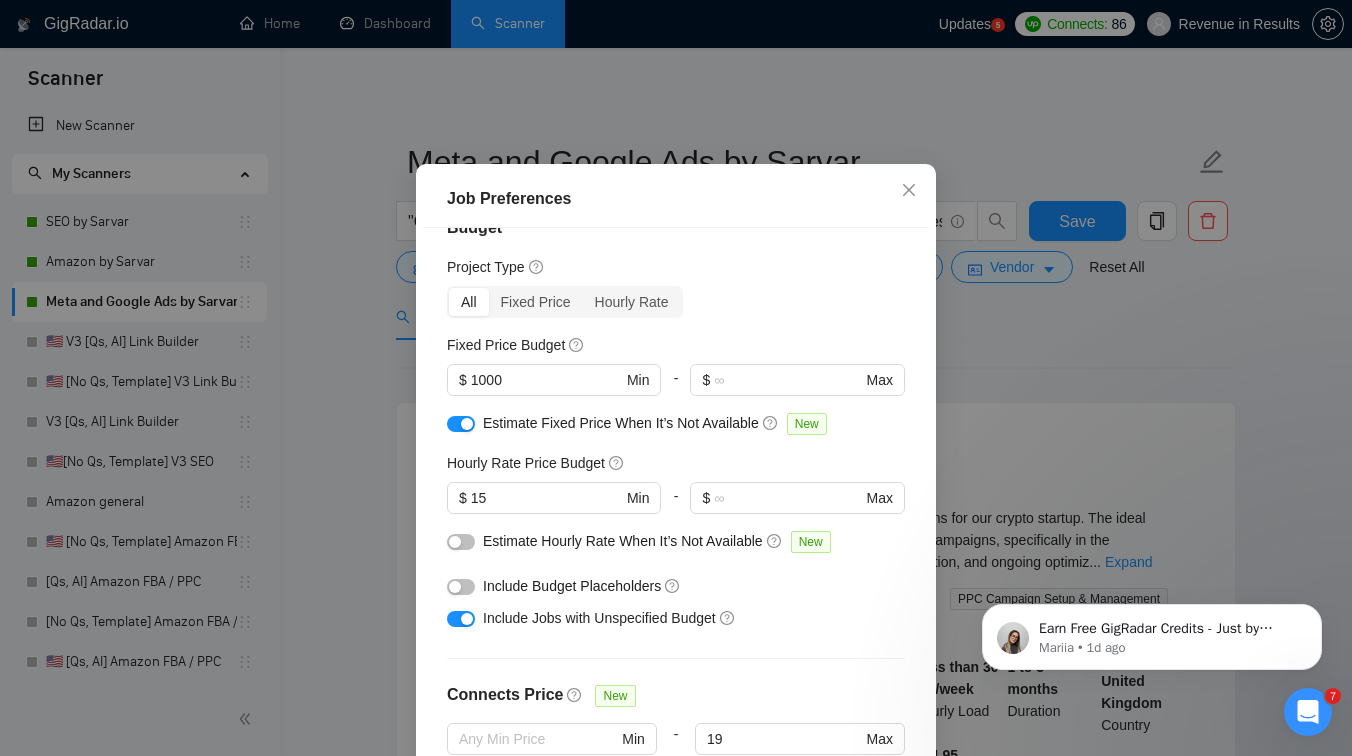 scroll, scrollTop: 0, scrollLeft: 0, axis: both 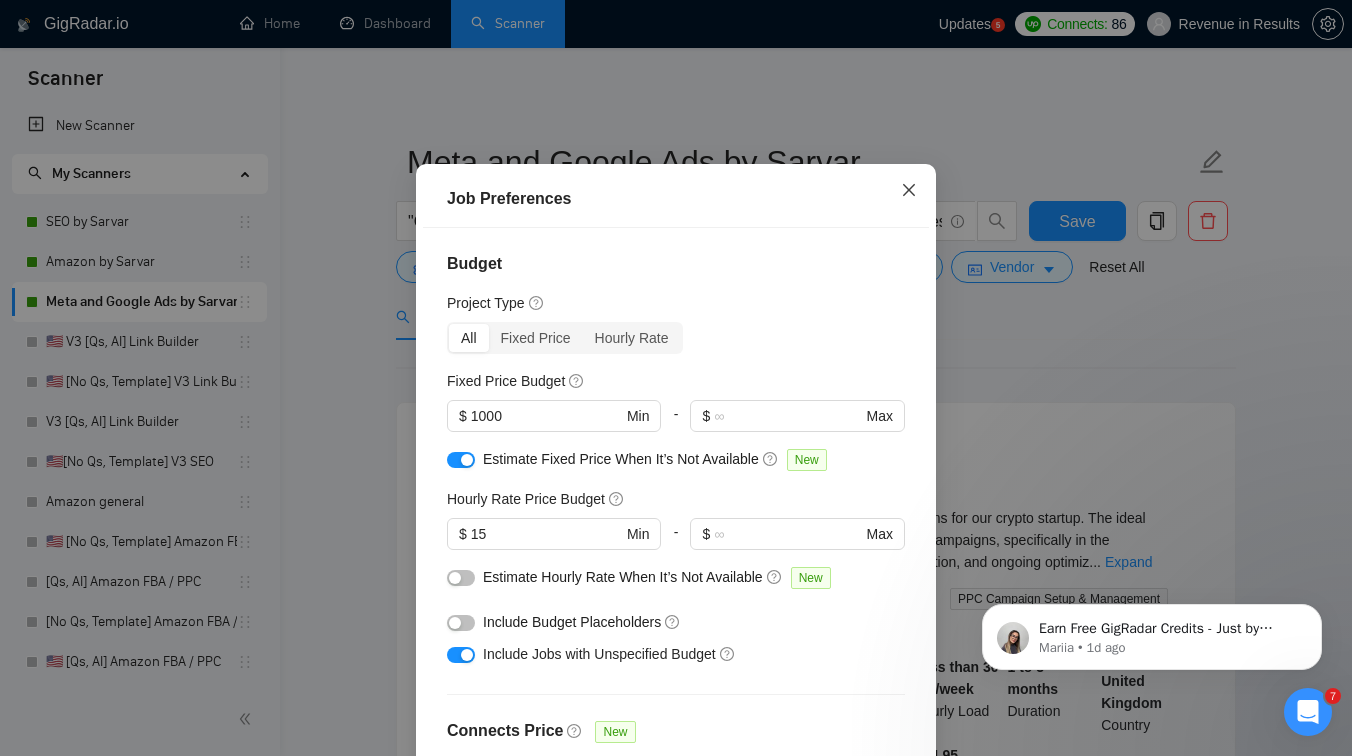 click 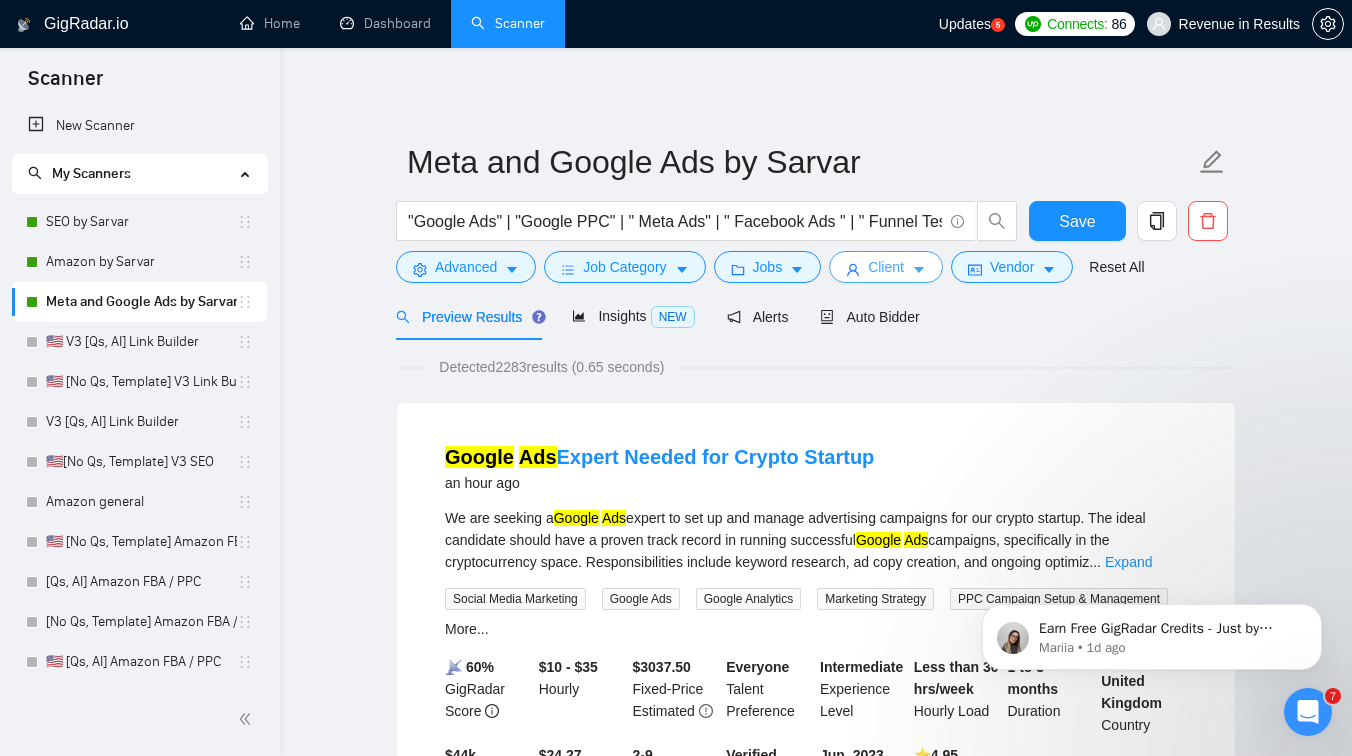 click on "Client" at bounding box center (886, 267) 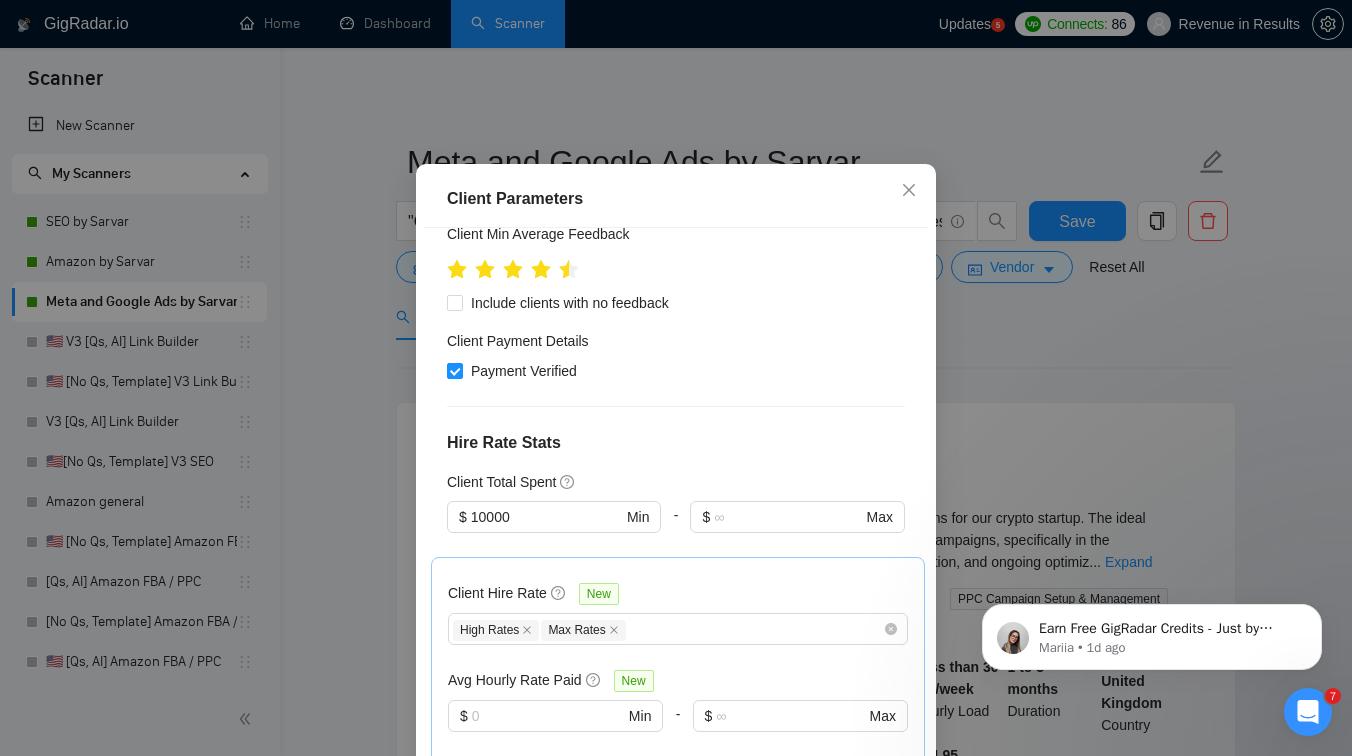 scroll, scrollTop: 492, scrollLeft: 0, axis: vertical 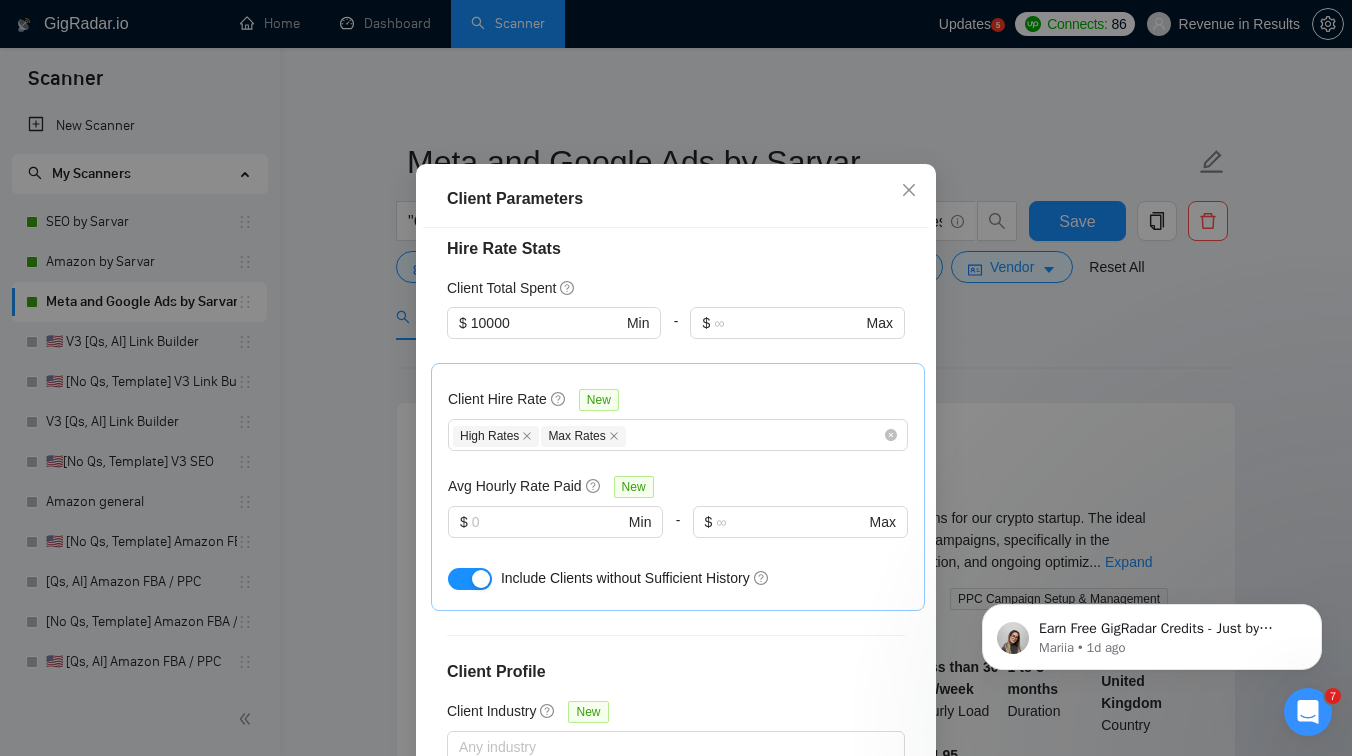 click on "Client Parameters Client Location Include Client Countries United States Canada United Kingdom Exclude Client Countries Select Client Rating Client Min Average Feedback Include clients with no feedback Client Payment Details Payment Verified Hire Rate Stats Client Total Spent $ [NUMBER] Min - $ Max Client Hire Rate New High Rates Max Rates Avg Hourly Rate Paid New $ Min - $ Max Include Clients without Sufficient History Client Profile Client Industry New Any industry Client Company Size Unspecified [NUMBER] [NUMBER] - [NUMBER] [NUMBER] - [NUMBER] [NUMBER] - [NUMBER] Enterprise Clients New Any clients Reset OK" at bounding box center (676, 378) 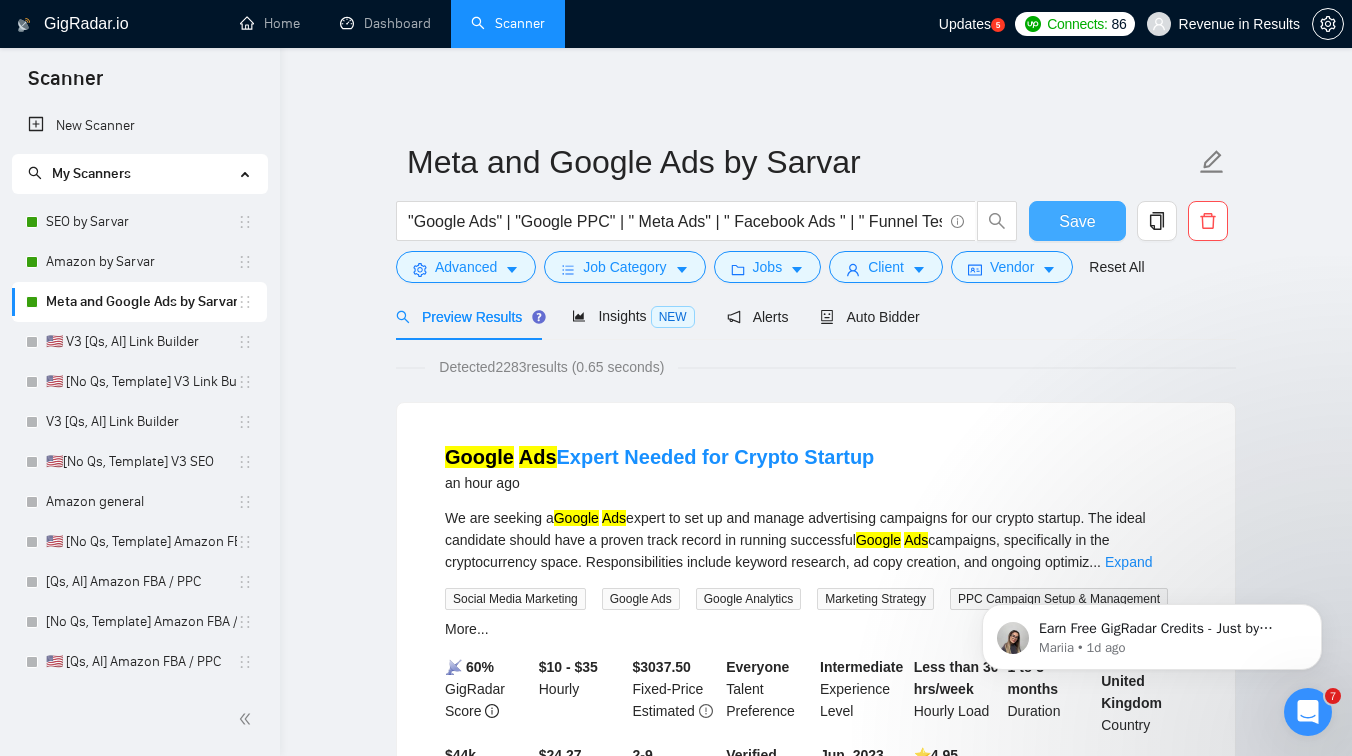 click on "Save" at bounding box center (1077, 221) 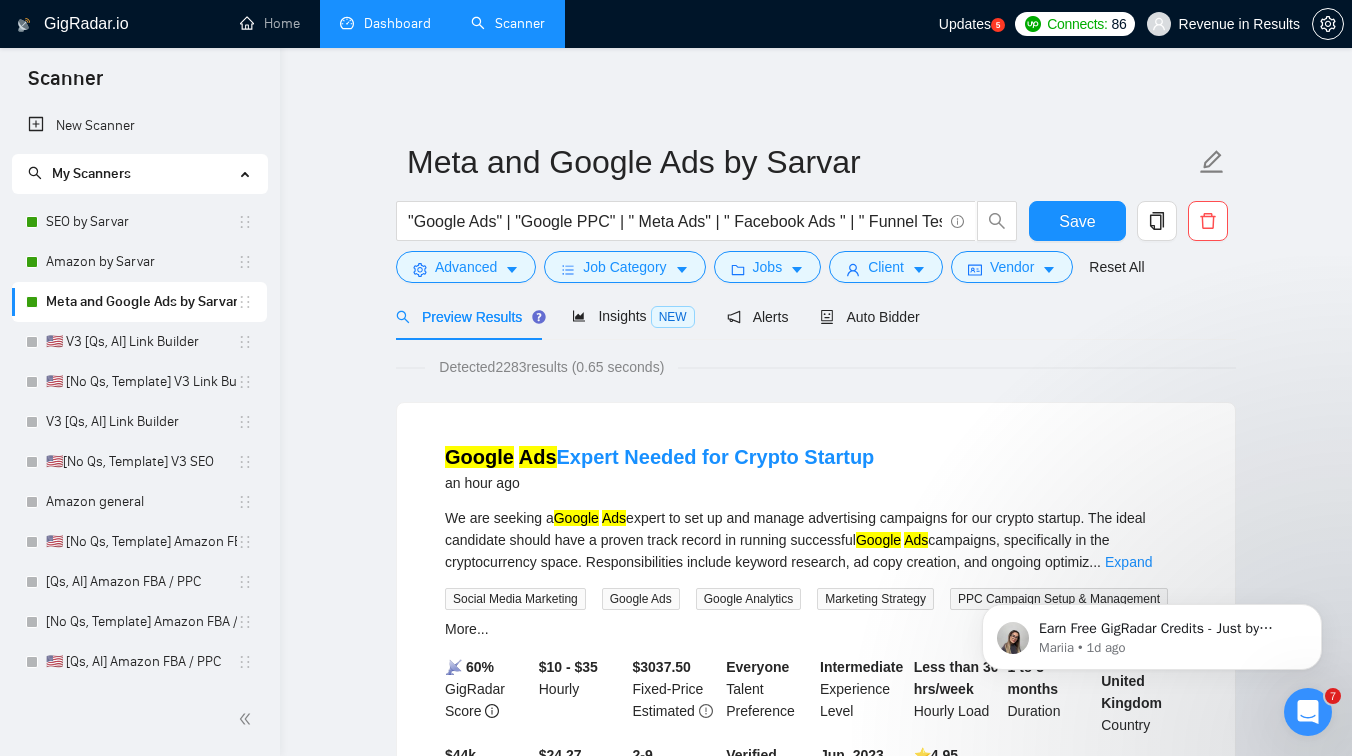 click on "Dashboard" at bounding box center [385, 23] 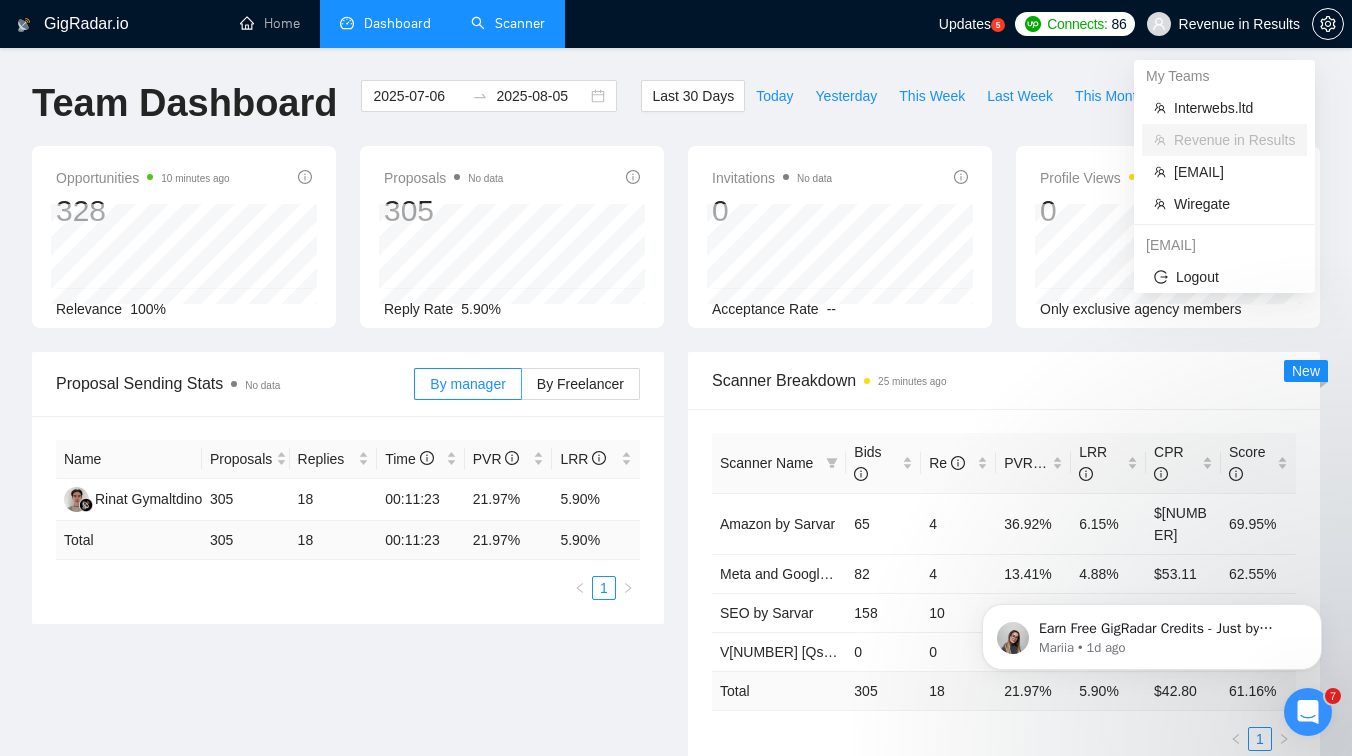 click on "Revenue in Results" at bounding box center [1239, 24] 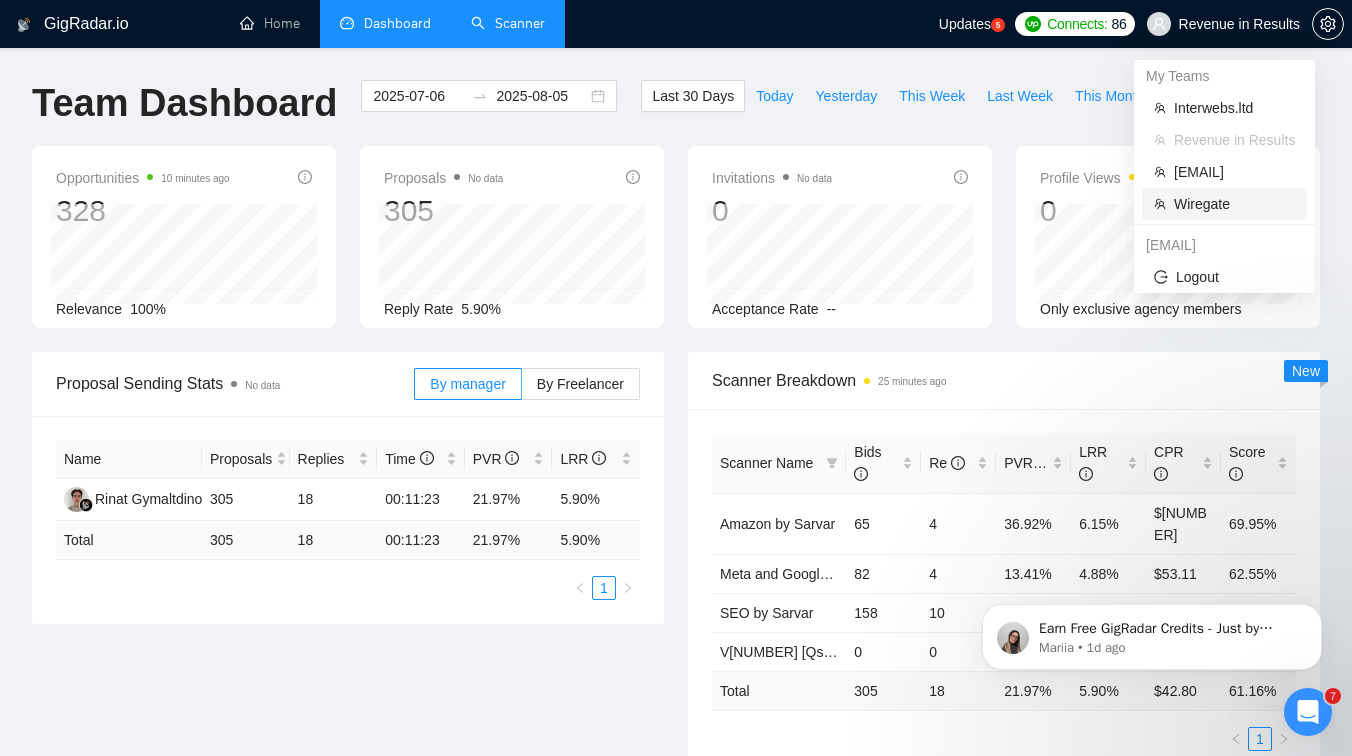 click on "Wiregate" at bounding box center [1234, 204] 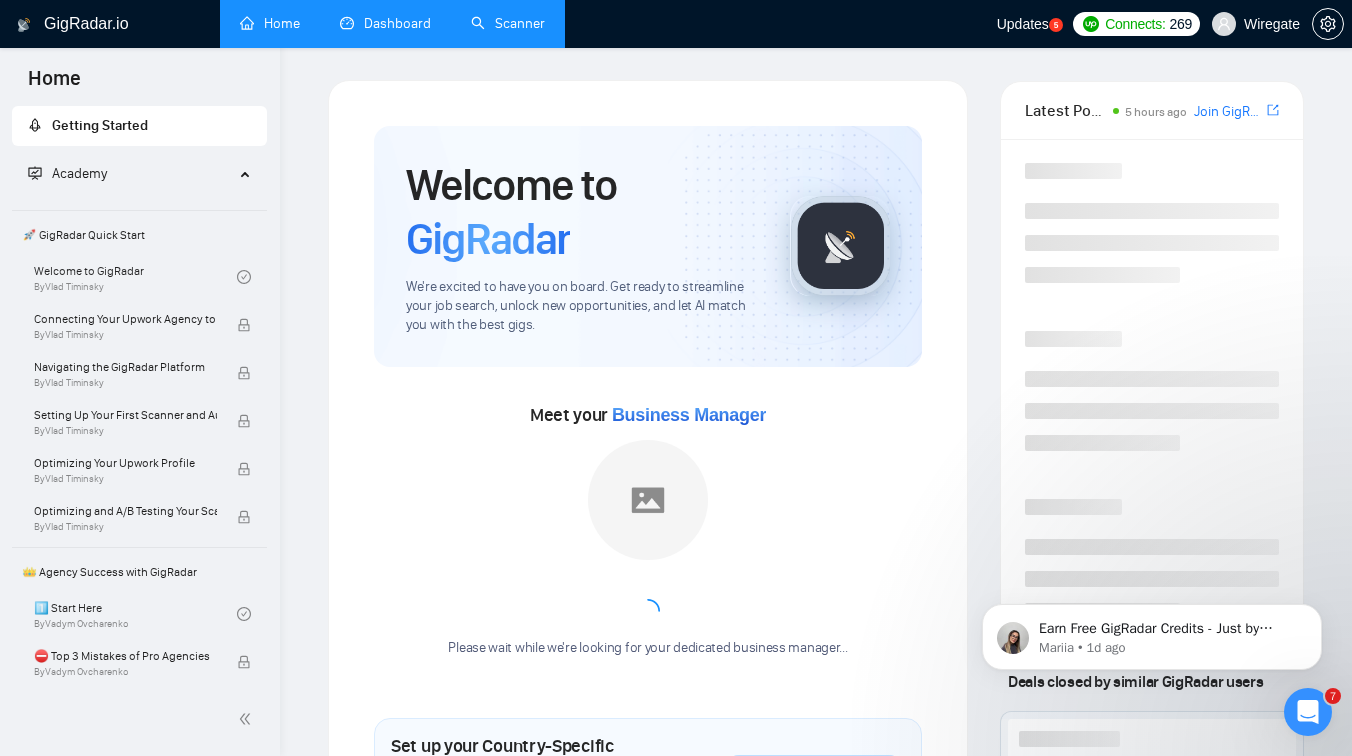 click on "Dashboard" at bounding box center [385, 23] 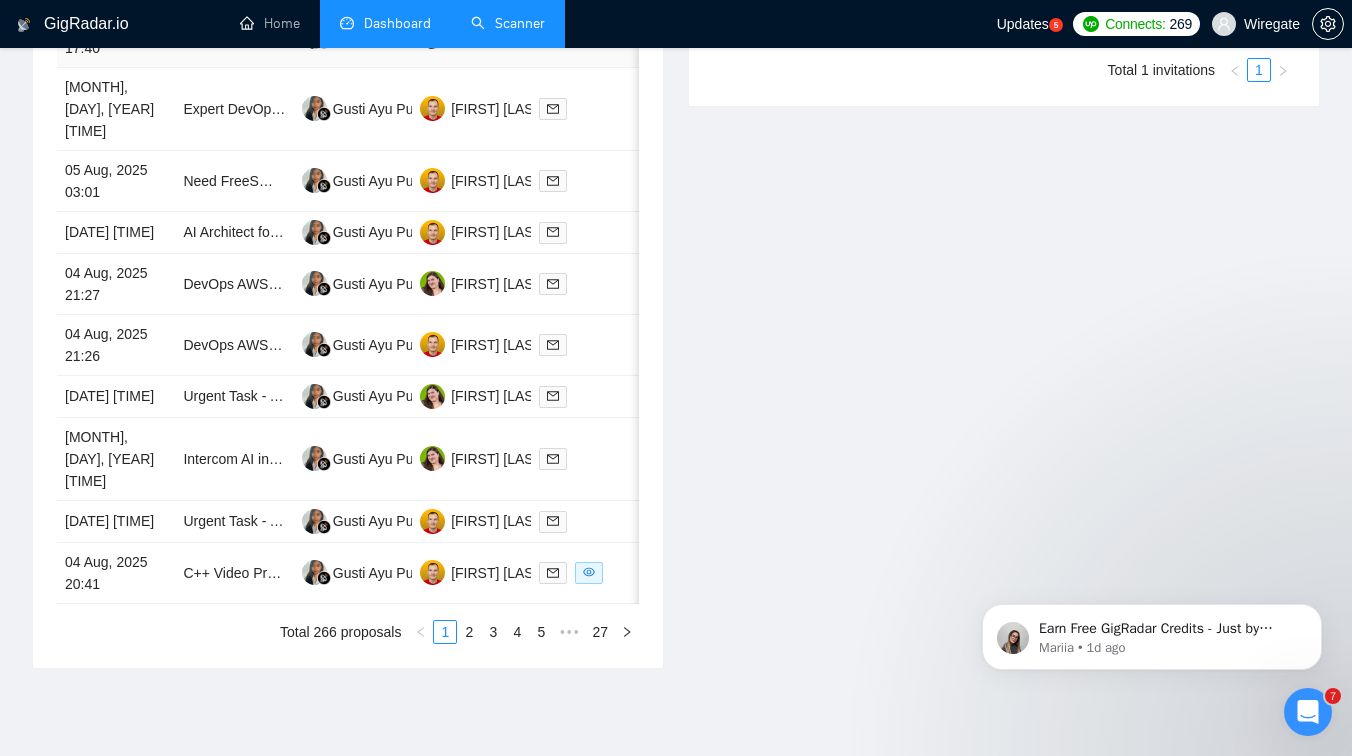scroll, scrollTop: 1041, scrollLeft: 0, axis: vertical 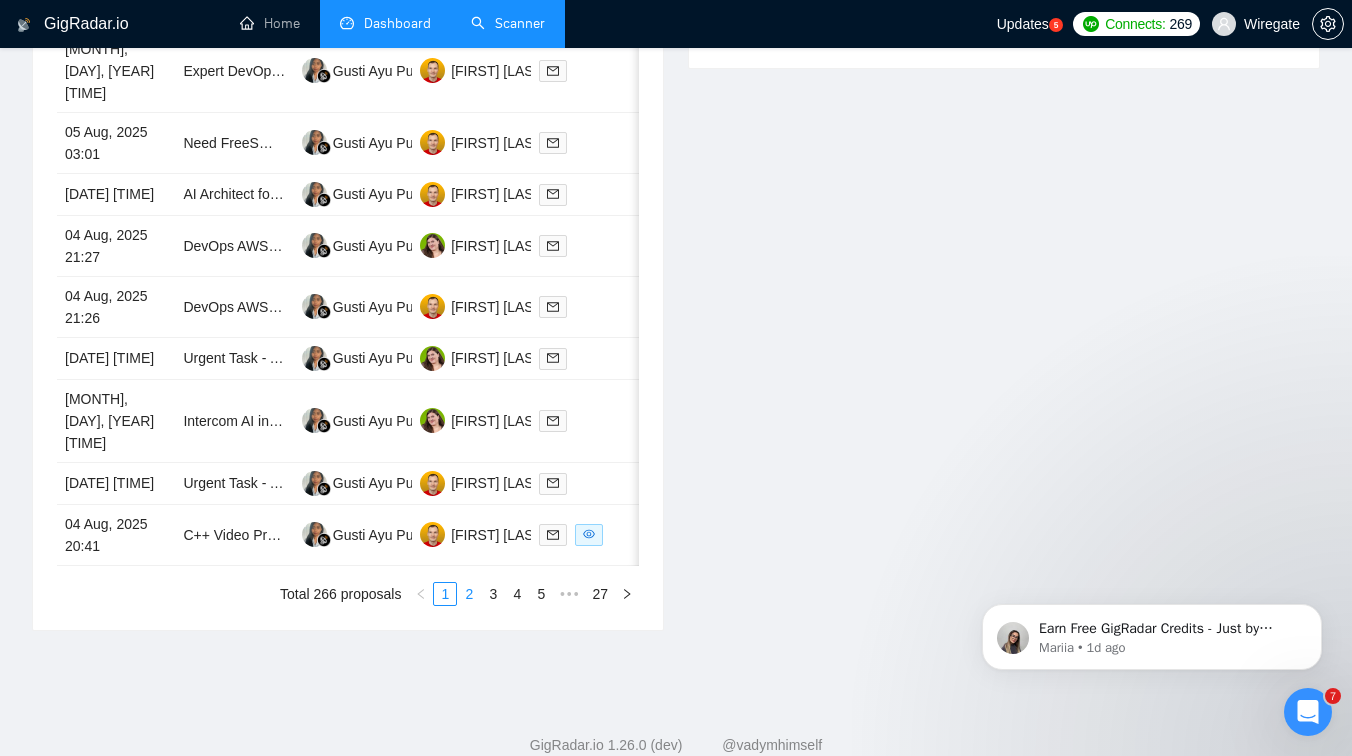 click on "2" at bounding box center (469, 594) 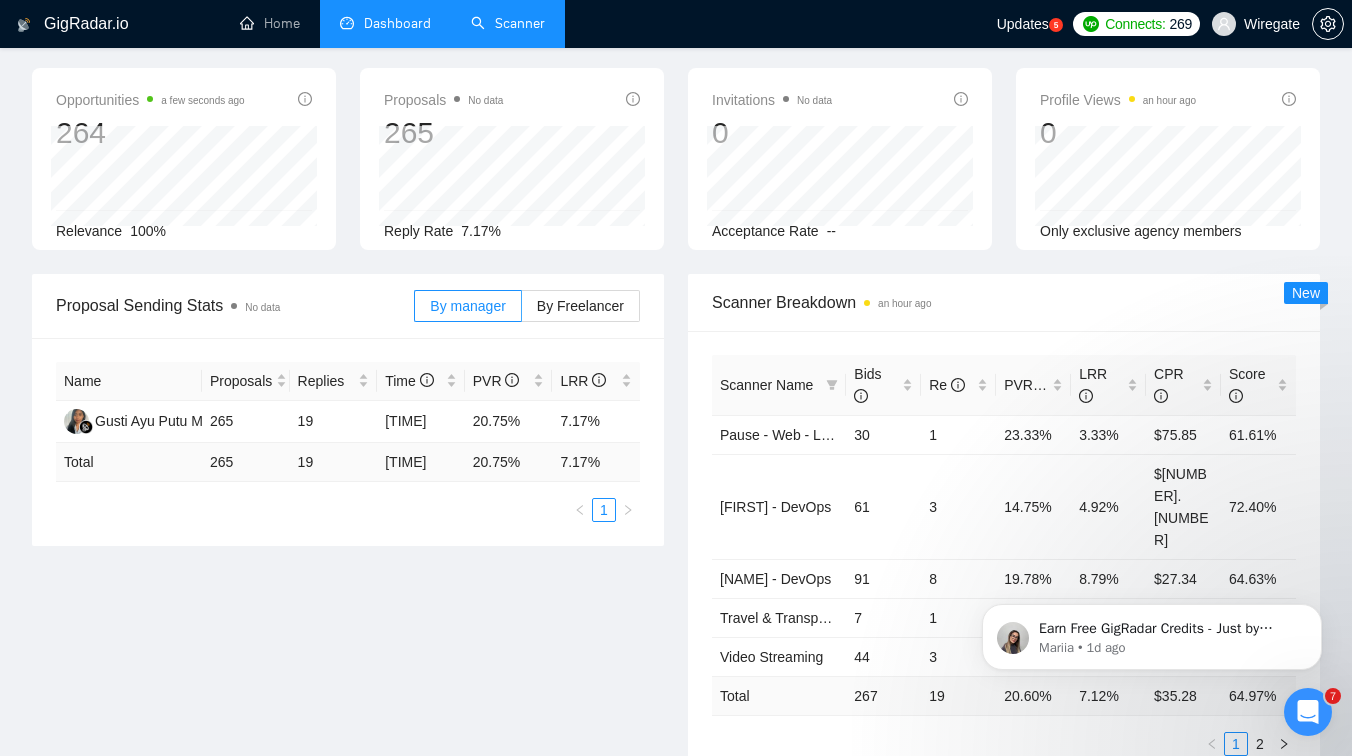 scroll, scrollTop: 0, scrollLeft: 0, axis: both 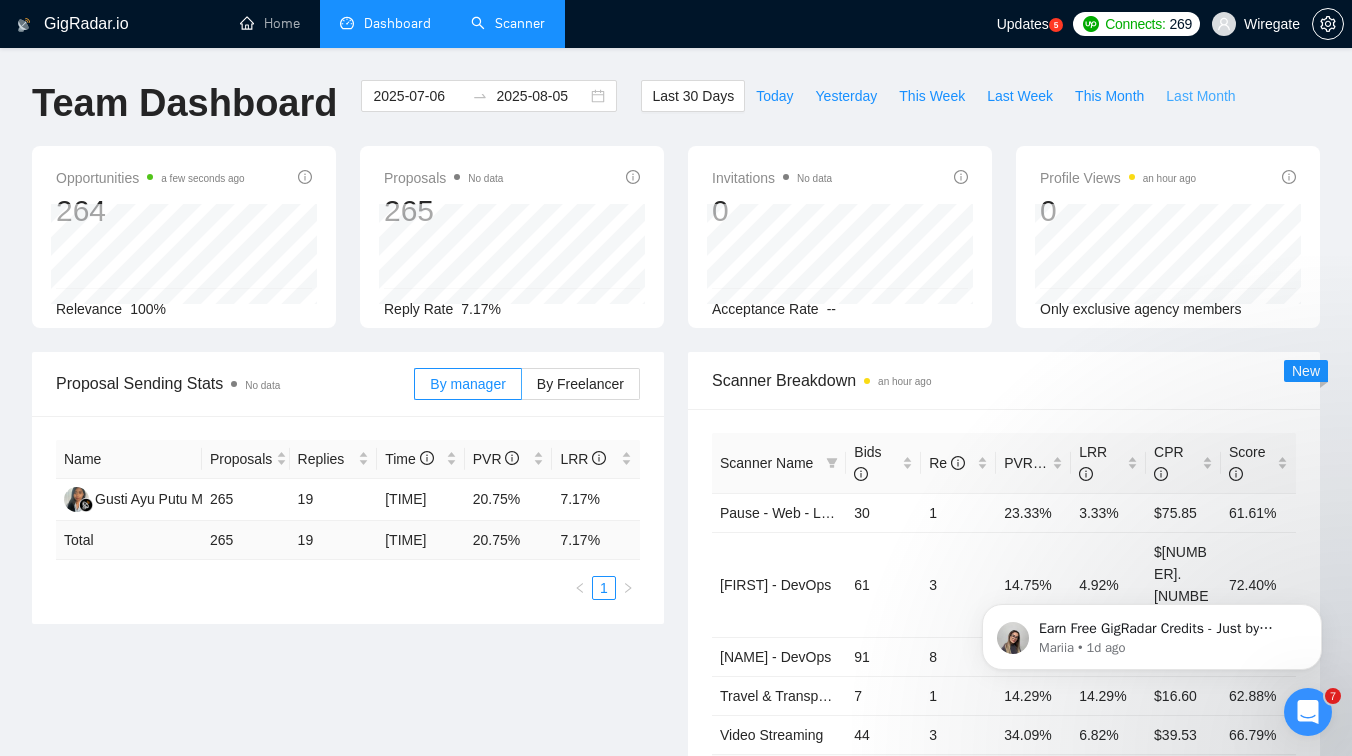 click on "Last Month" at bounding box center (1200, 96) 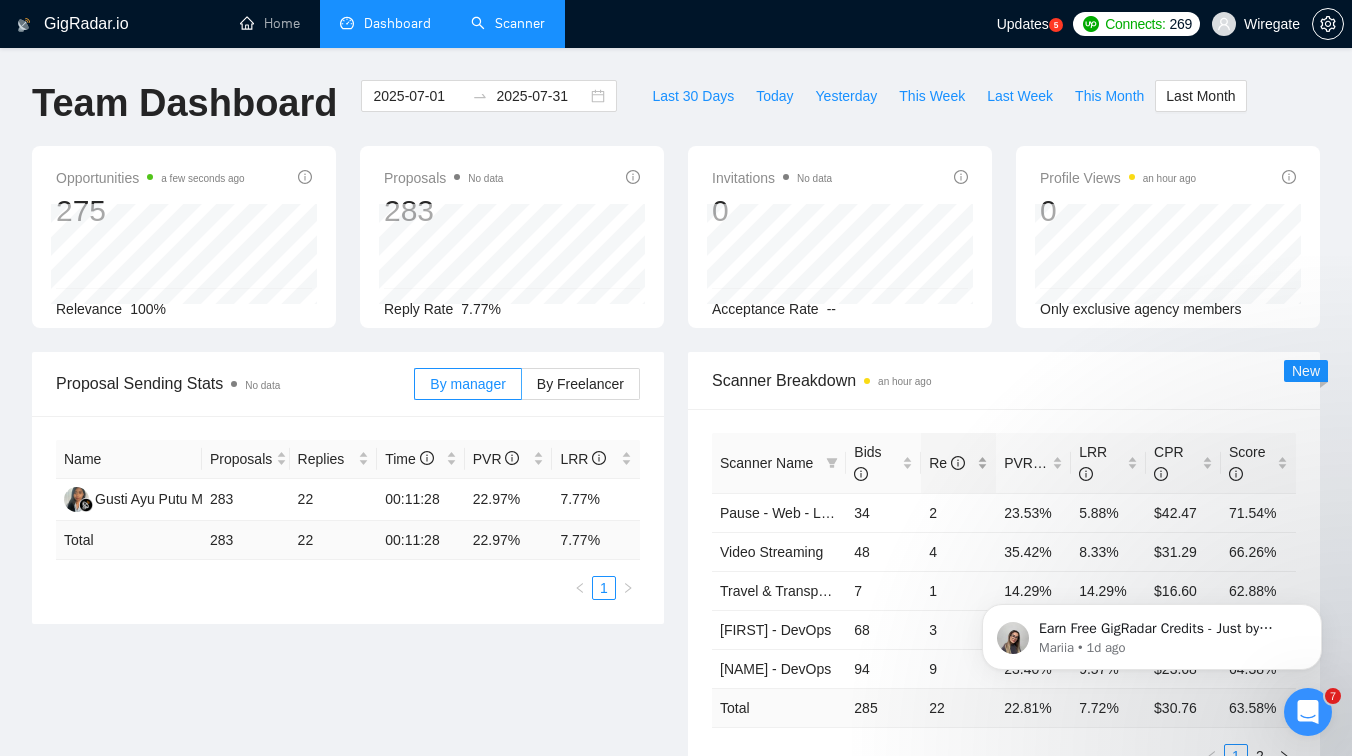 click on "Re" at bounding box center [958, 463] 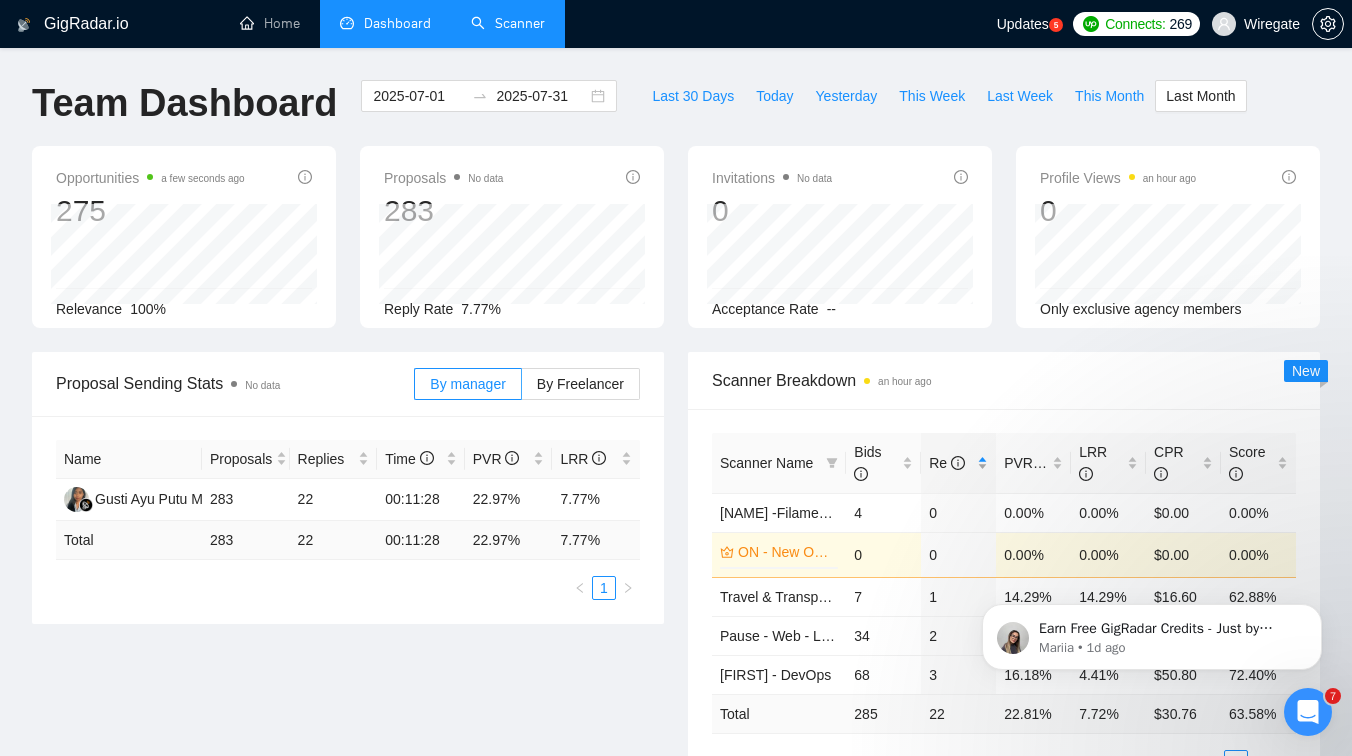 click on "Re" at bounding box center (958, 463) 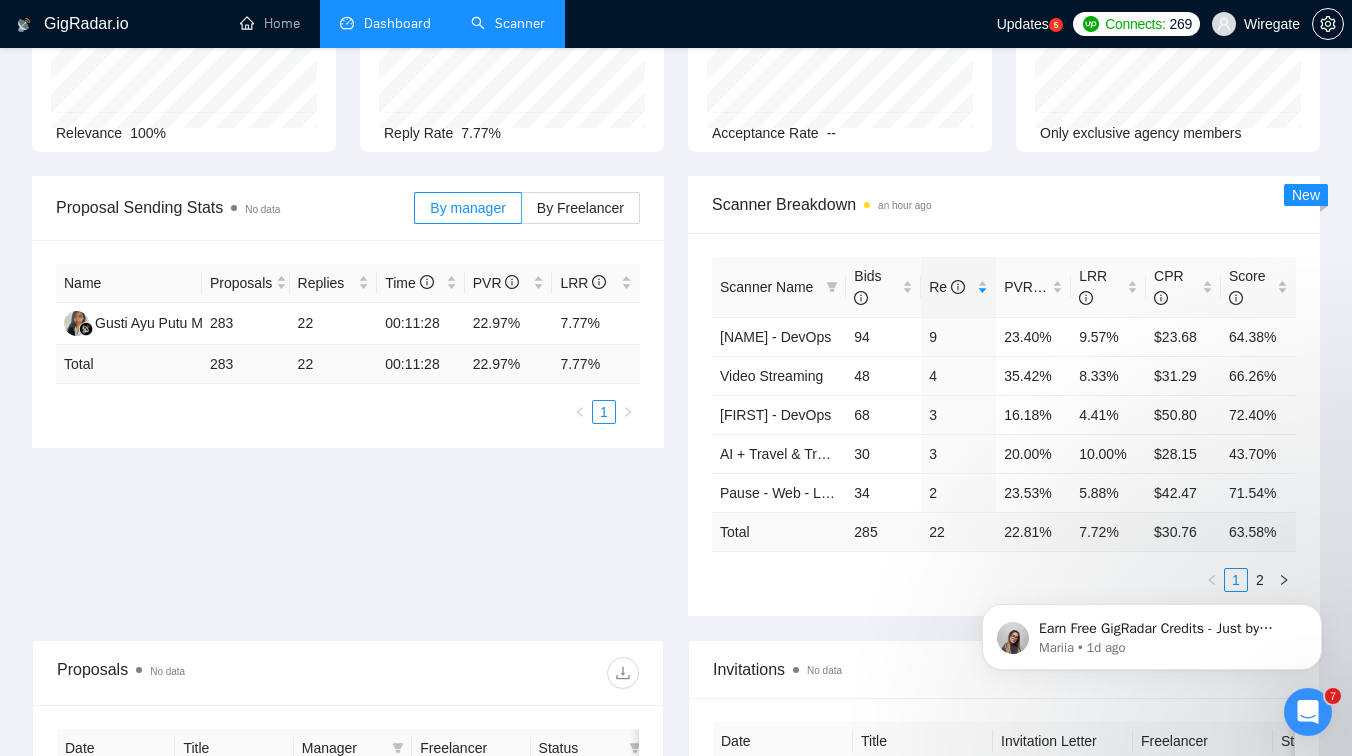 scroll, scrollTop: 177, scrollLeft: 0, axis: vertical 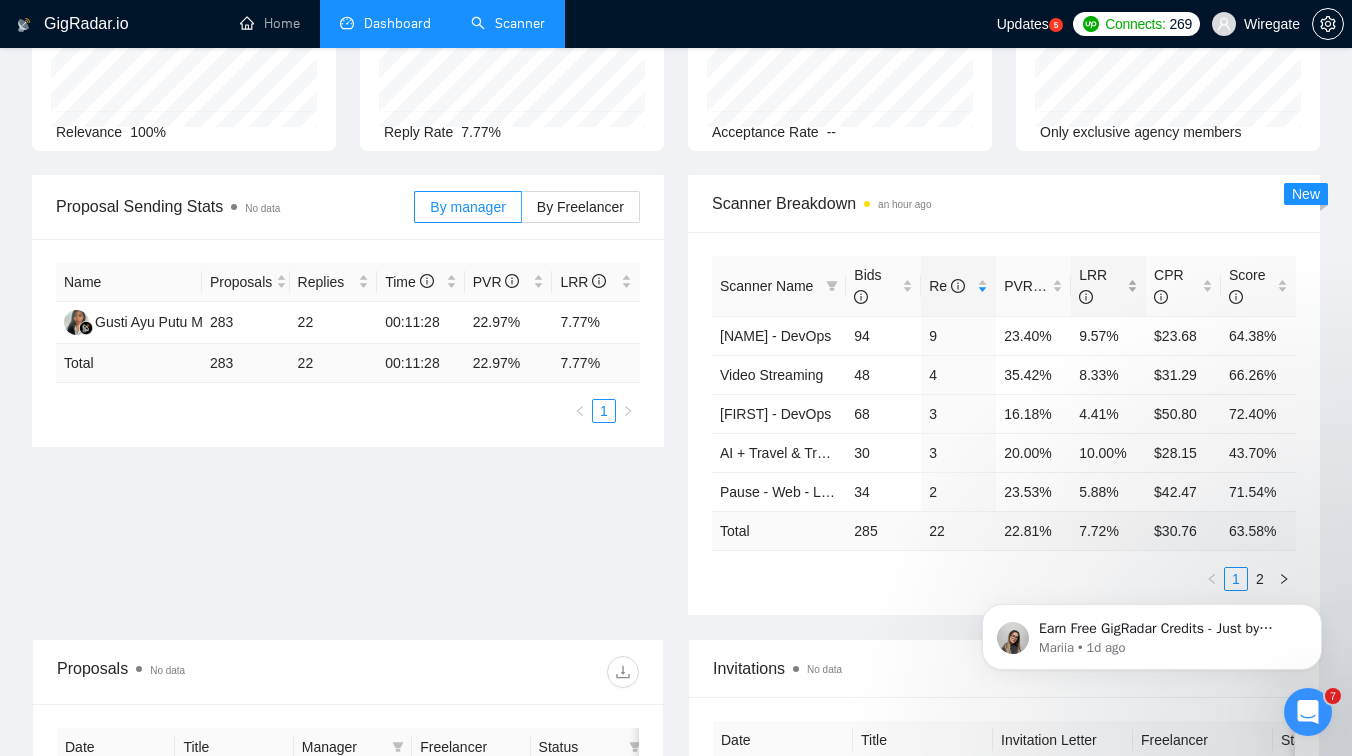 click on "LRR" at bounding box center (1108, 286) 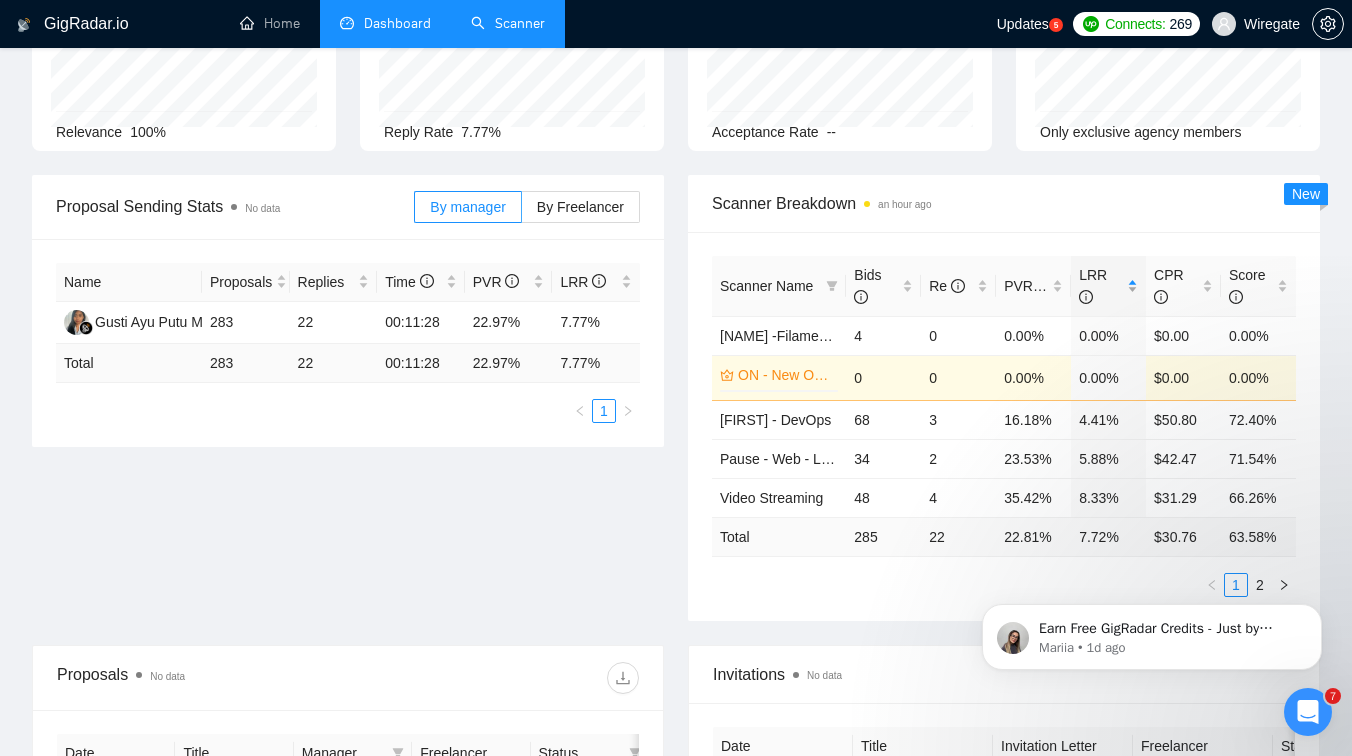 click on "LRR" at bounding box center (1108, 286) 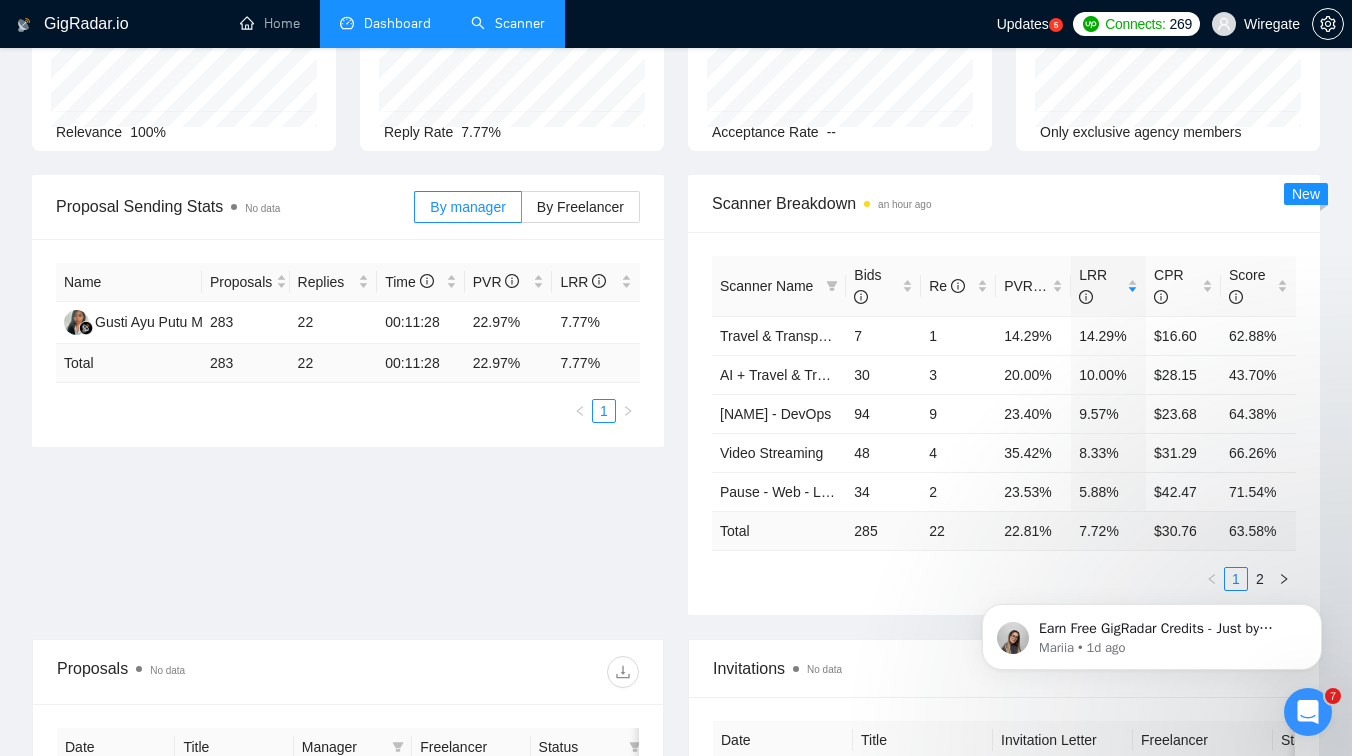 click on "Earn Free GigRadar Credits - Just by Sharing Your Story! 💬 Want more credits for sending proposals? It’s simple - share, inspire, and get rewarded! 🤫 Here’s how you can earn free credits: Introduce yourself in the #intros channel of the GigRadar Upwork Community and grab +20 credits for sending bids., Post your success story (closed projects, high LRR, etc.) in the #general channel and claim +50 credits for sending bids. Why? GigRadar is building a powerful network of freelancers and agencies. We want you to make valuable connections, showcase your wins, and inspire others while getting rewarded! 🚀 Not a member yet? Join our Slack community now 👉 Join Slack Community Claiming your credits is easy: Reply to this message with a screenshot of your post, and our Tech Support Team will instantly top up your credits! 💸 [NAME] • [TIME] ago" at bounding box center (1152, 632) 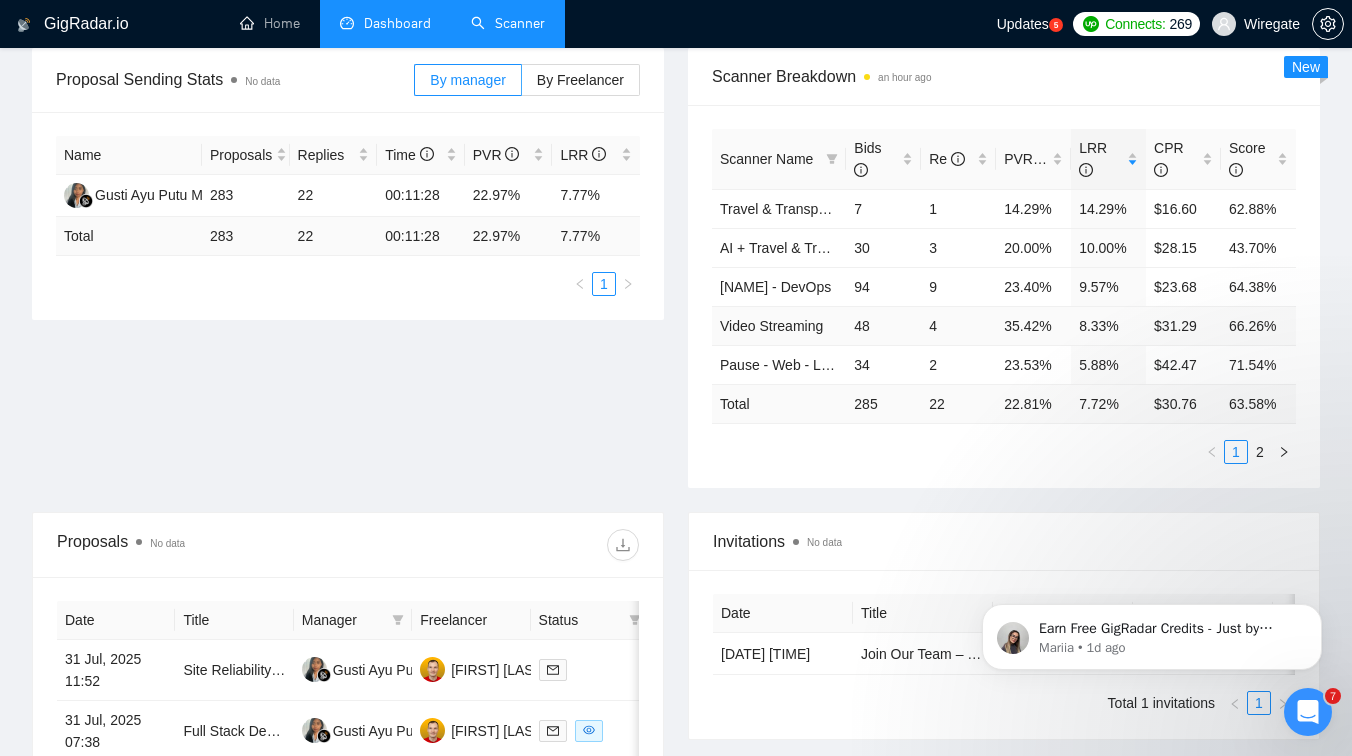scroll, scrollTop: 347, scrollLeft: 0, axis: vertical 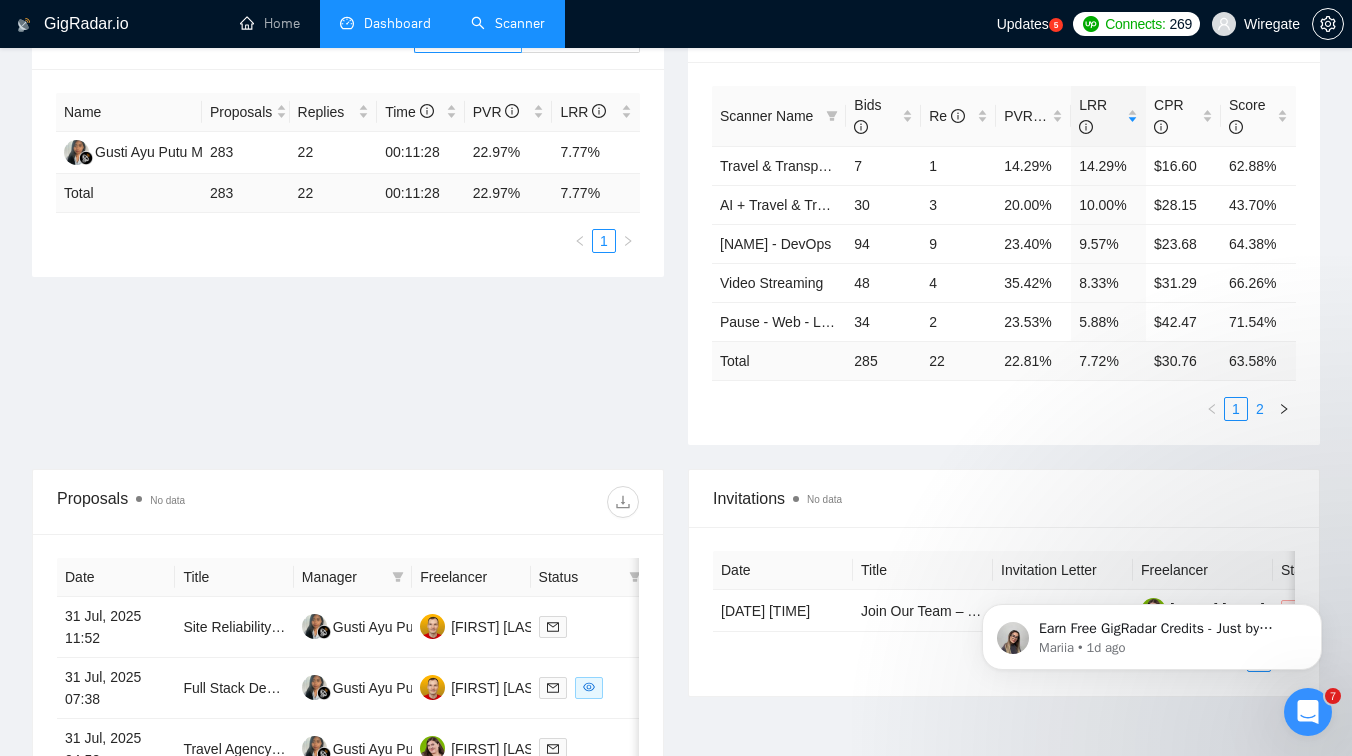 click on "2" at bounding box center (1260, 409) 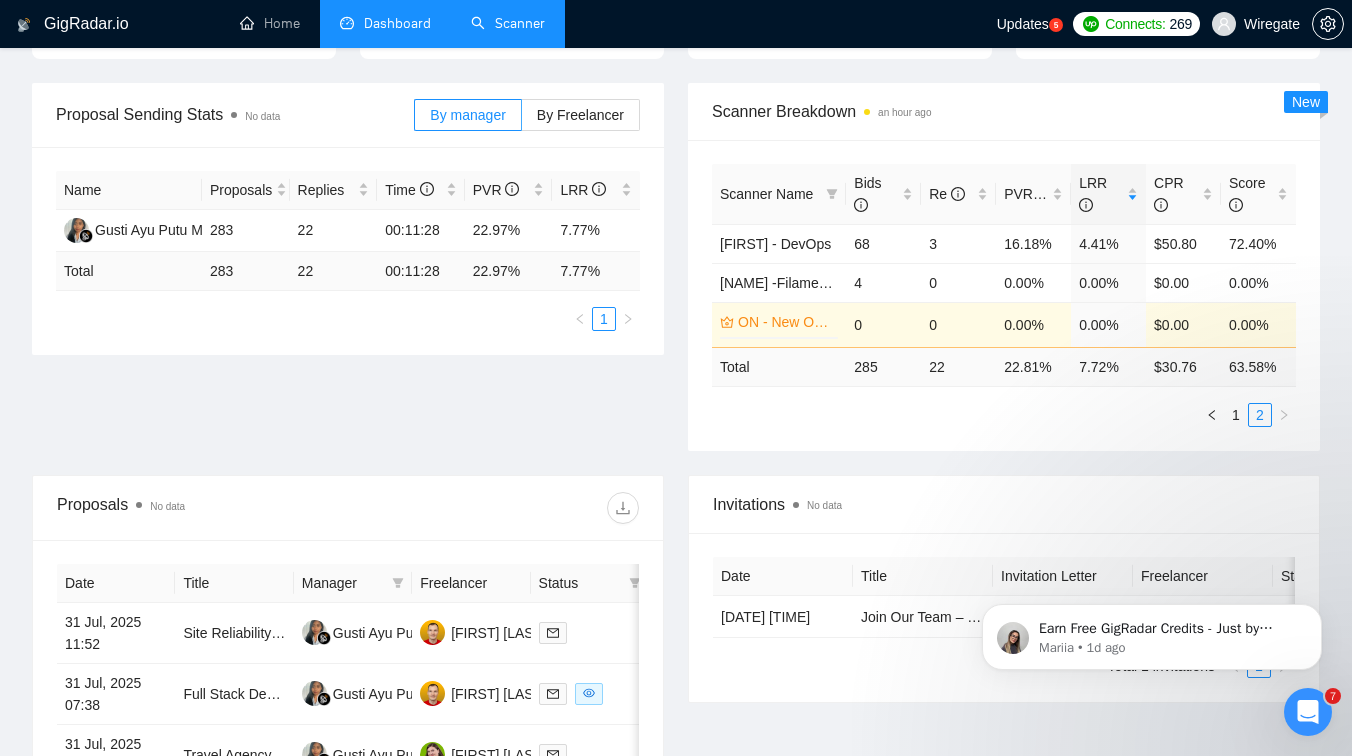scroll, scrollTop: 268, scrollLeft: 0, axis: vertical 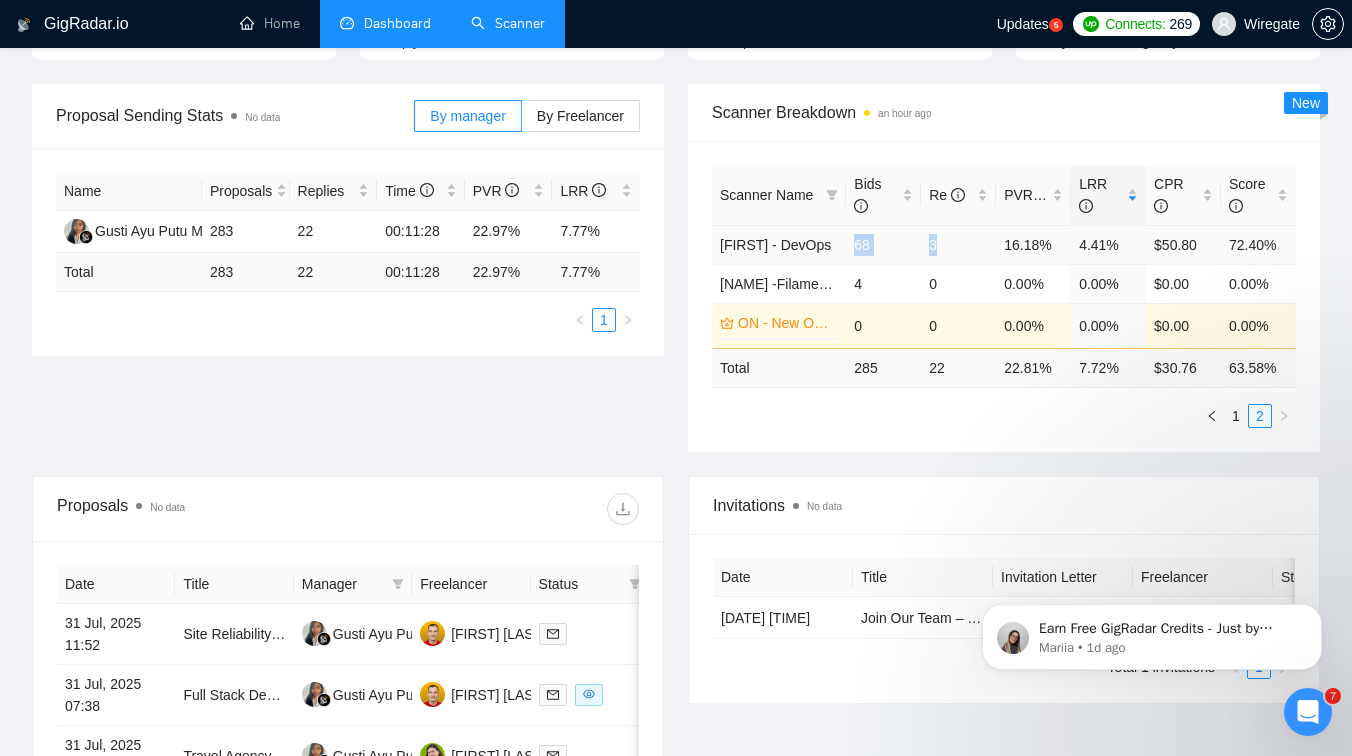 drag, startPoint x: 852, startPoint y: 250, endPoint x: 947, endPoint y: 244, distance: 95.189285 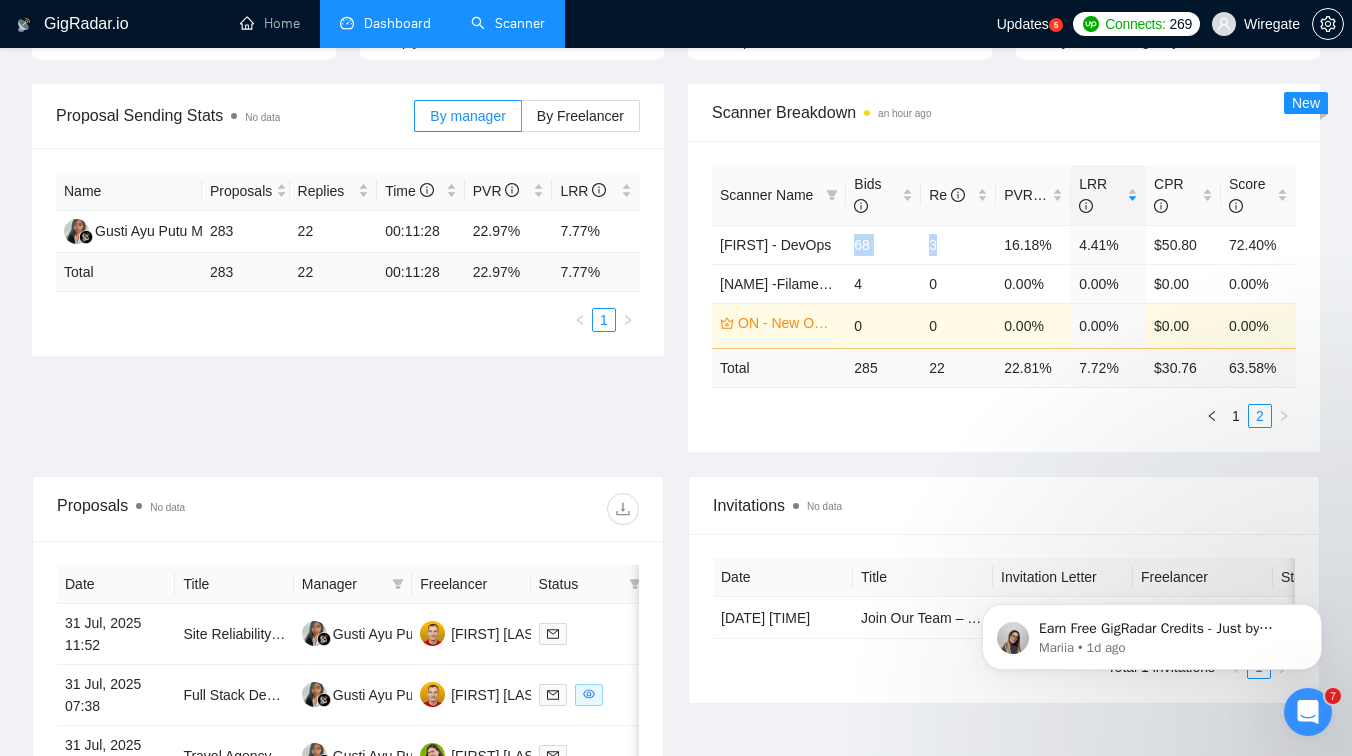 click on "Scanner Breakdown an hour ago" at bounding box center (1004, 112) 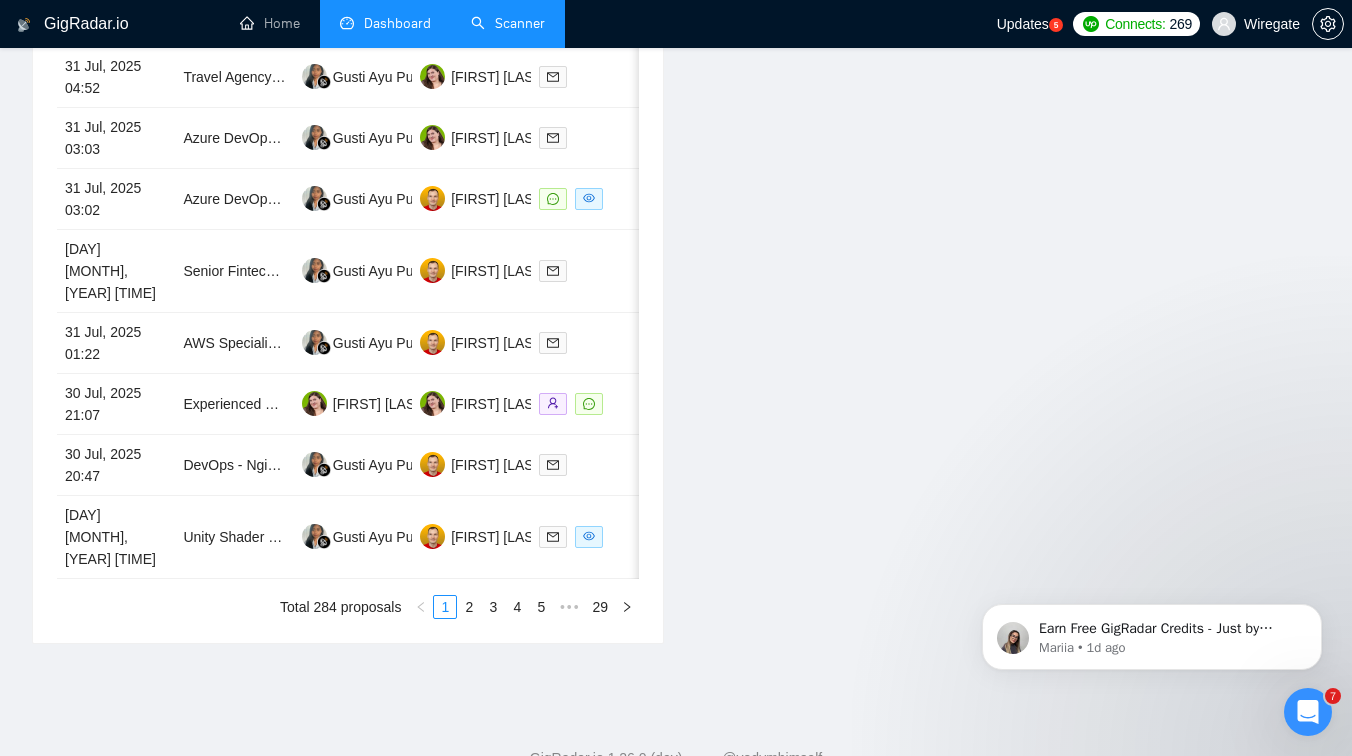 scroll, scrollTop: 969, scrollLeft: 0, axis: vertical 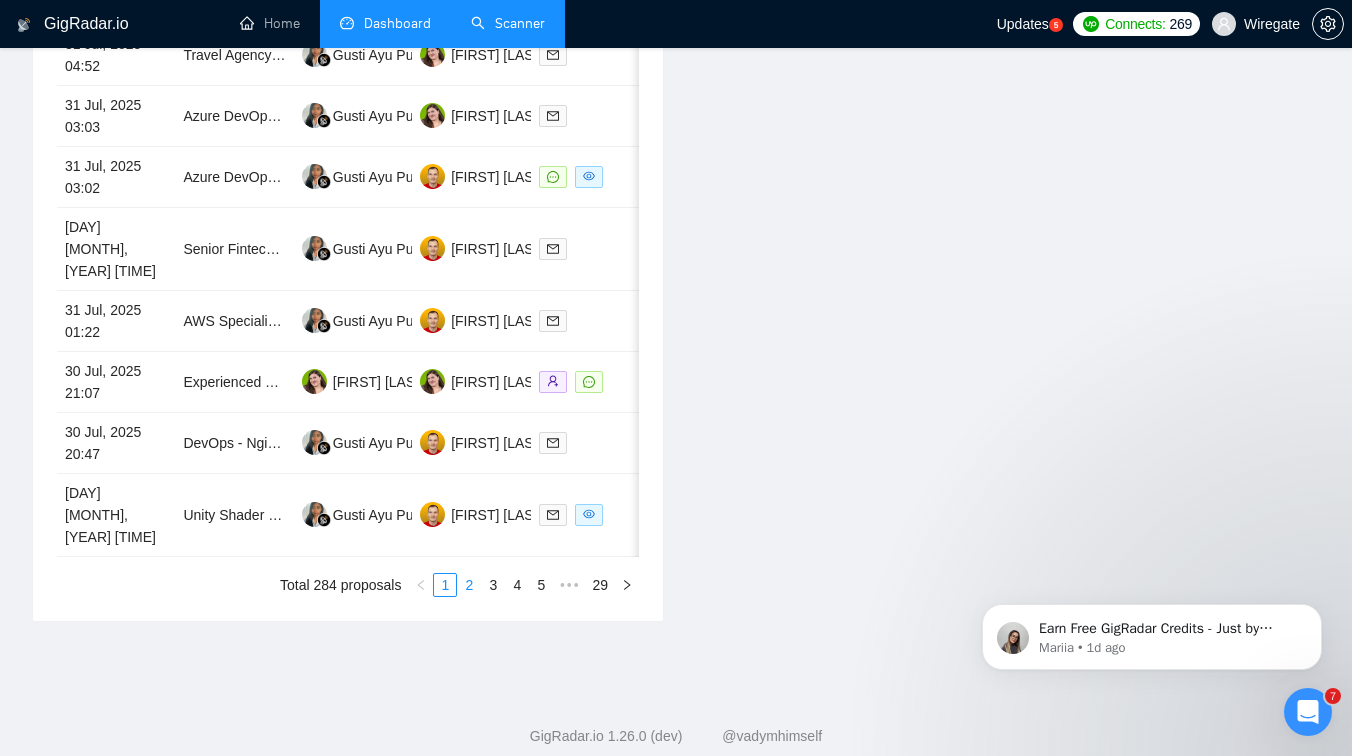 click on "2" at bounding box center (469, 585) 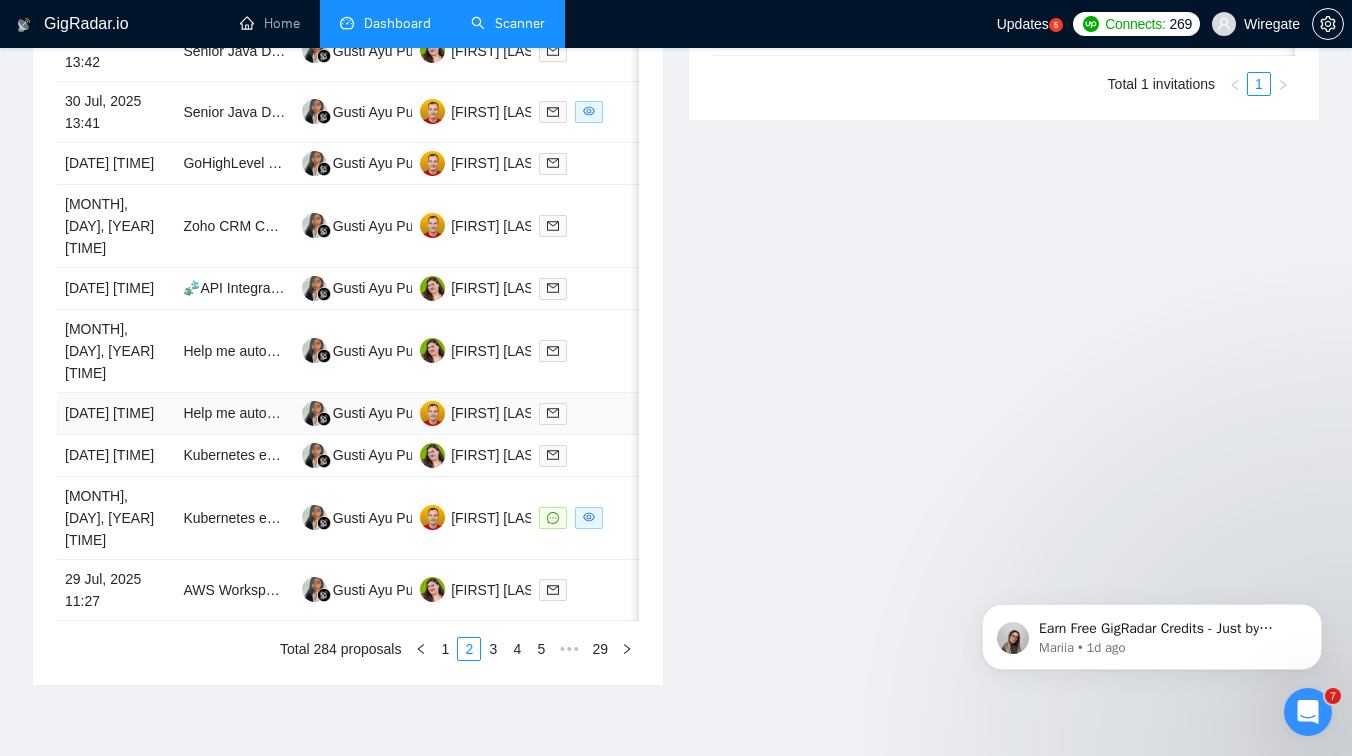 scroll, scrollTop: 867, scrollLeft: 0, axis: vertical 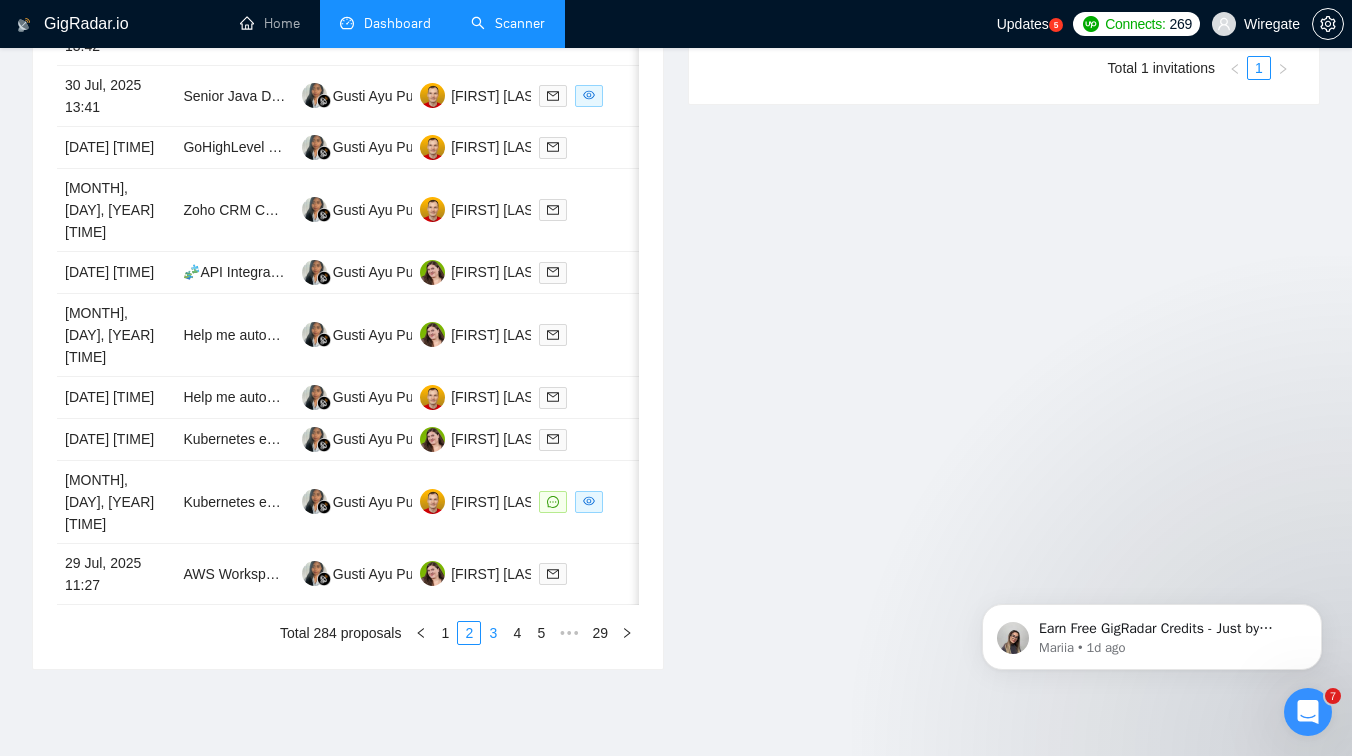 click on "3" at bounding box center [493, 633] 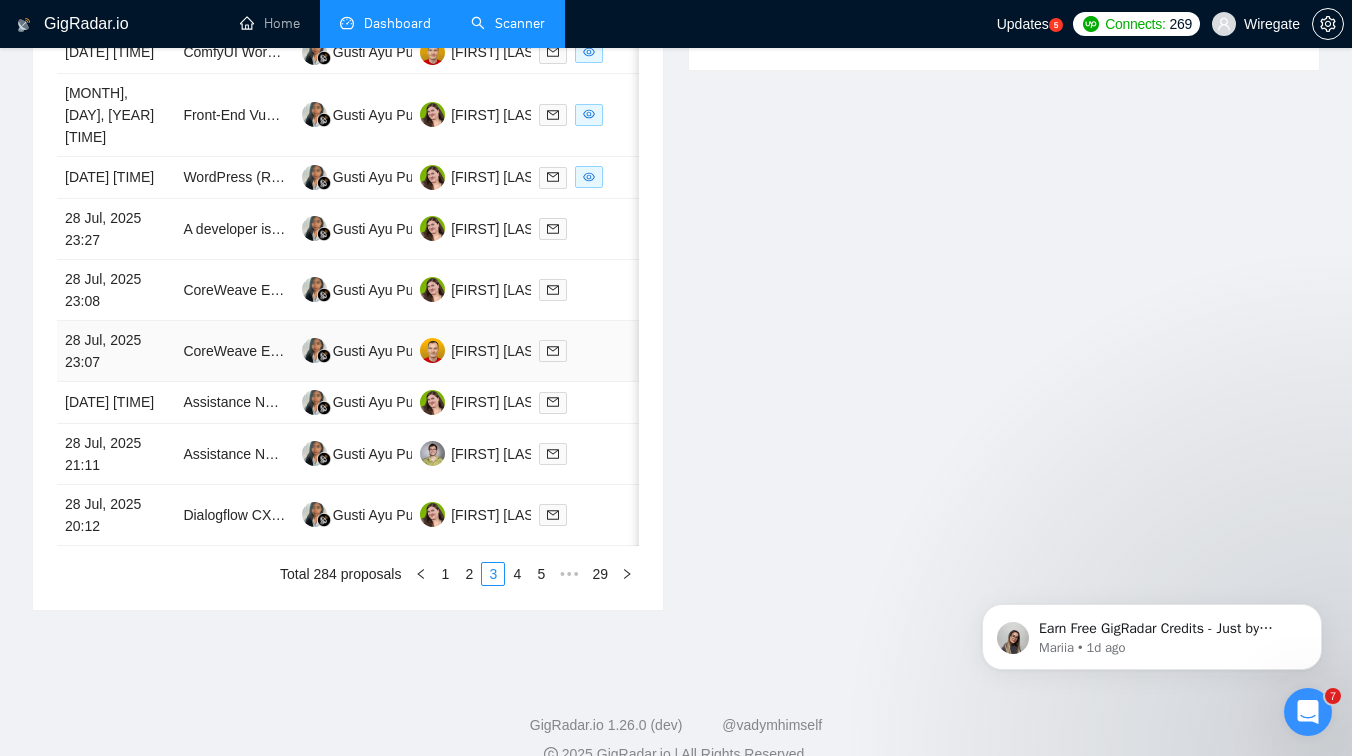 scroll, scrollTop: 907, scrollLeft: 0, axis: vertical 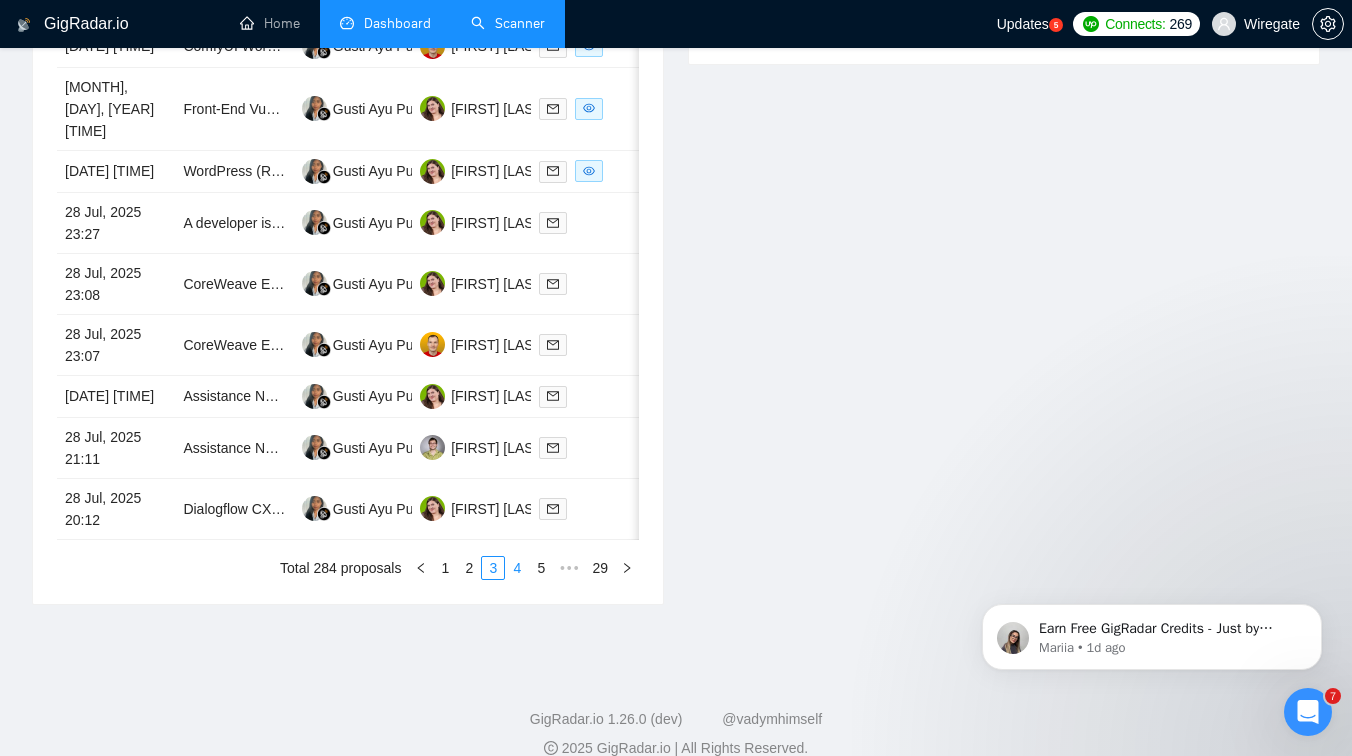 click on "4" at bounding box center [517, 568] 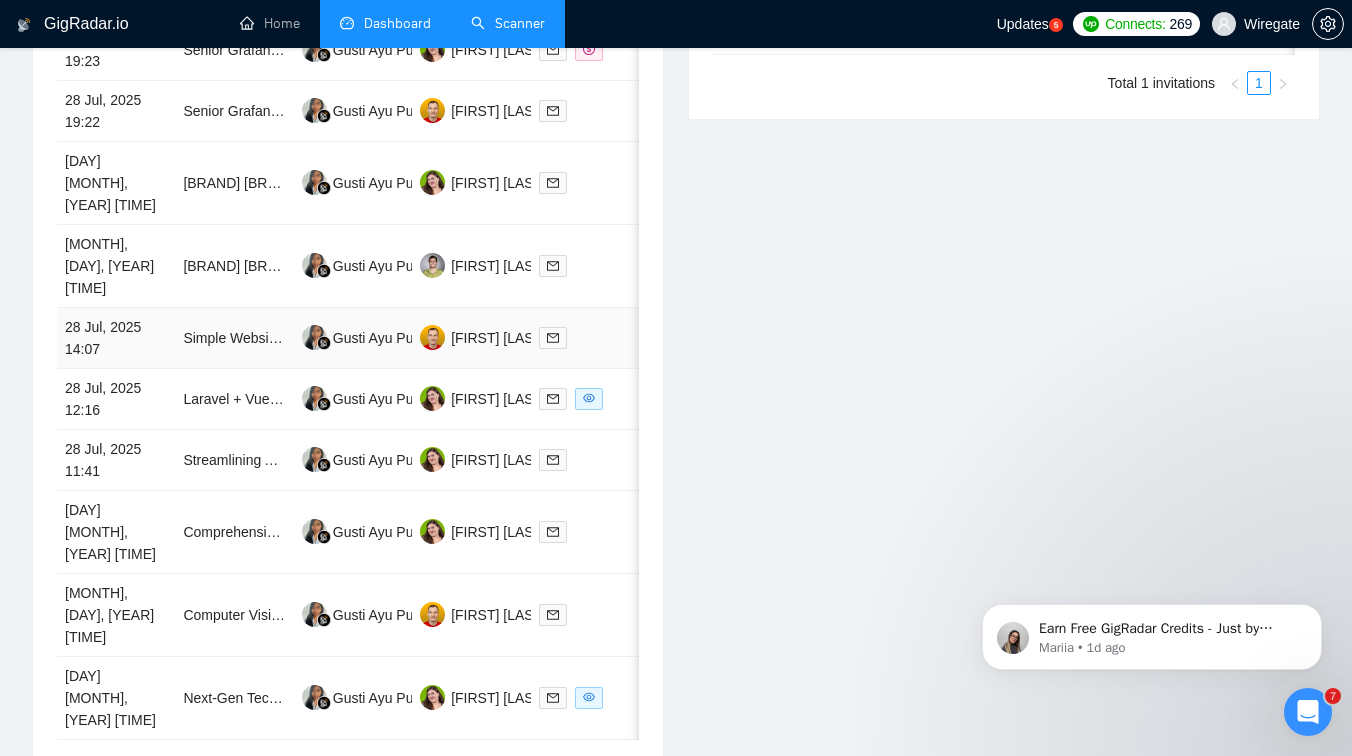 scroll, scrollTop: 856, scrollLeft: 0, axis: vertical 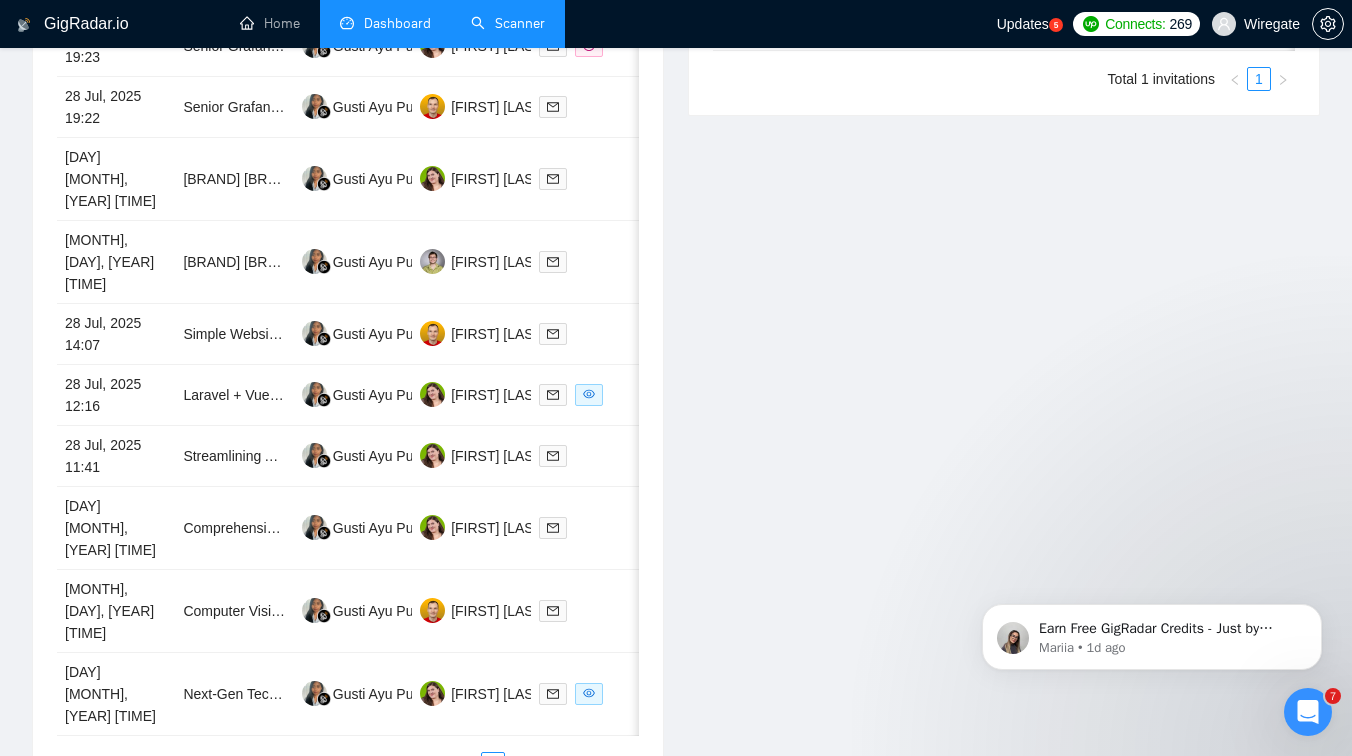 click on "5" at bounding box center (517, 764) 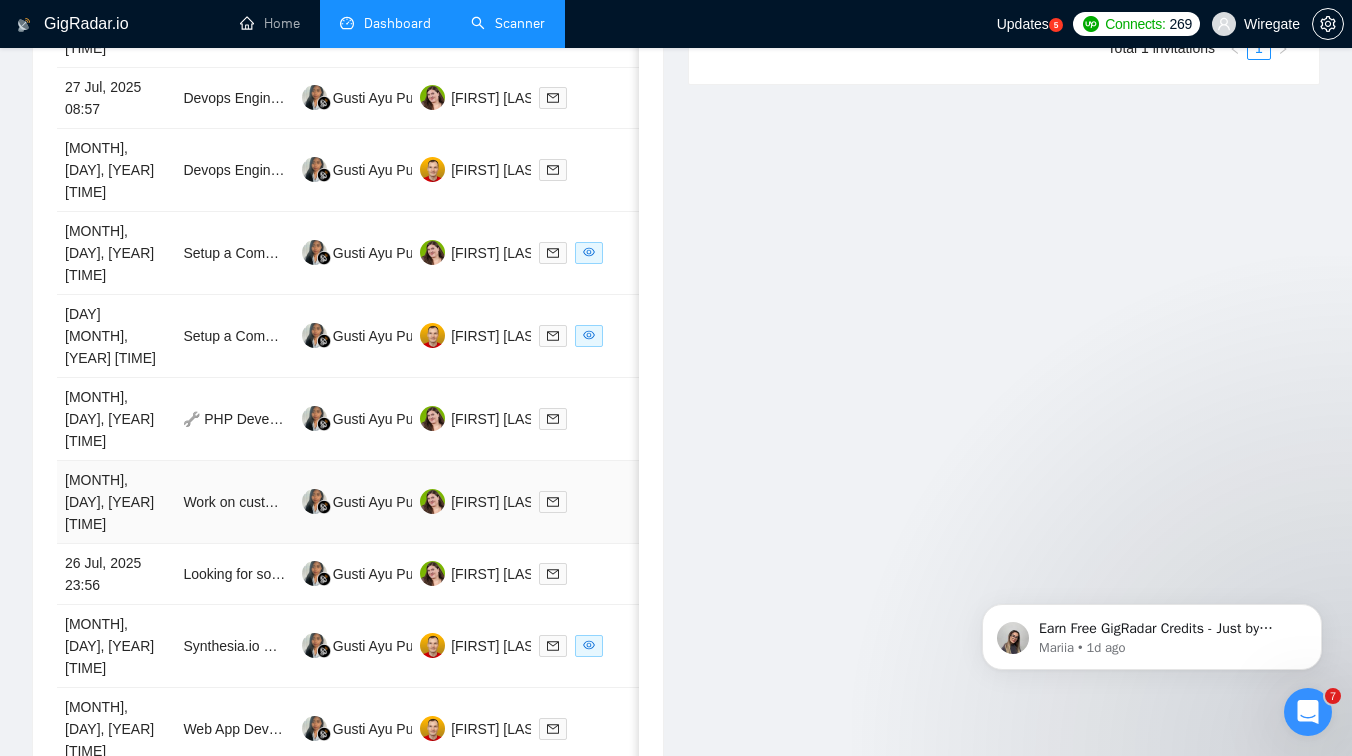 scroll, scrollTop: 888, scrollLeft: 0, axis: vertical 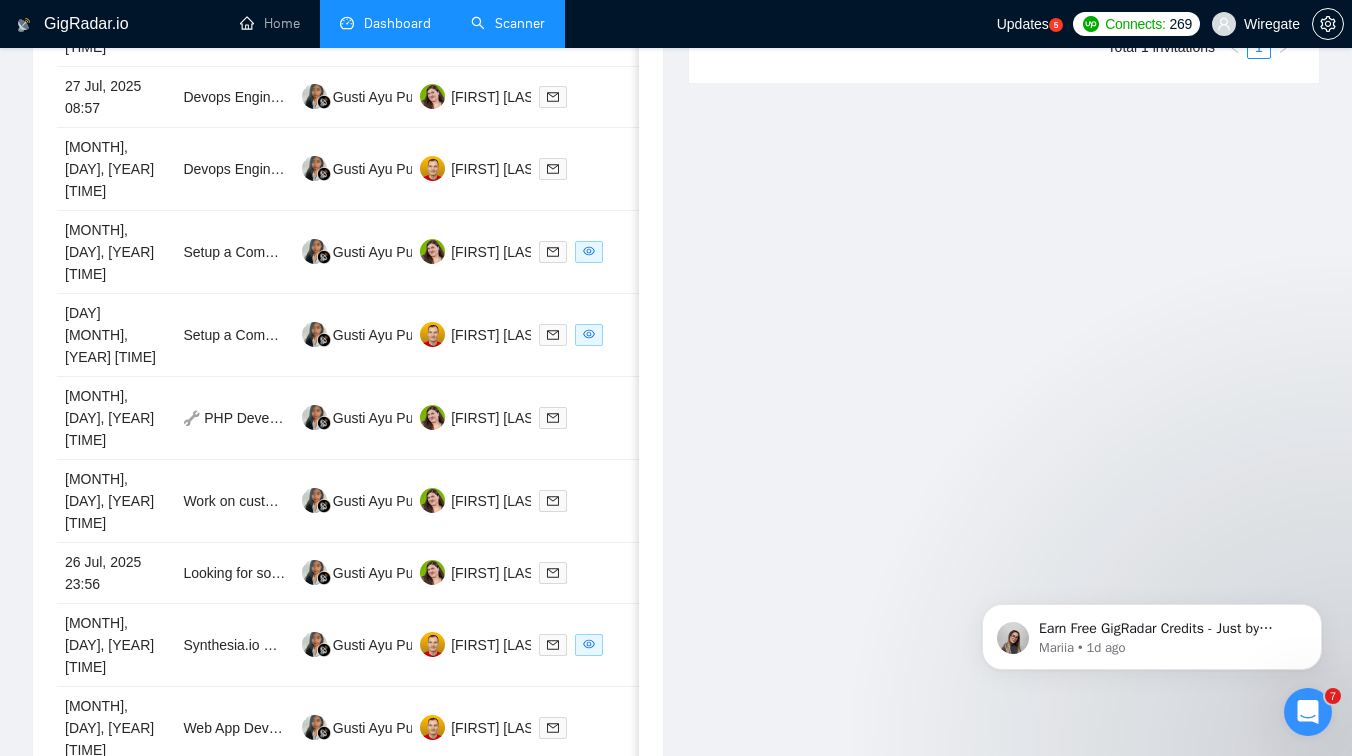 click on "6" at bounding box center [517, 798] 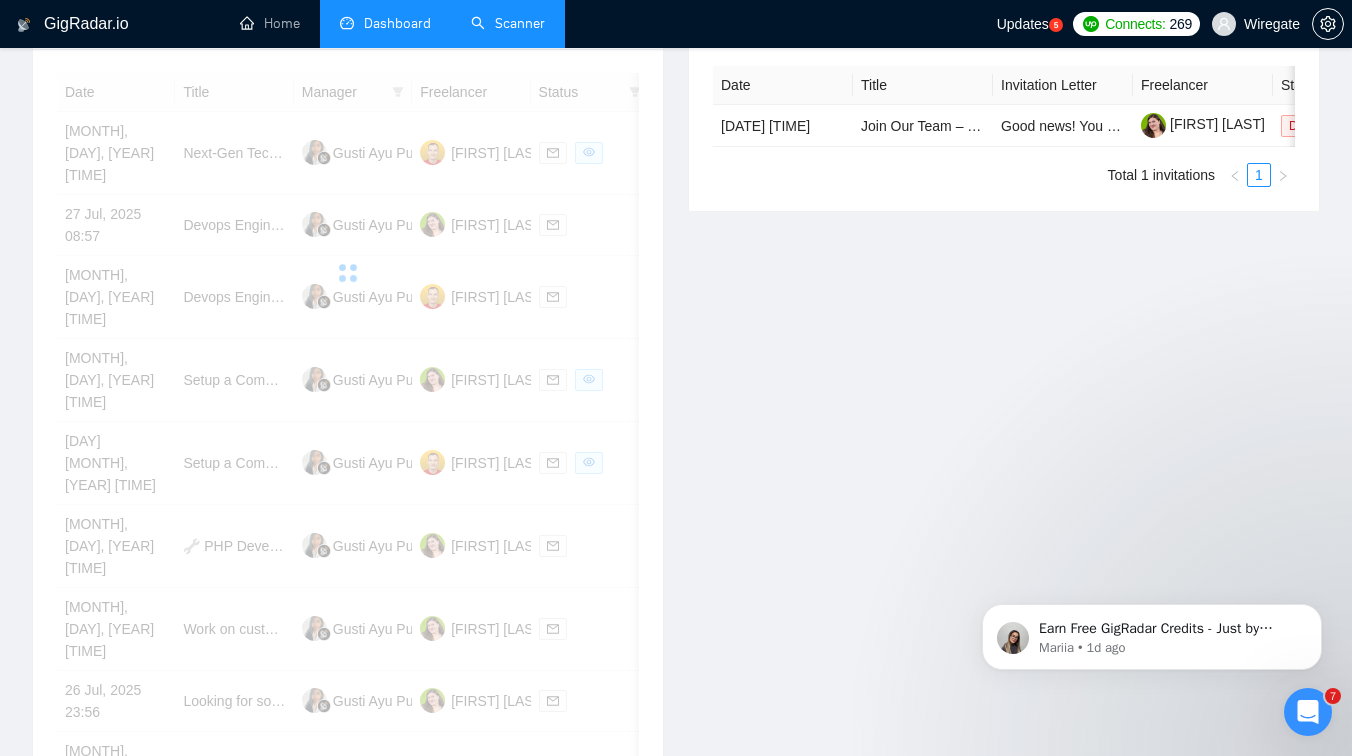 scroll, scrollTop: 779, scrollLeft: 0, axis: vertical 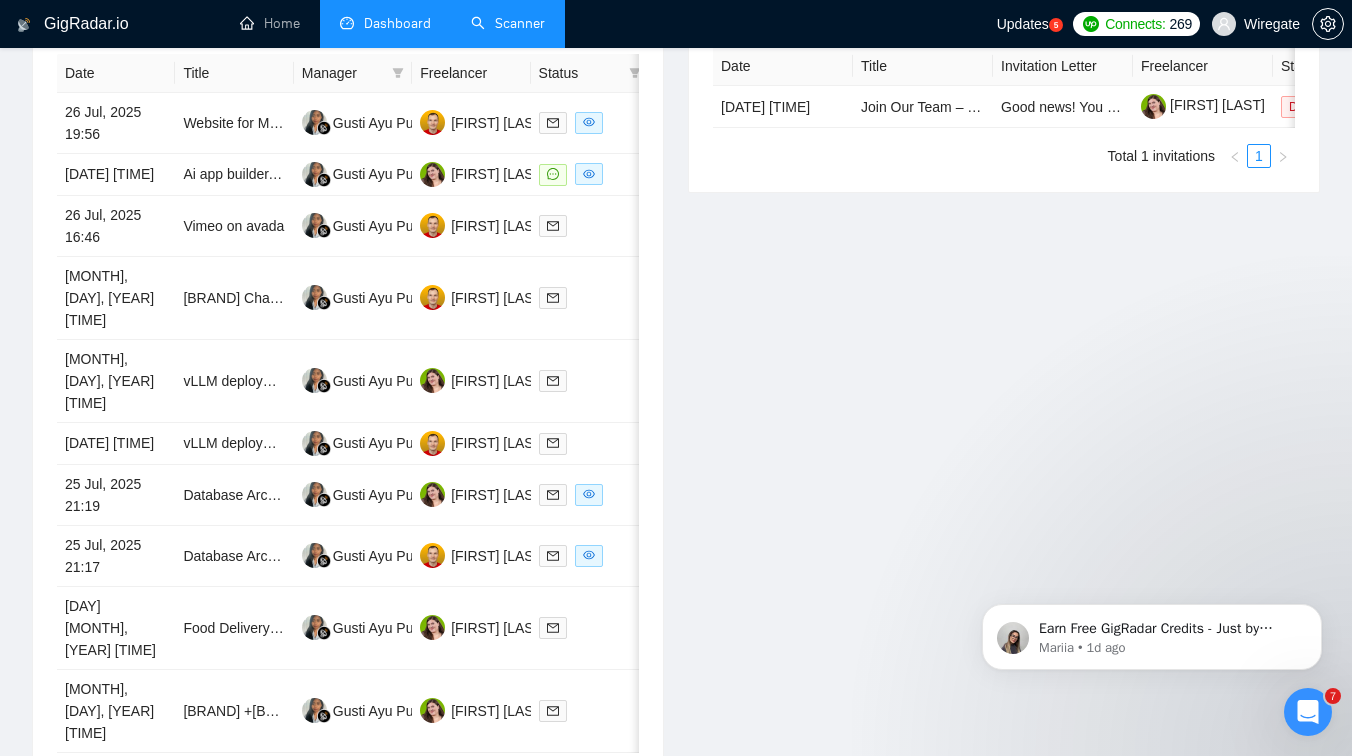click on "1" at bounding box center [389, 781] 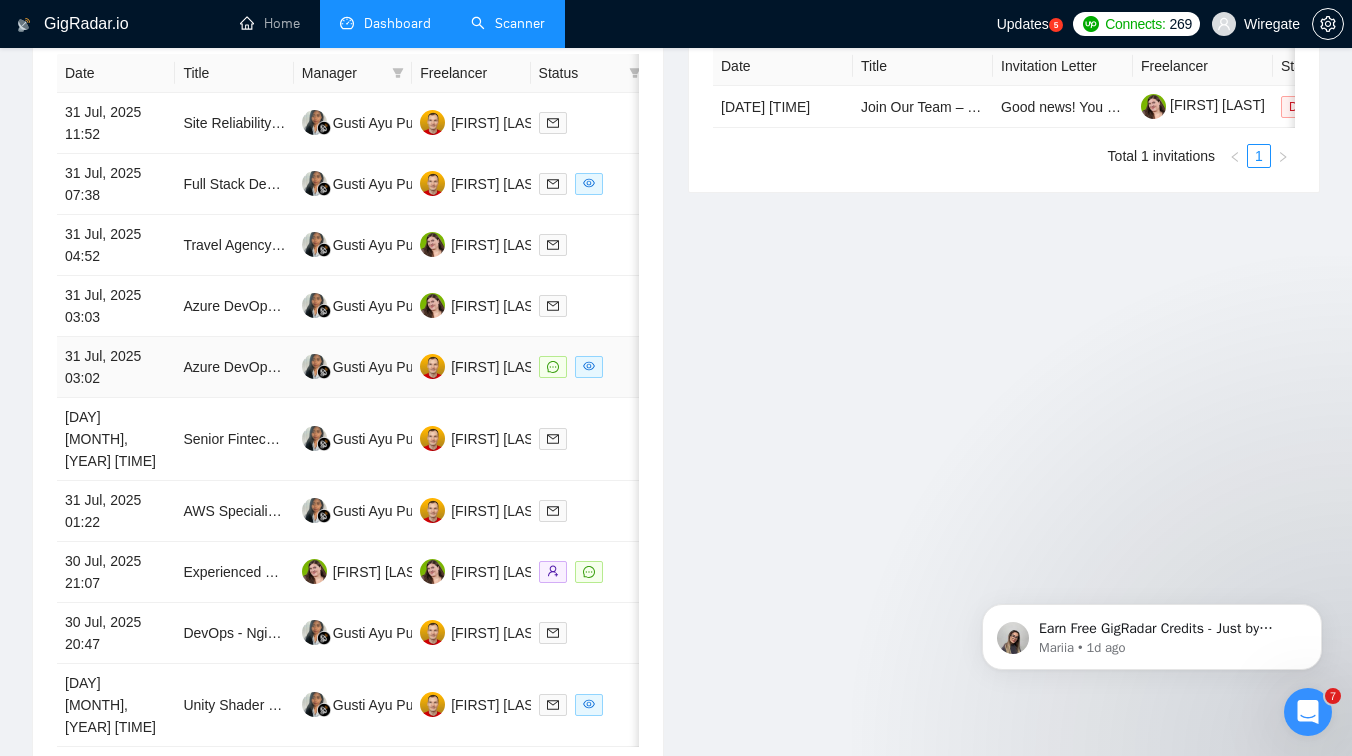 click on "Azure DevOps Specialist to Set Up Workflow Tracking for Finance and Risk Team" at bounding box center [234, 367] 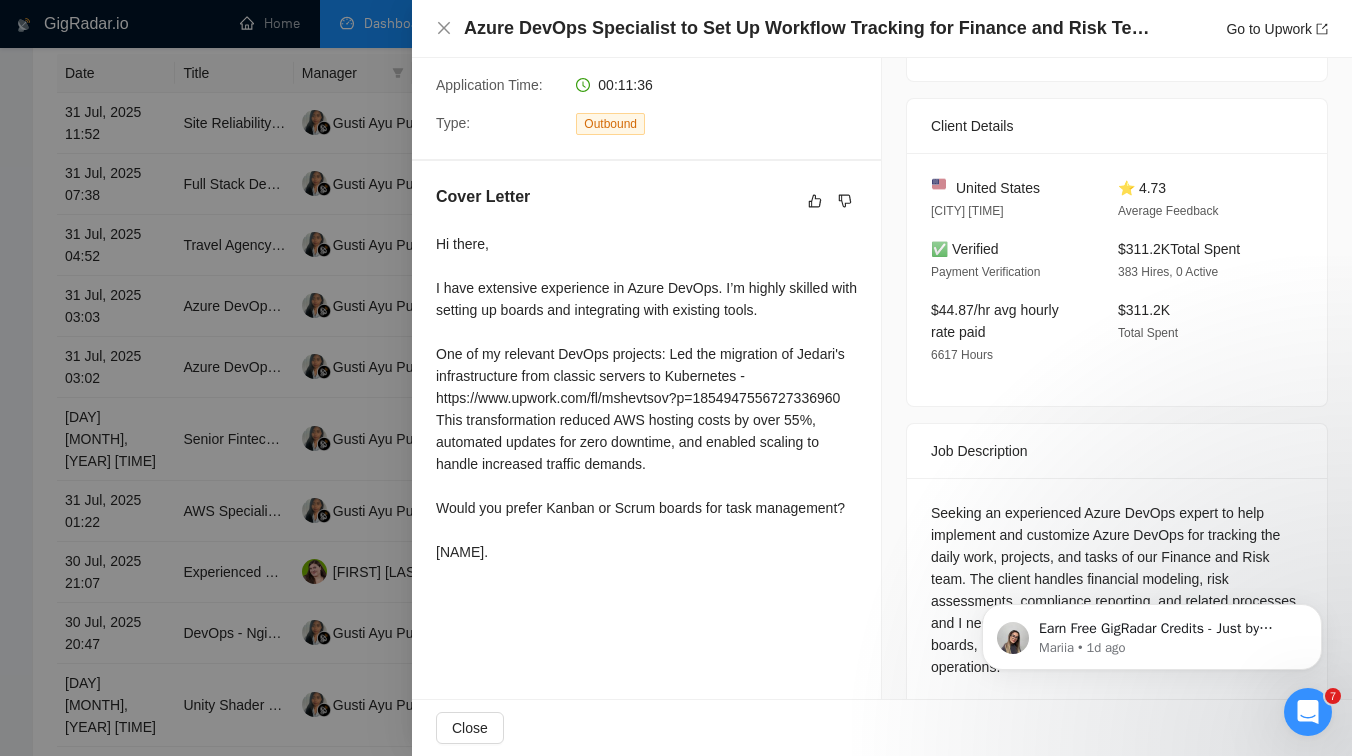 scroll, scrollTop: 426, scrollLeft: 0, axis: vertical 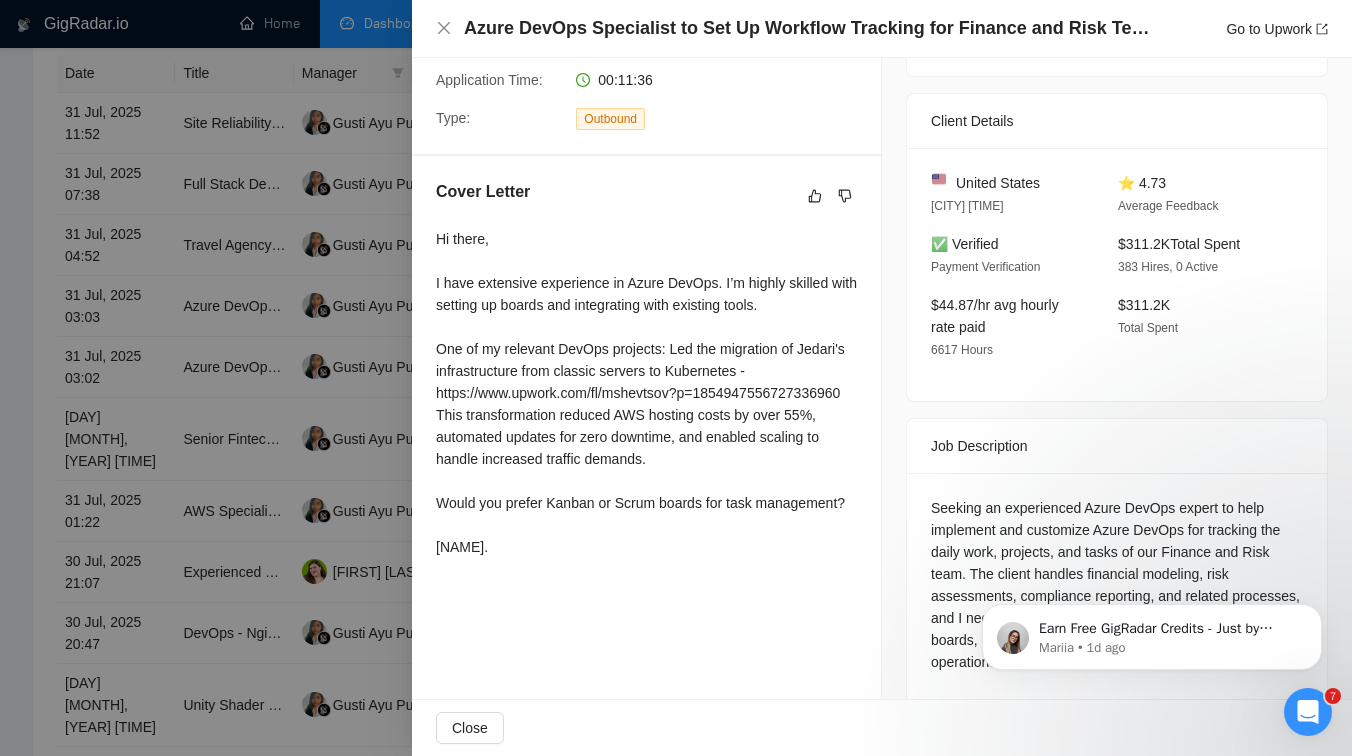 click at bounding box center (676, 378) 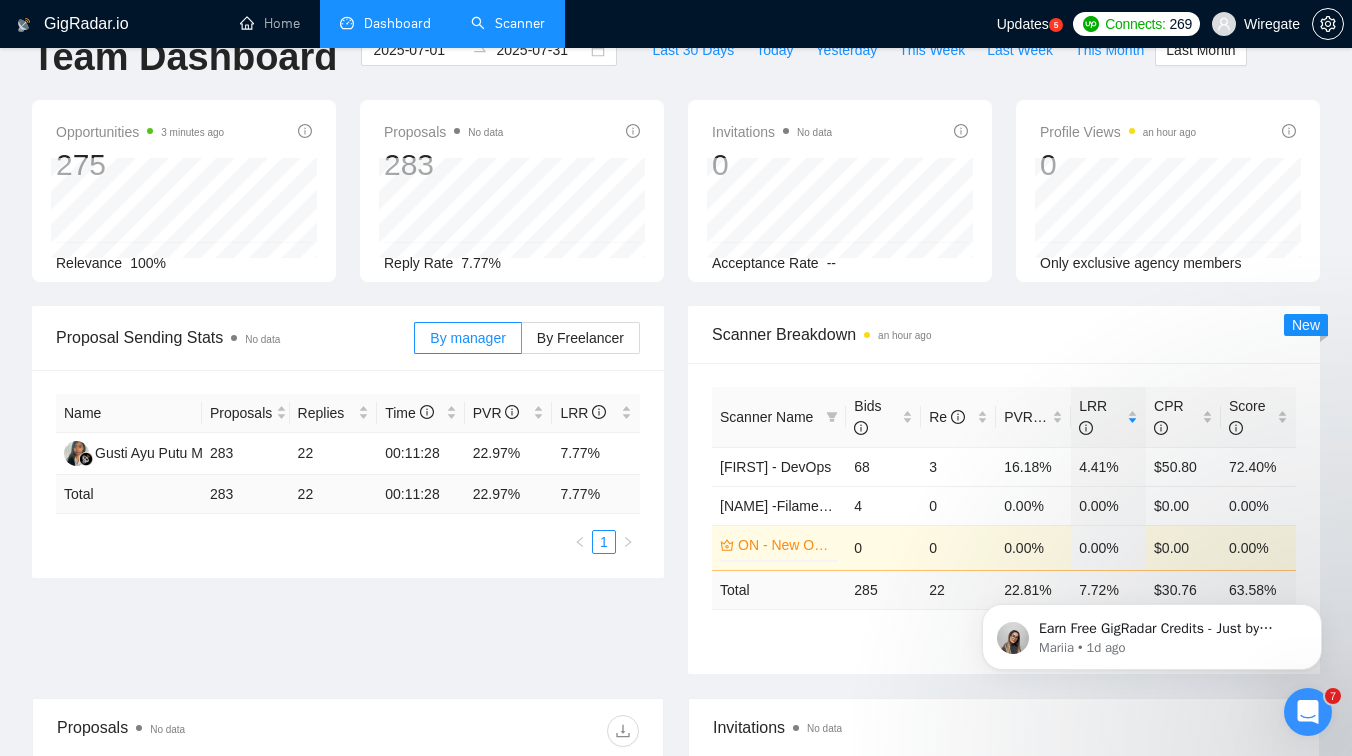 scroll, scrollTop: 0, scrollLeft: 0, axis: both 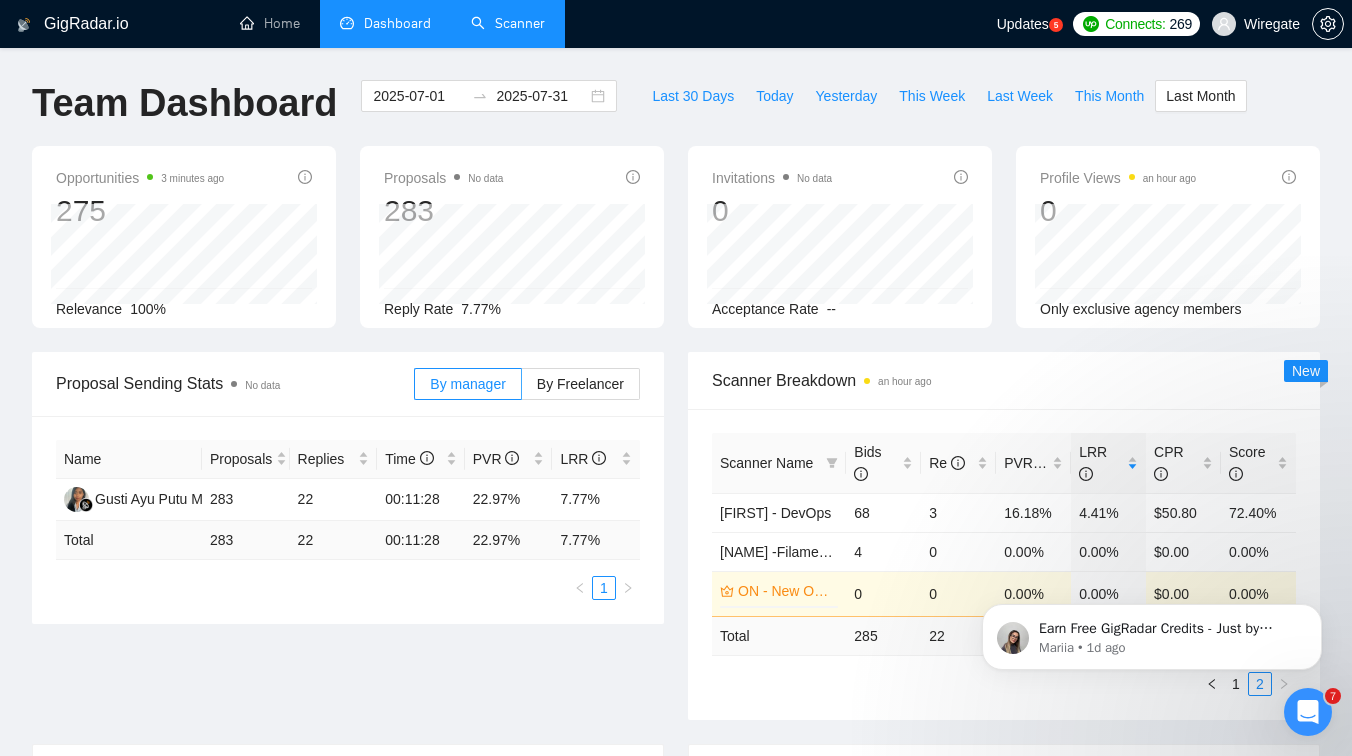 click on "Scanner" at bounding box center [508, 23] 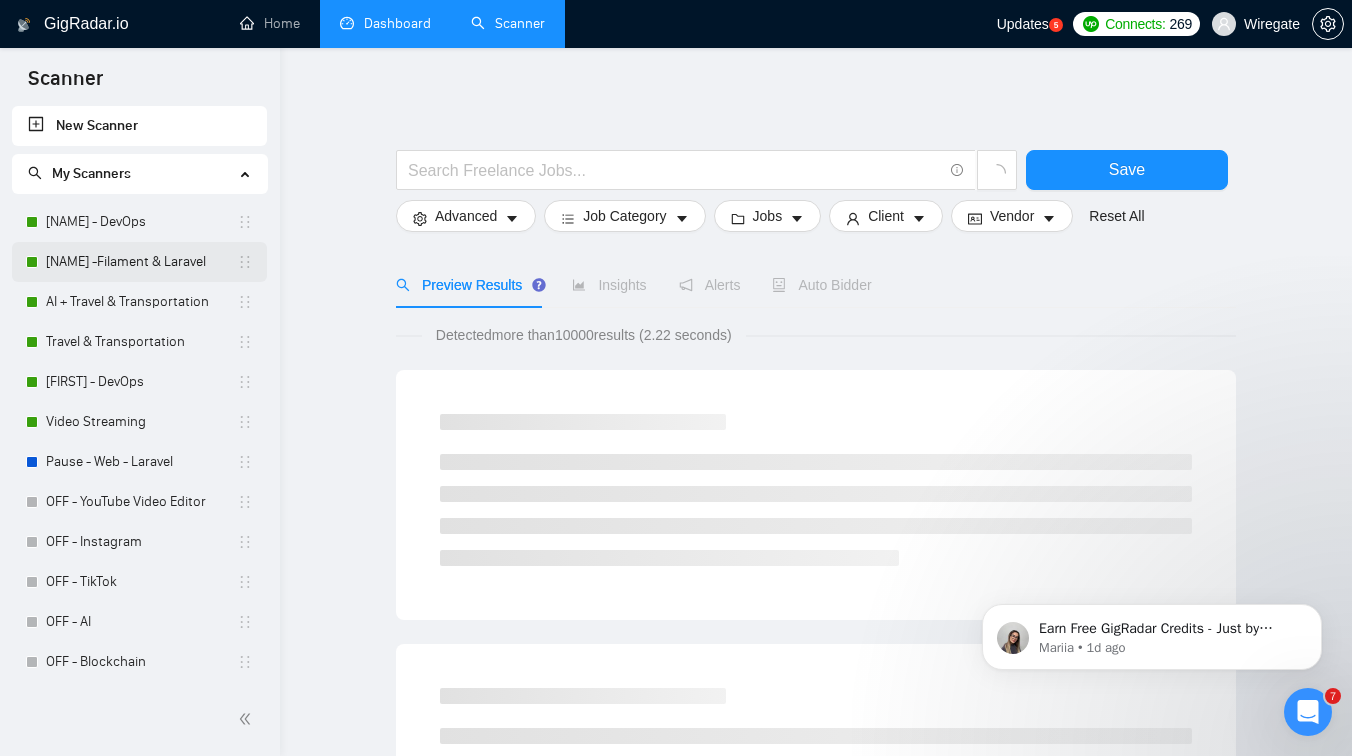 click on "[NAME] -Filament & Laravel" at bounding box center [141, 262] 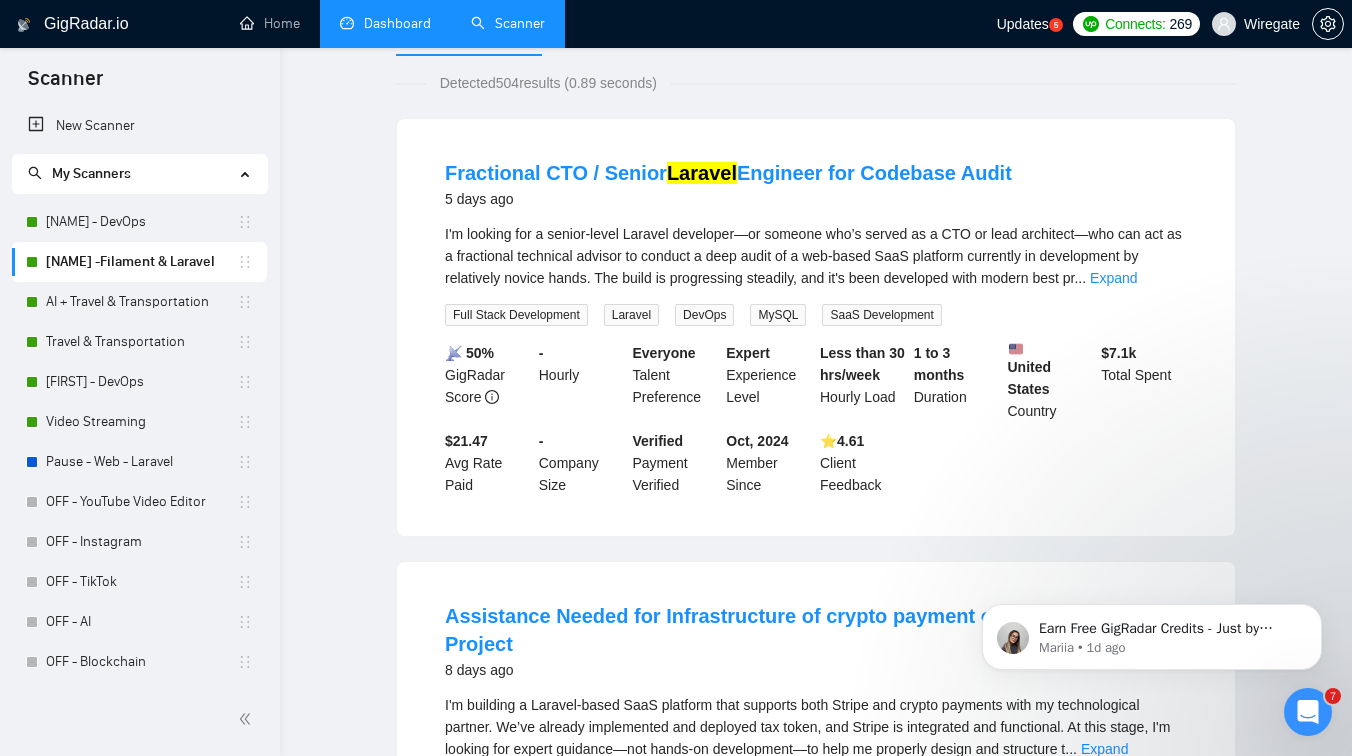 scroll, scrollTop: 0, scrollLeft: 0, axis: both 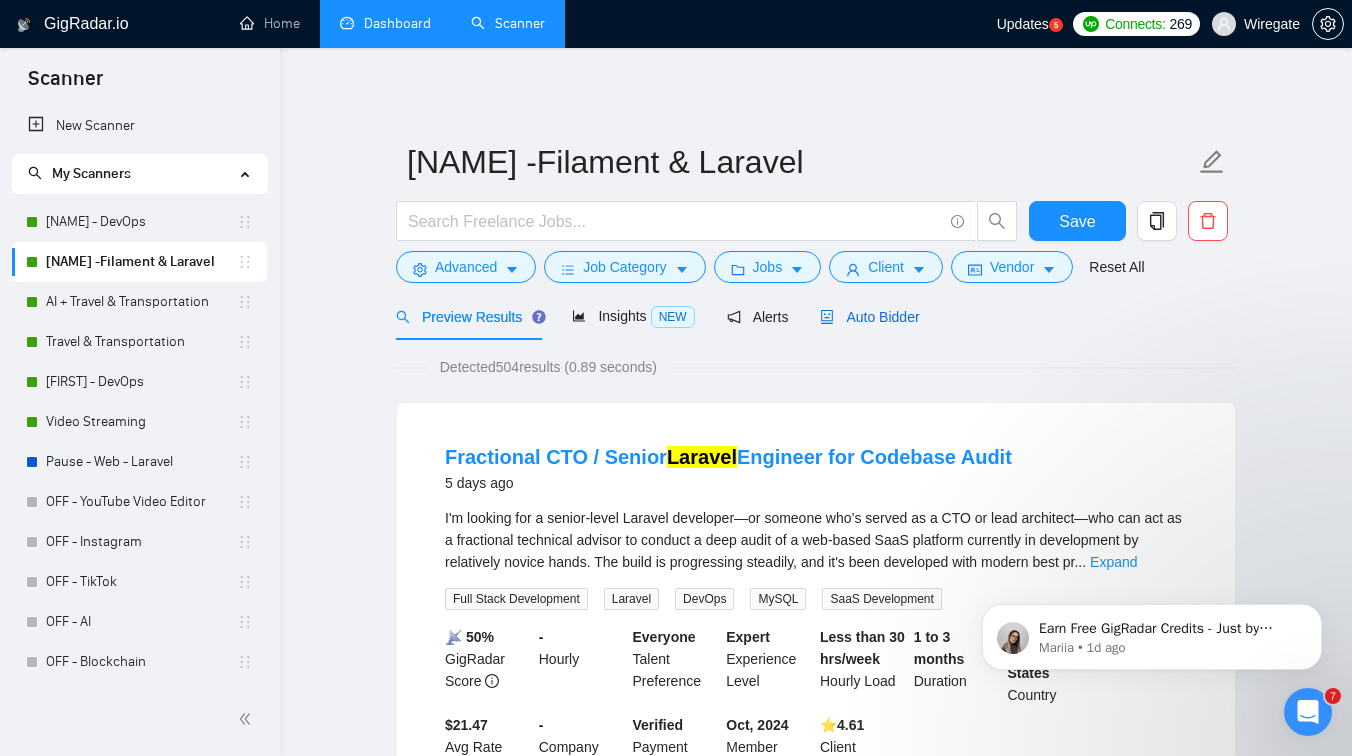click on "Auto Bidder" at bounding box center (869, 317) 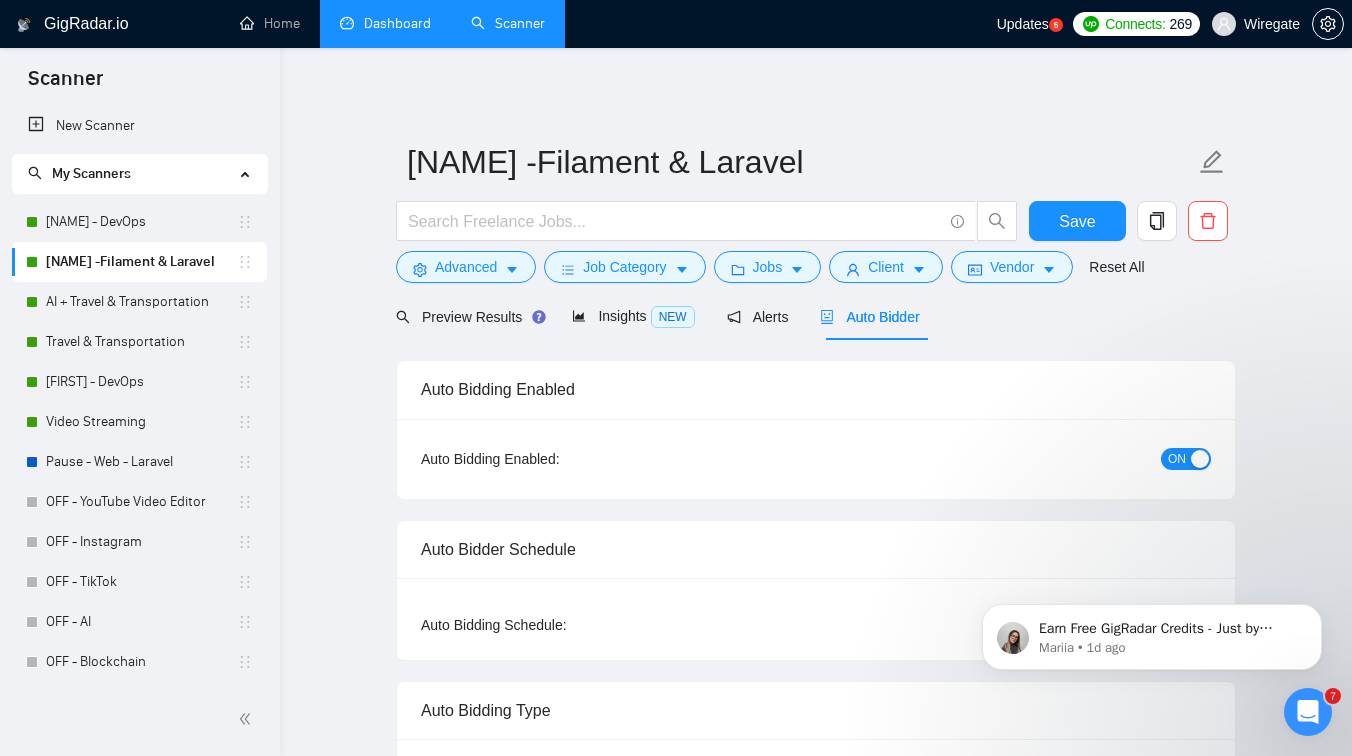 checkbox on "true" 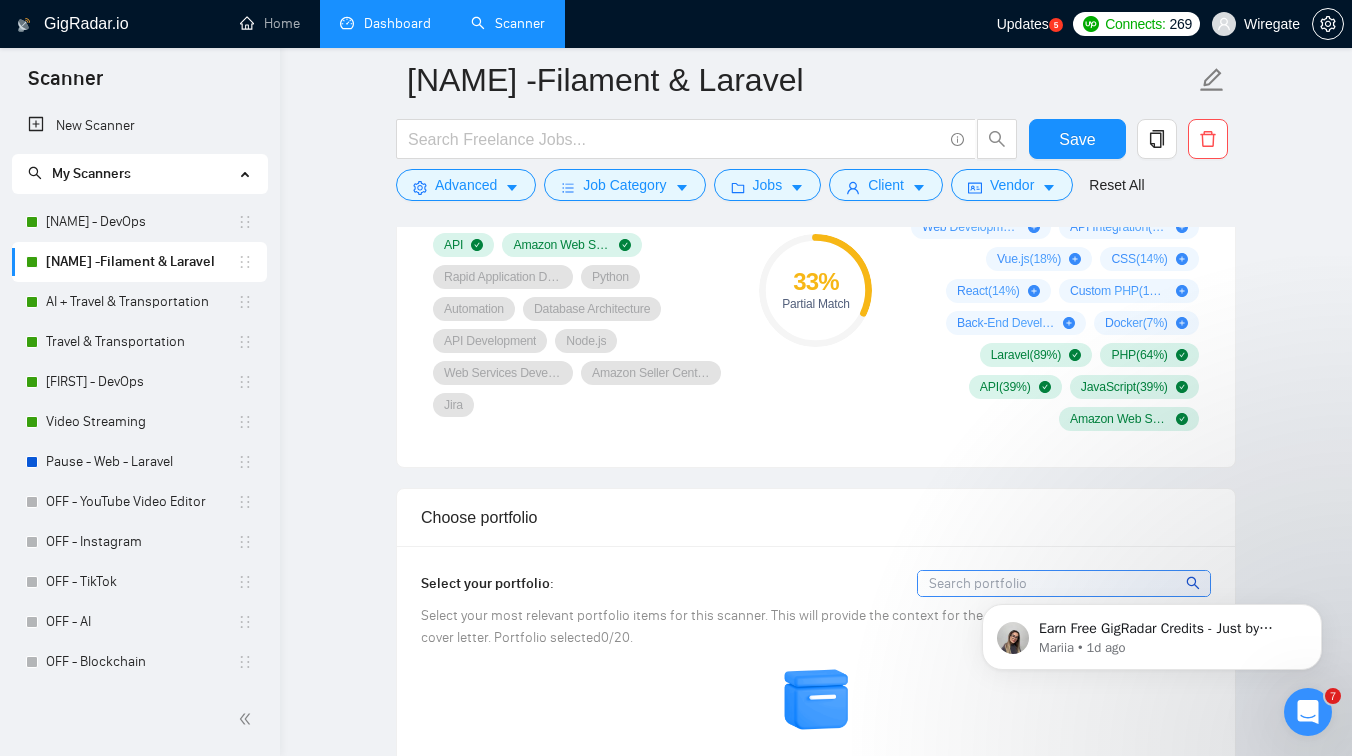 scroll, scrollTop: 1992, scrollLeft: 0, axis: vertical 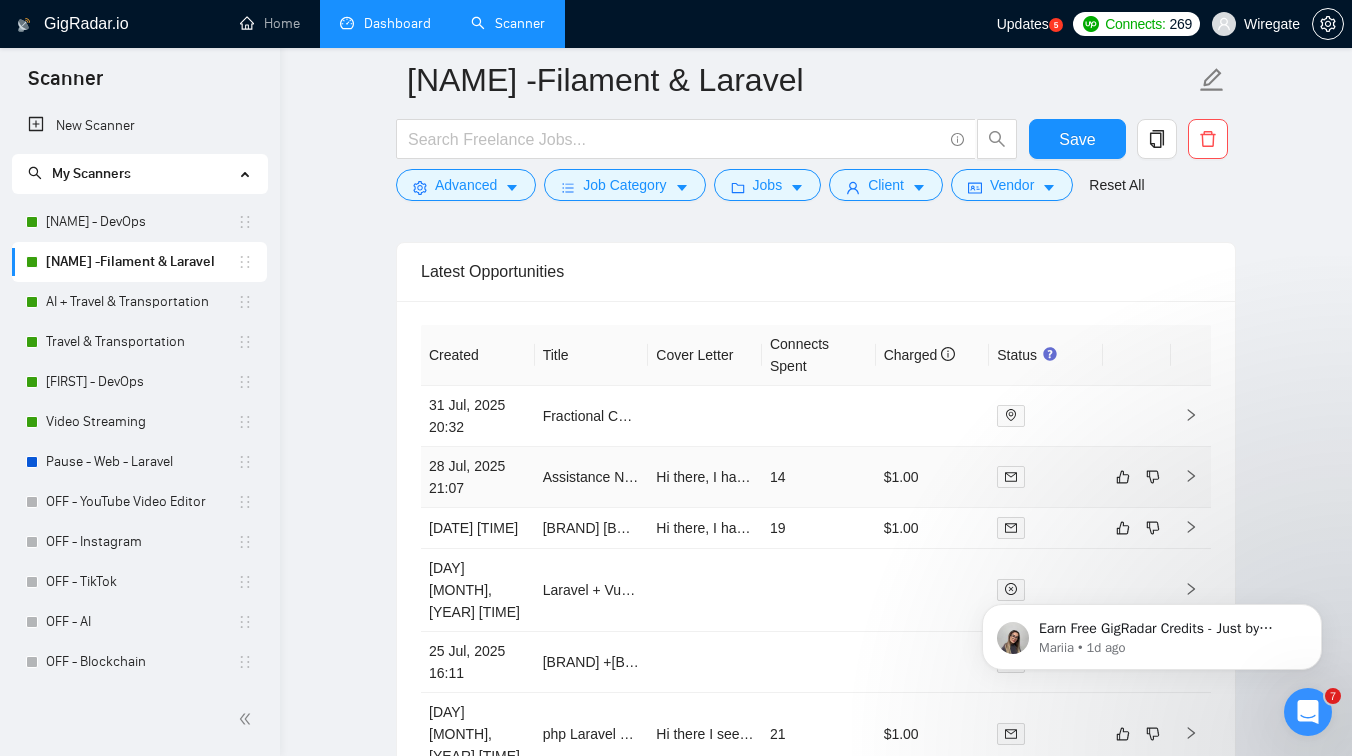 click on "Hi there,
I have extensive experience with Laravel and blockchain integrations. I’m highly skilled with structuring crypto payment workflows and choosing transaction verification methods.
I have completed Laravel and Filament projects worth over $[NUMBER] on my profile, all backed by perfect client reviews — a strong testament to my competence and expertise.
Could you share which EVM chains you are considering for this project?
[FIRST]undefined" at bounding box center [705, 477] 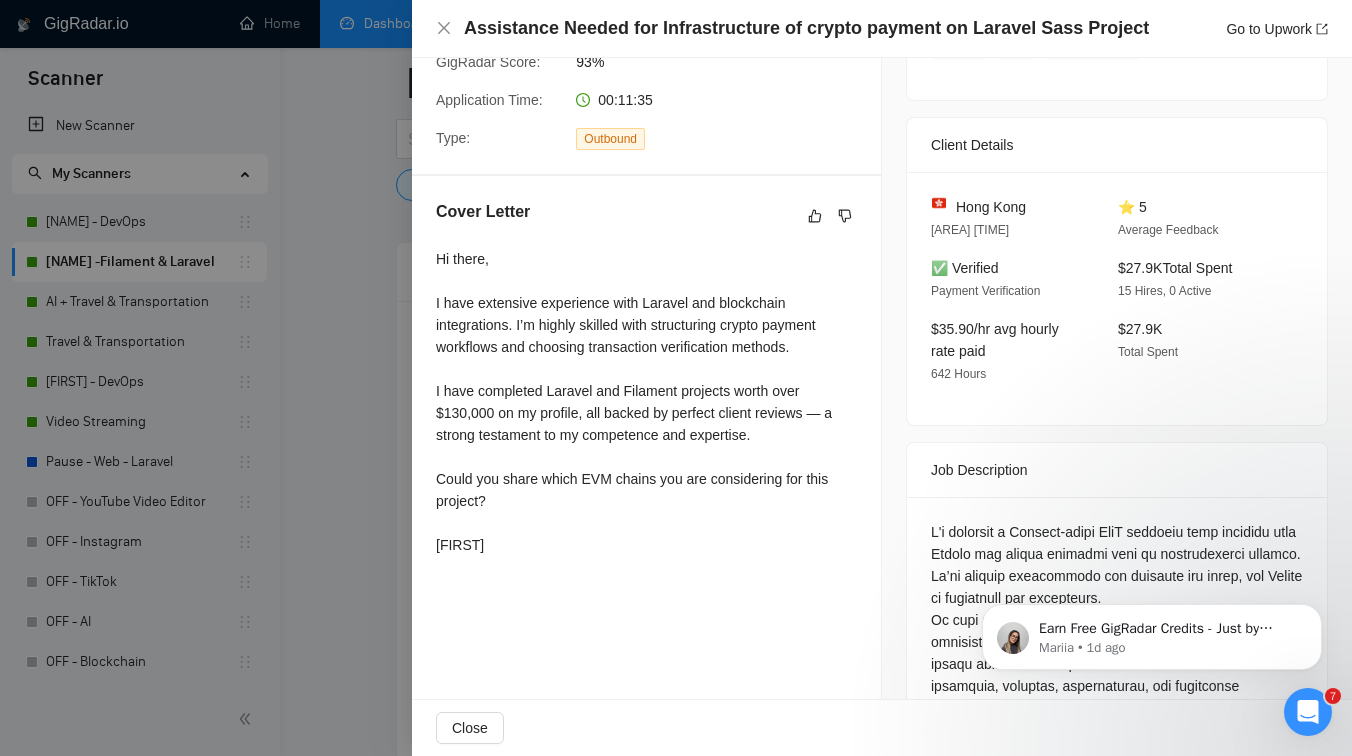 scroll, scrollTop: 422, scrollLeft: 0, axis: vertical 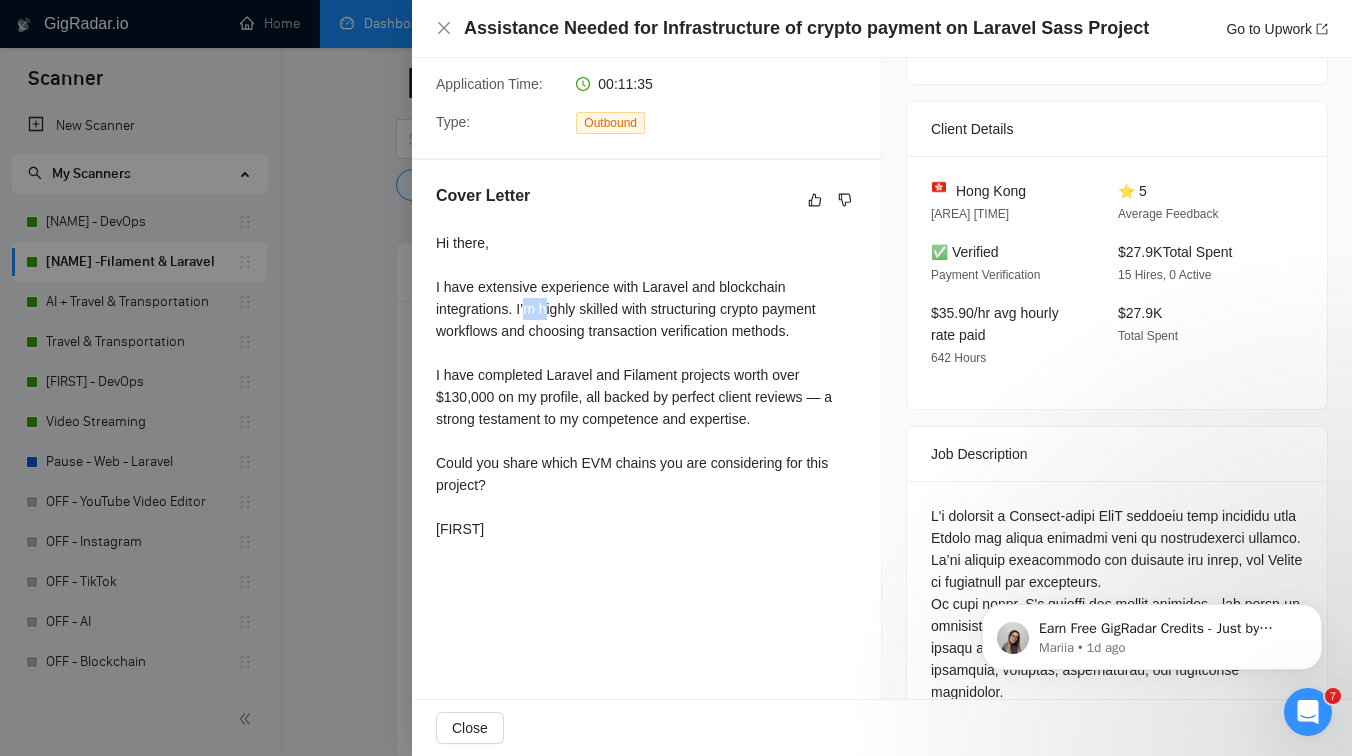 drag, startPoint x: 531, startPoint y: 311, endPoint x: 552, endPoint y: 311, distance: 21 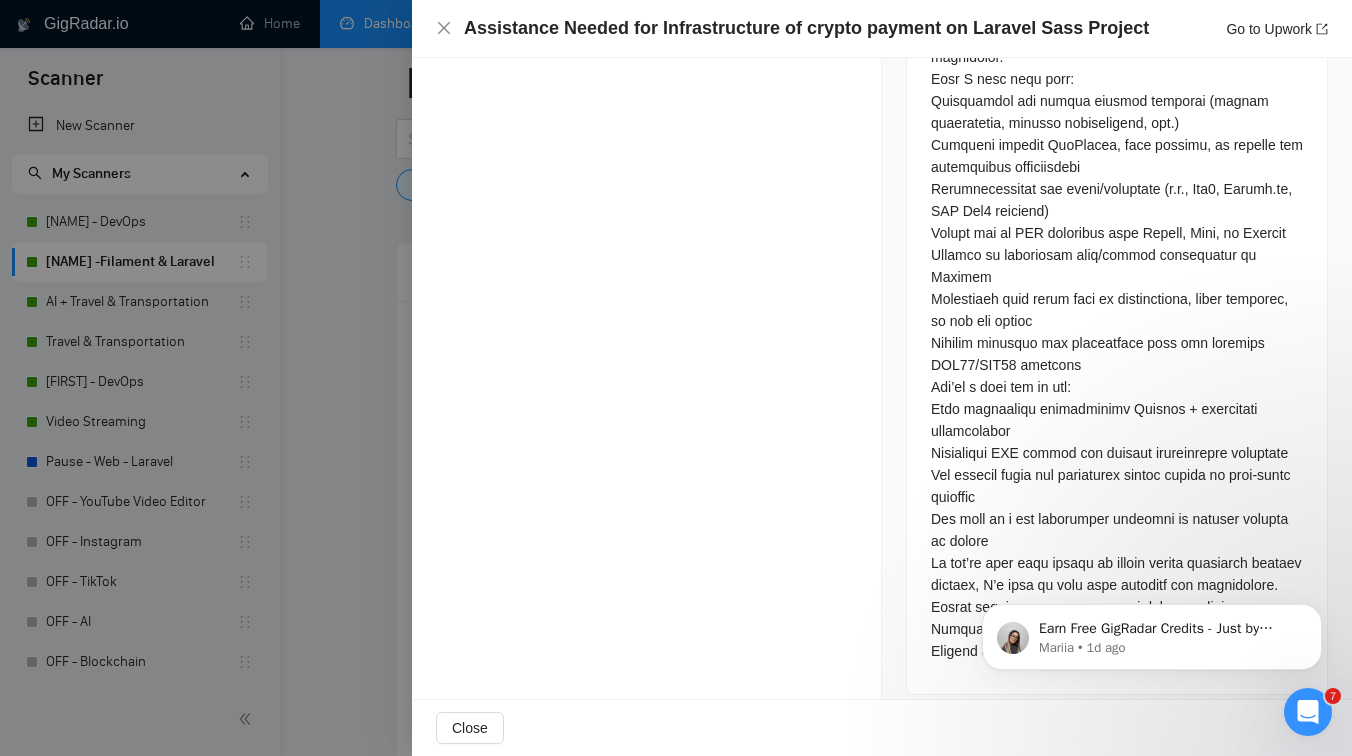 scroll, scrollTop: 1096, scrollLeft: 0, axis: vertical 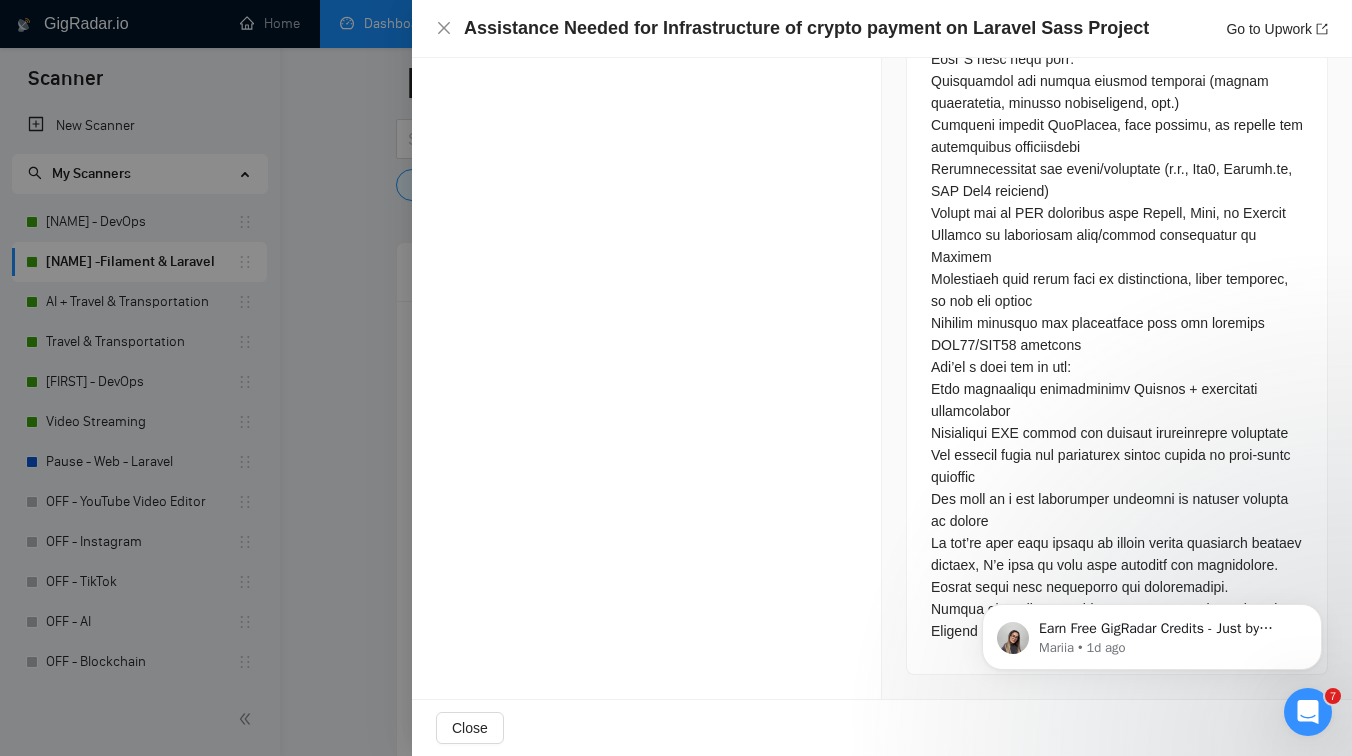 click at bounding box center [676, 378] 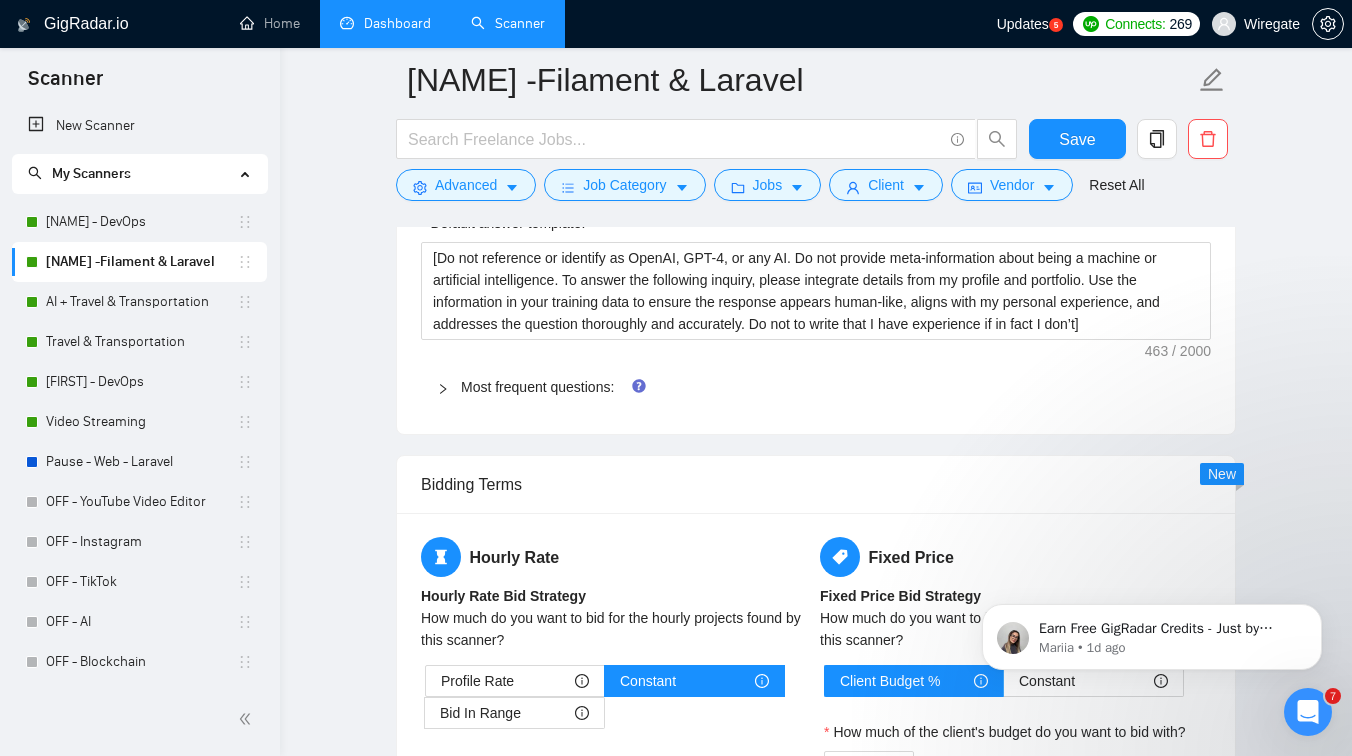 scroll, scrollTop: 2430, scrollLeft: 0, axis: vertical 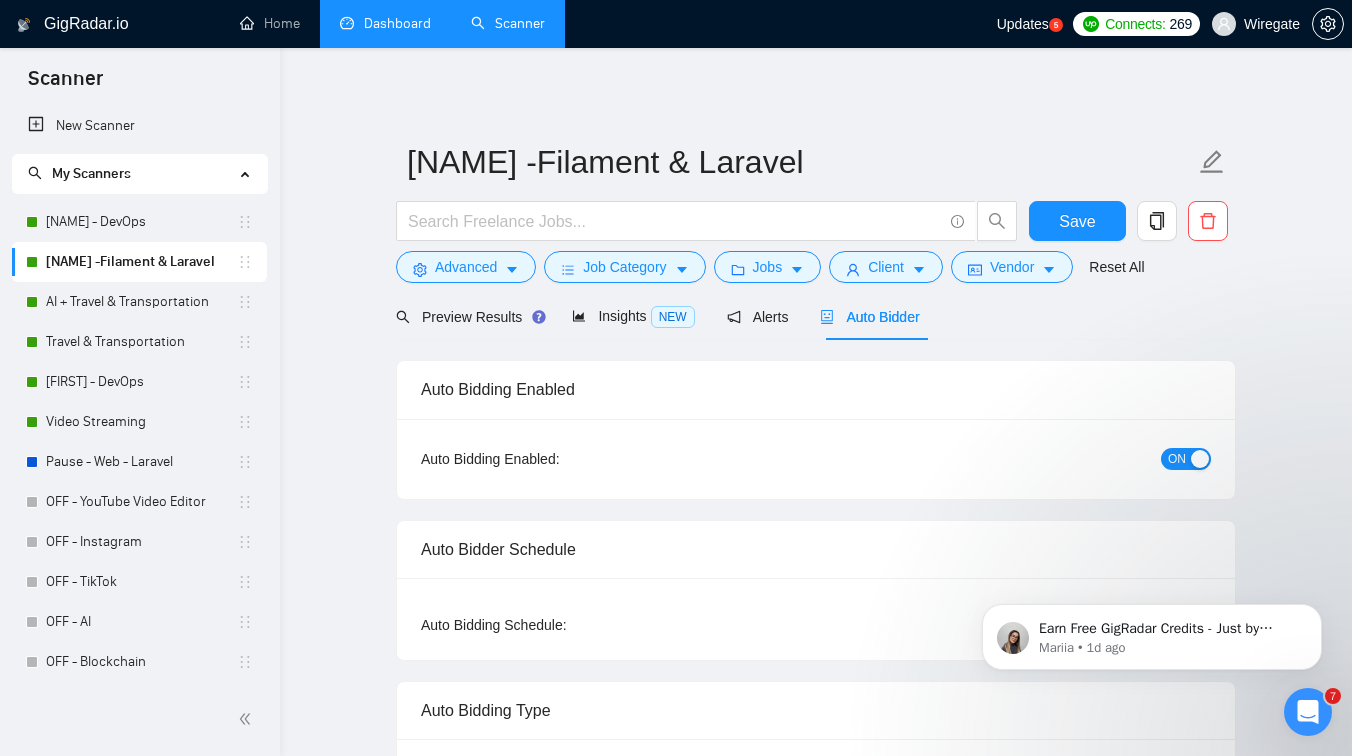 click on "Dashboard" at bounding box center (385, 23) 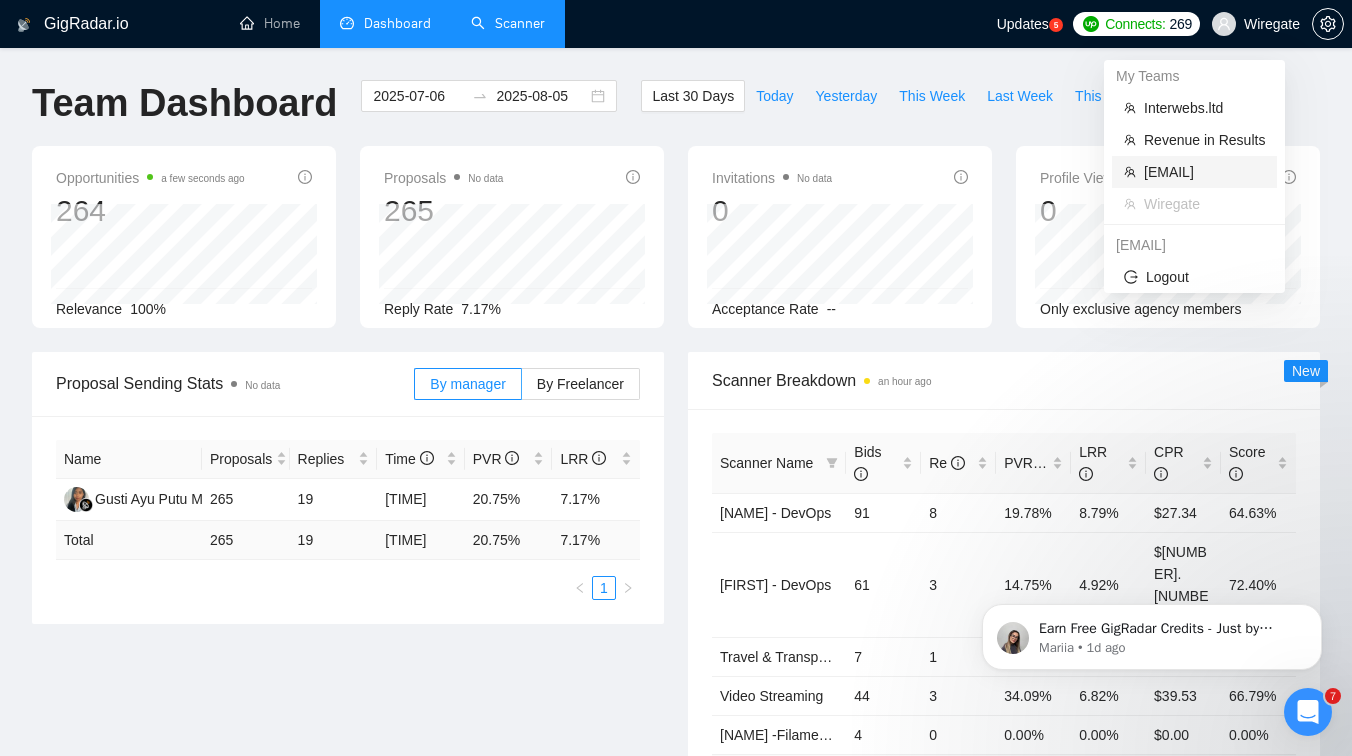 click on "[EMAIL]" at bounding box center (1204, 172) 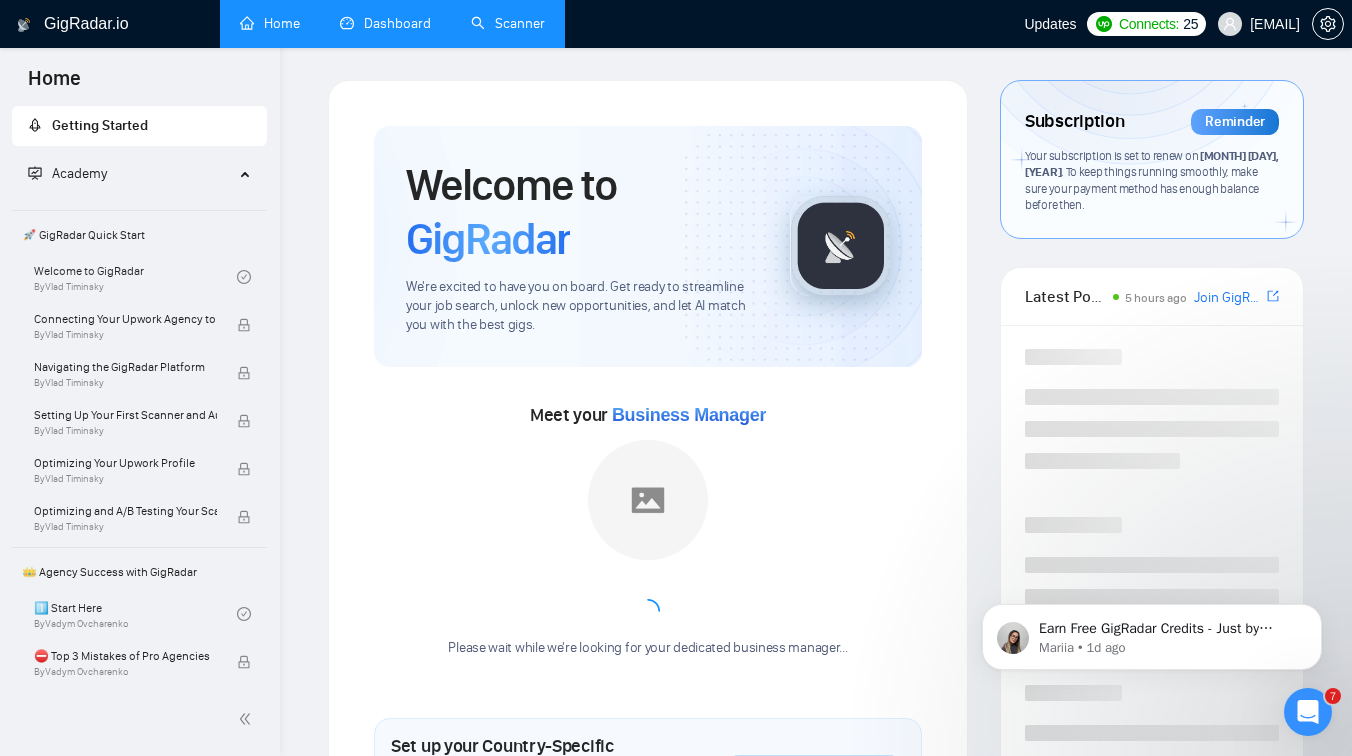 click on "Dashboard" at bounding box center (385, 23) 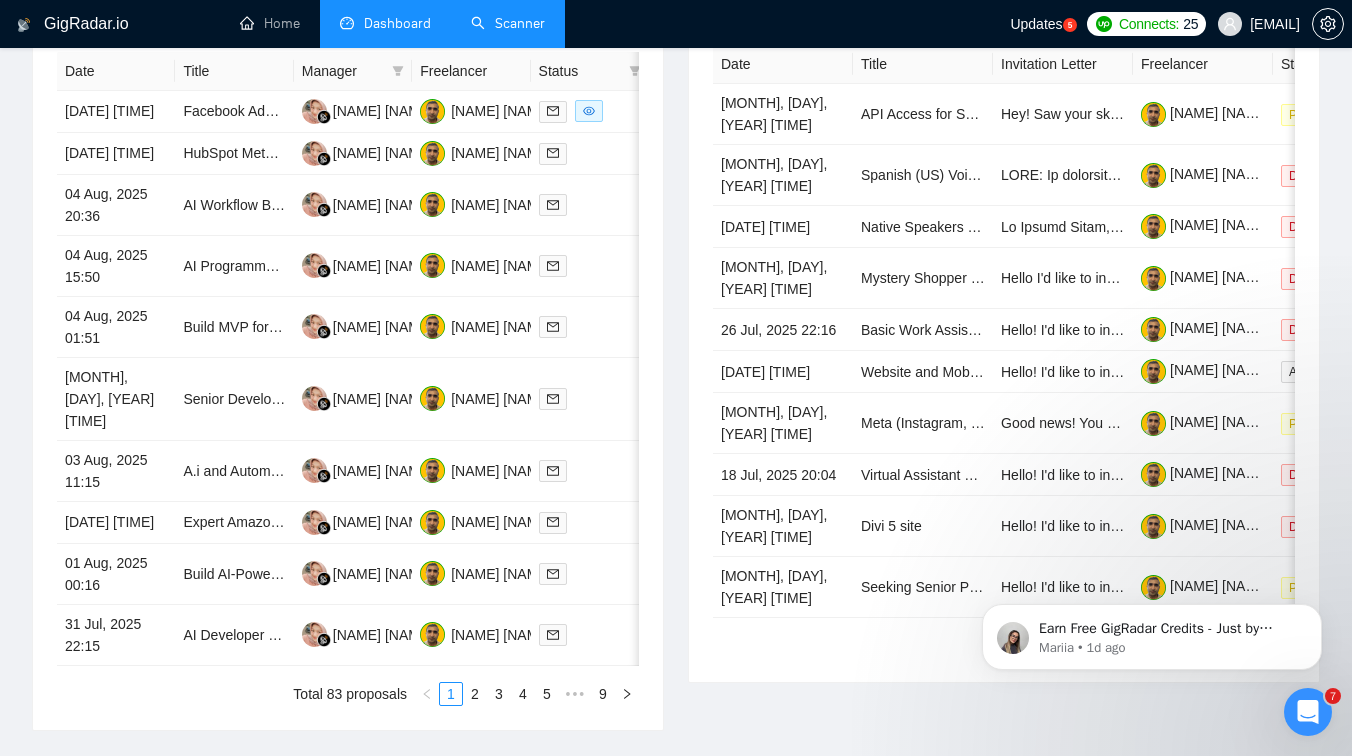 scroll, scrollTop: 1041, scrollLeft: 0, axis: vertical 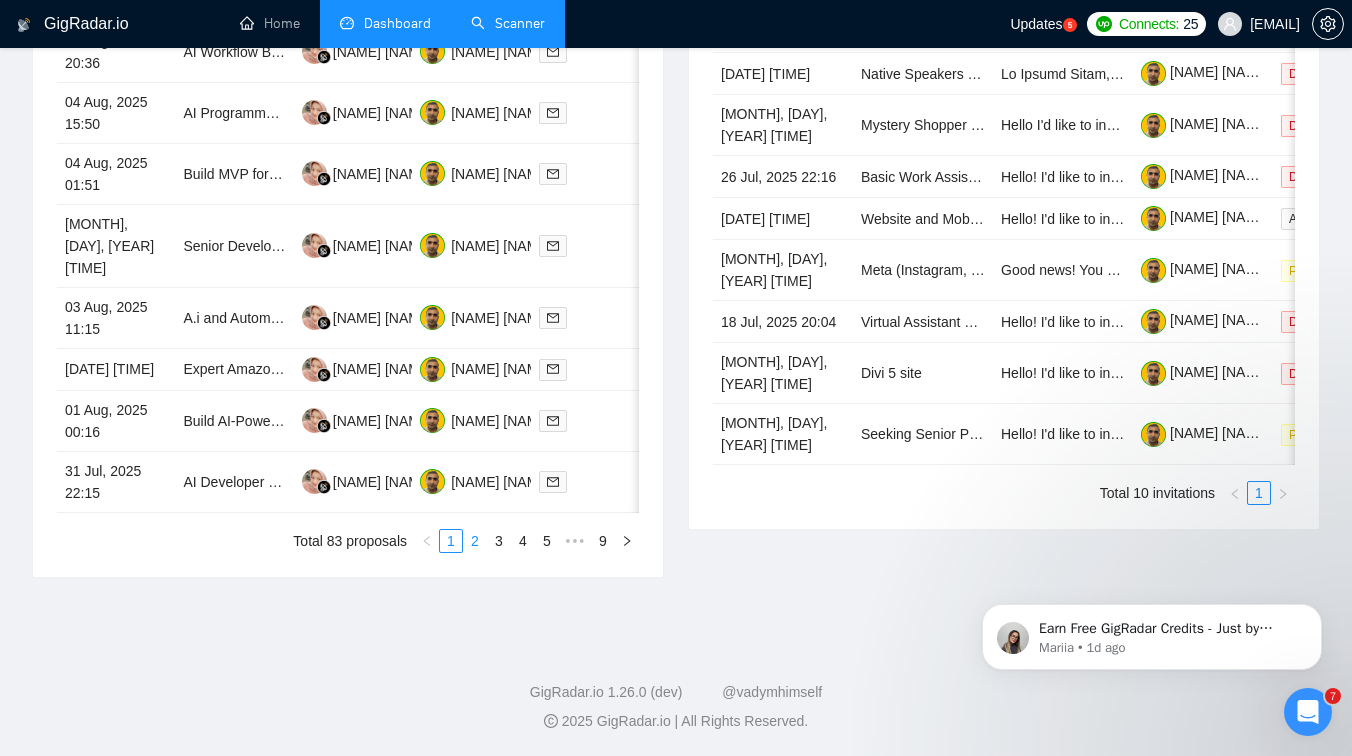 click on "2" at bounding box center [475, 541] 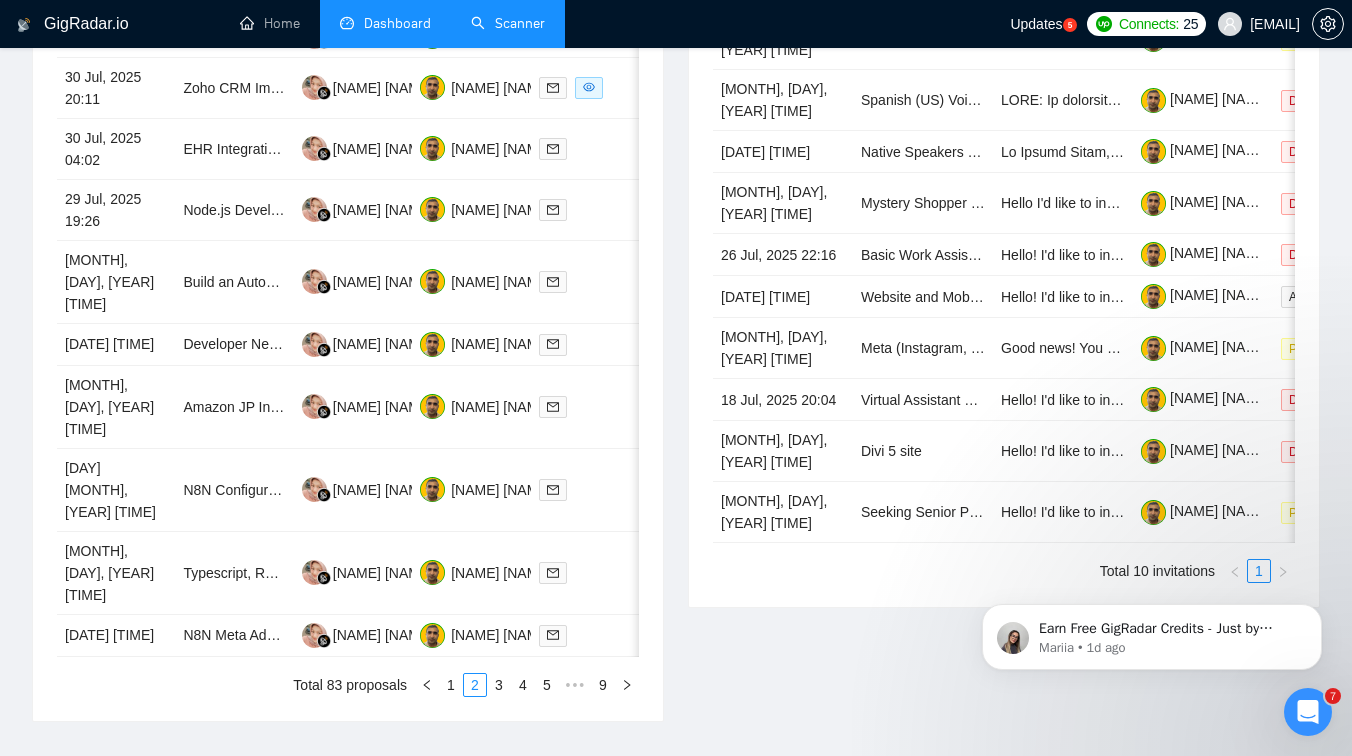 scroll, scrollTop: 1041, scrollLeft: 0, axis: vertical 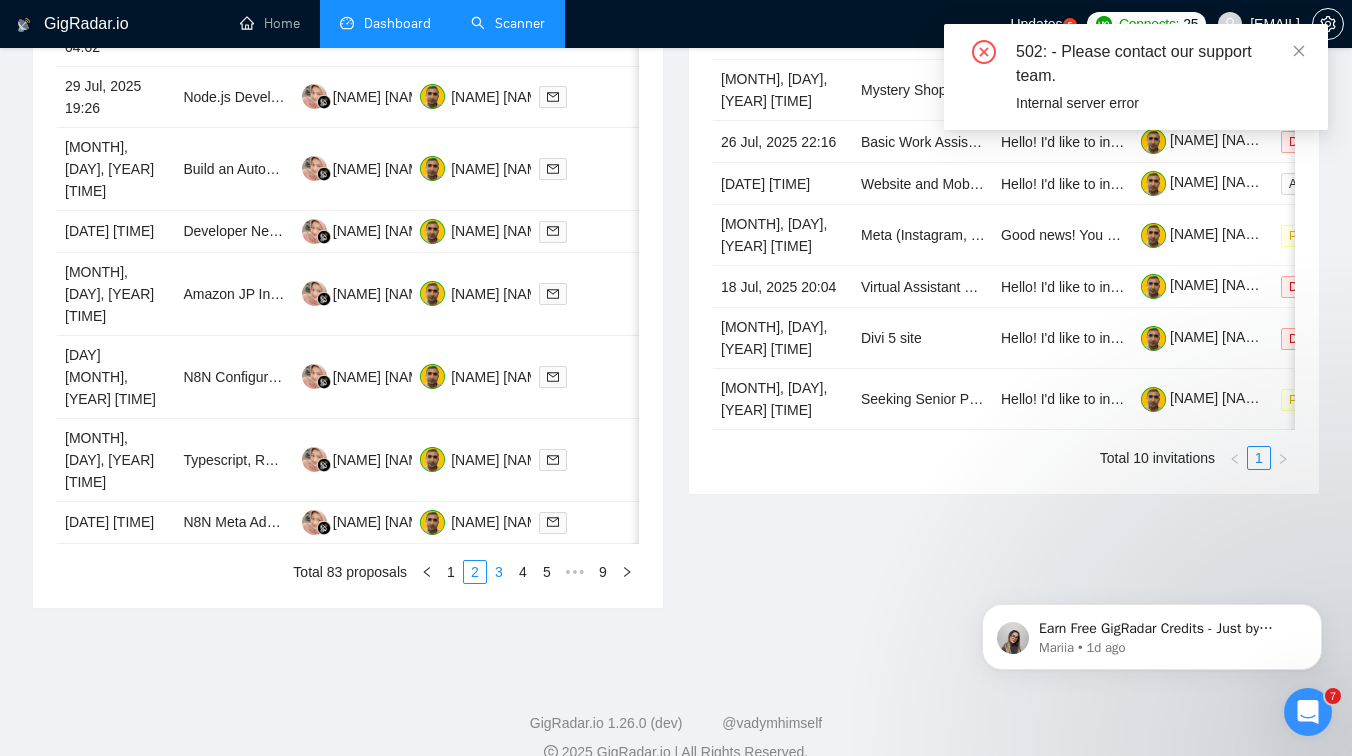 click on "3" at bounding box center (499, 572) 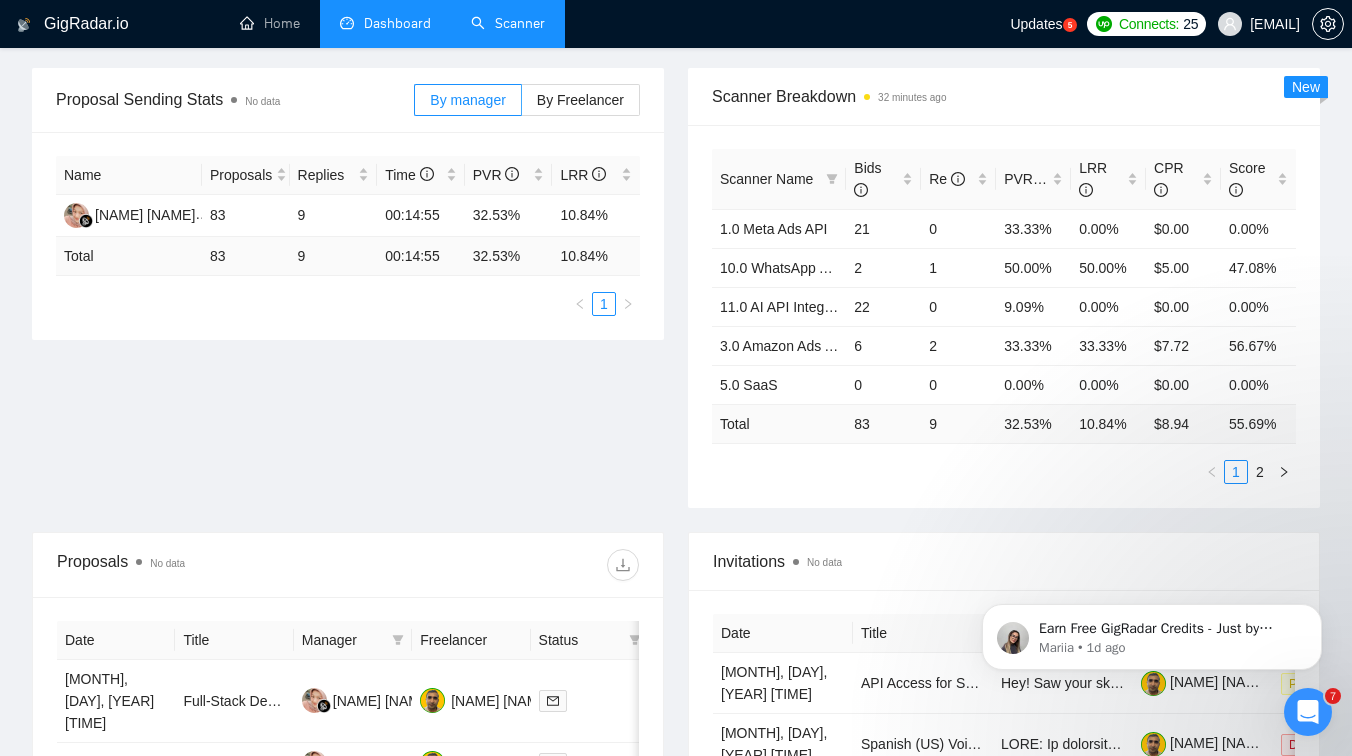 scroll, scrollTop: 0, scrollLeft: 0, axis: both 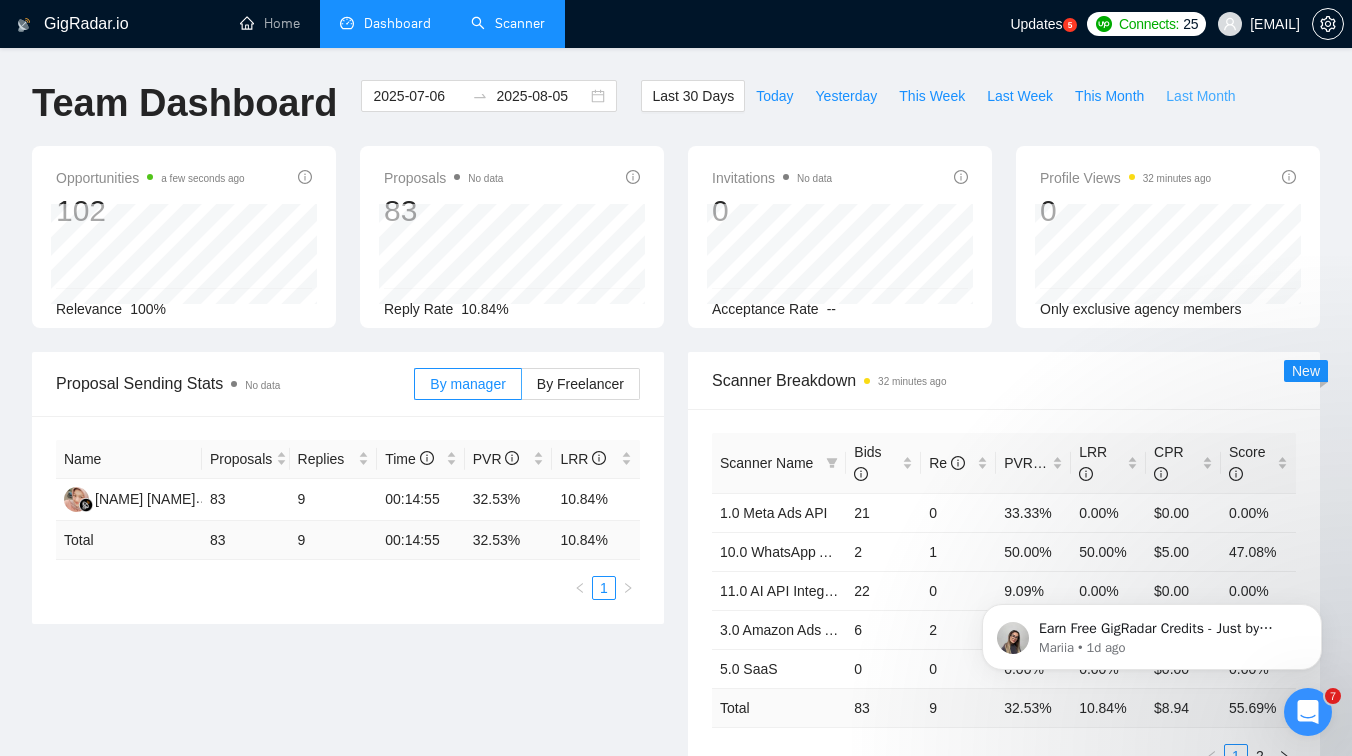 click on "Last Month" at bounding box center [1200, 96] 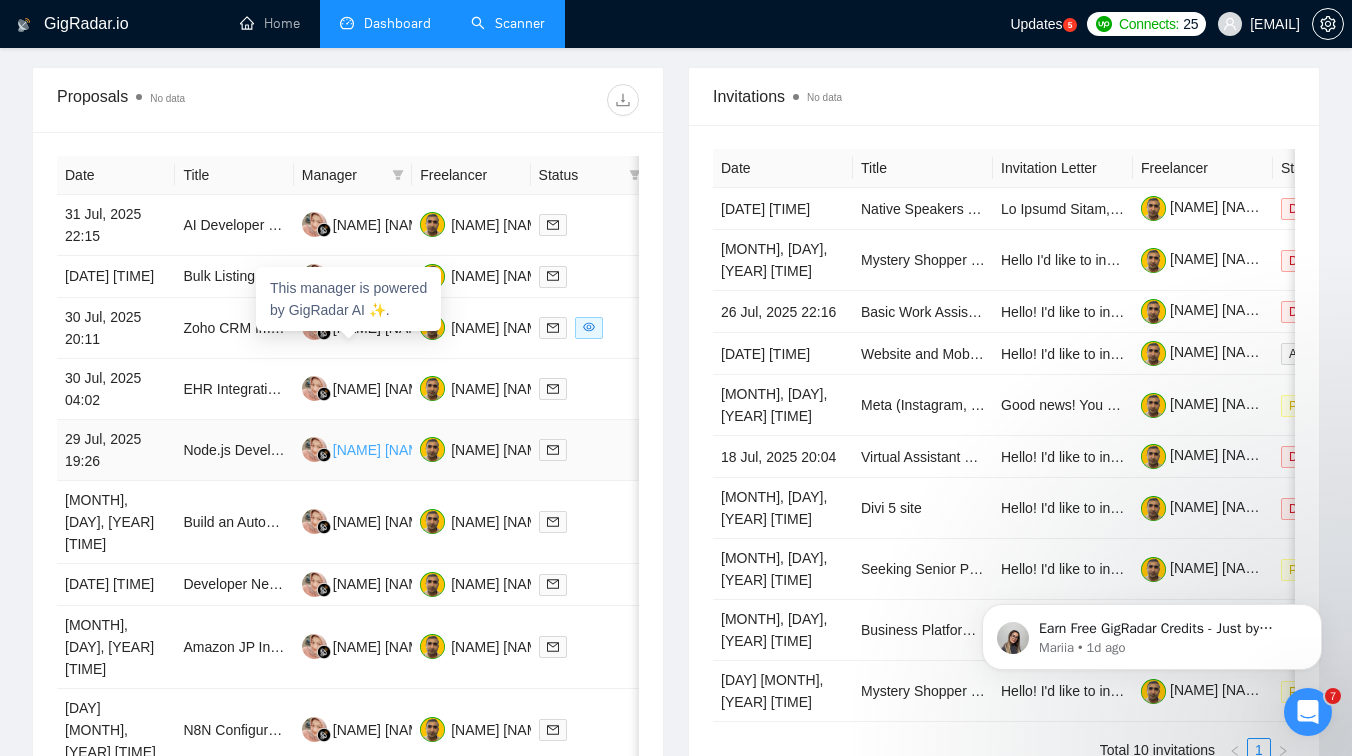 scroll, scrollTop: 1041, scrollLeft: 0, axis: vertical 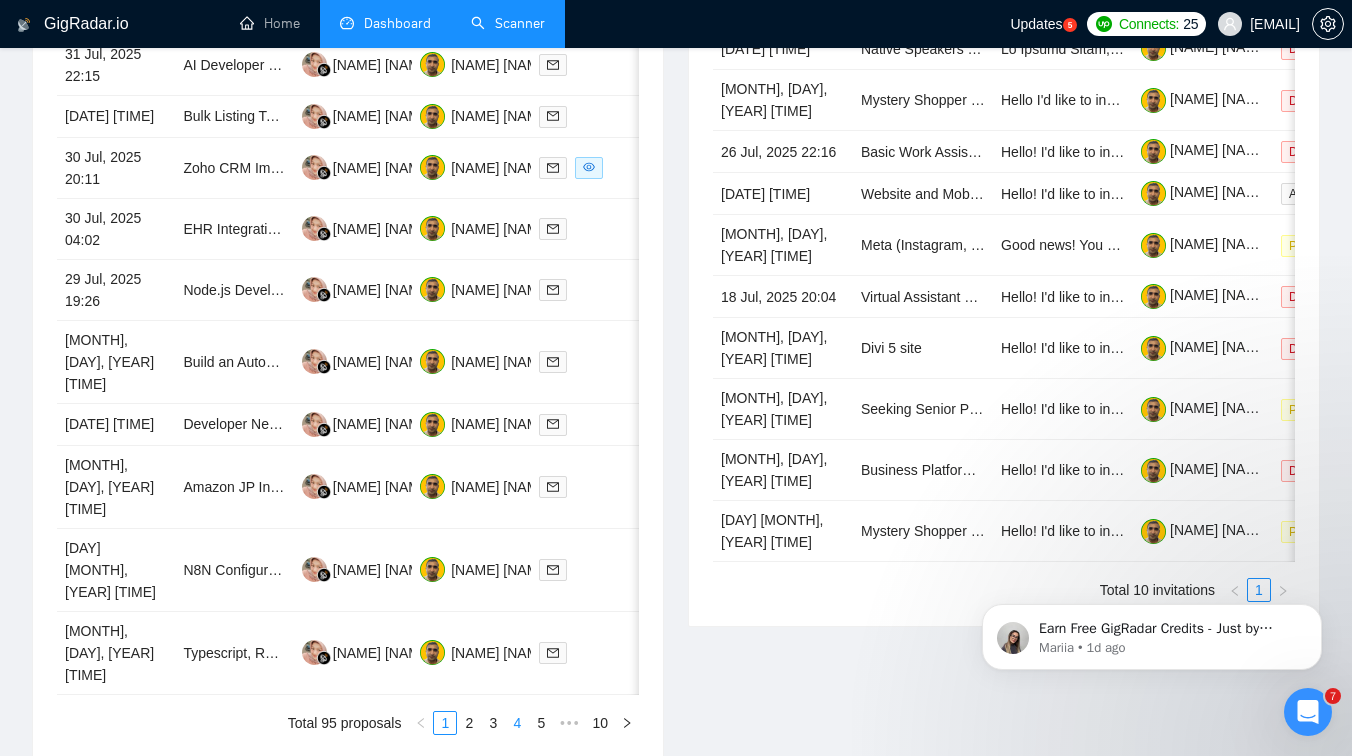 click on "4" at bounding box center [517, 723] 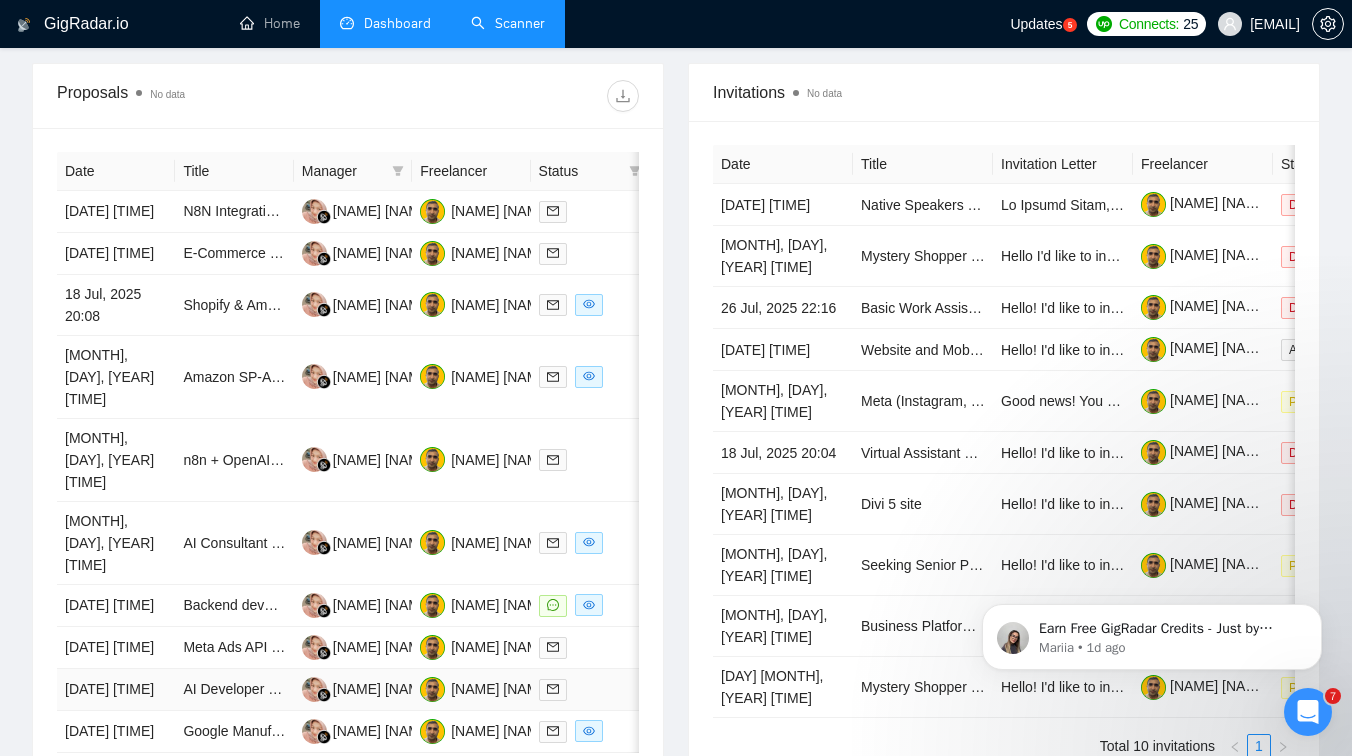 scroll, scrollTop: 874, scrollLeft: 0, axis: vertical 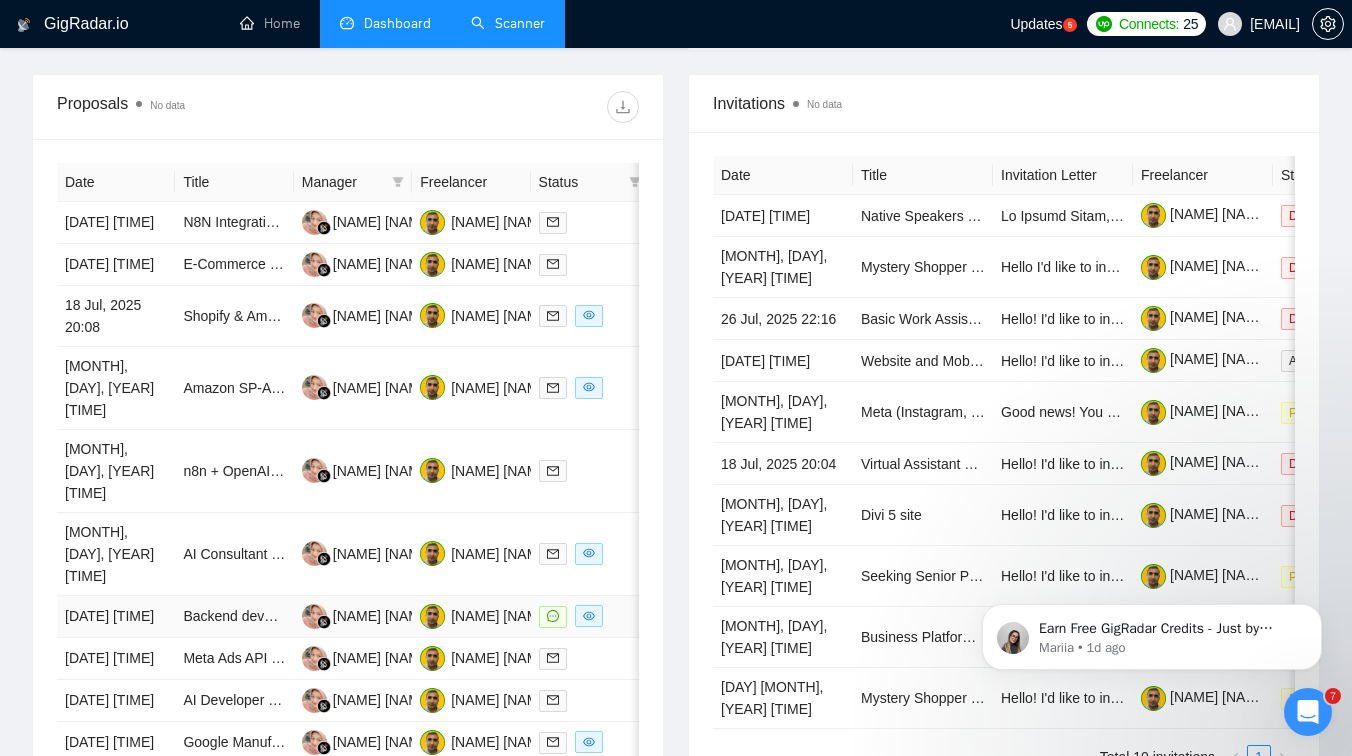 click on "Backend developer" at bounding box center [234, 617] 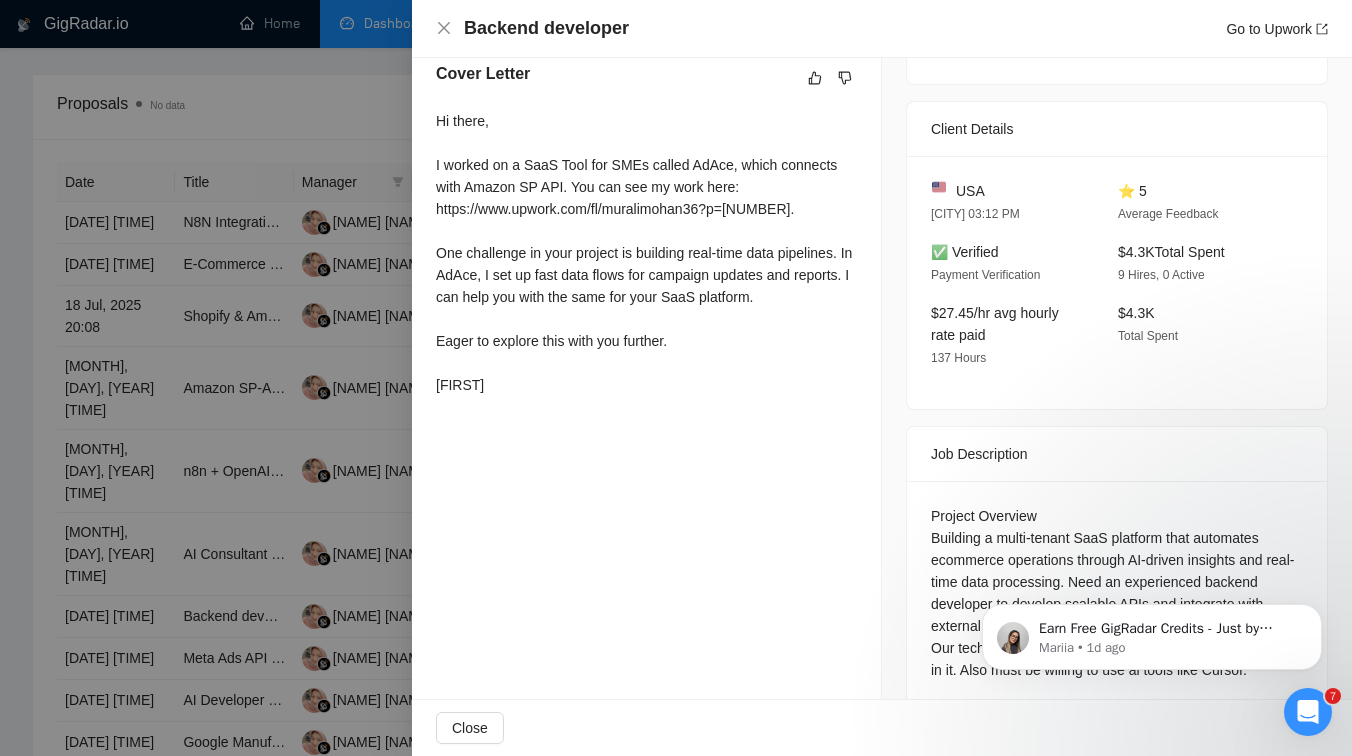 scroll, scrollTop: 505, scrollLeft: 0, axis: vertical 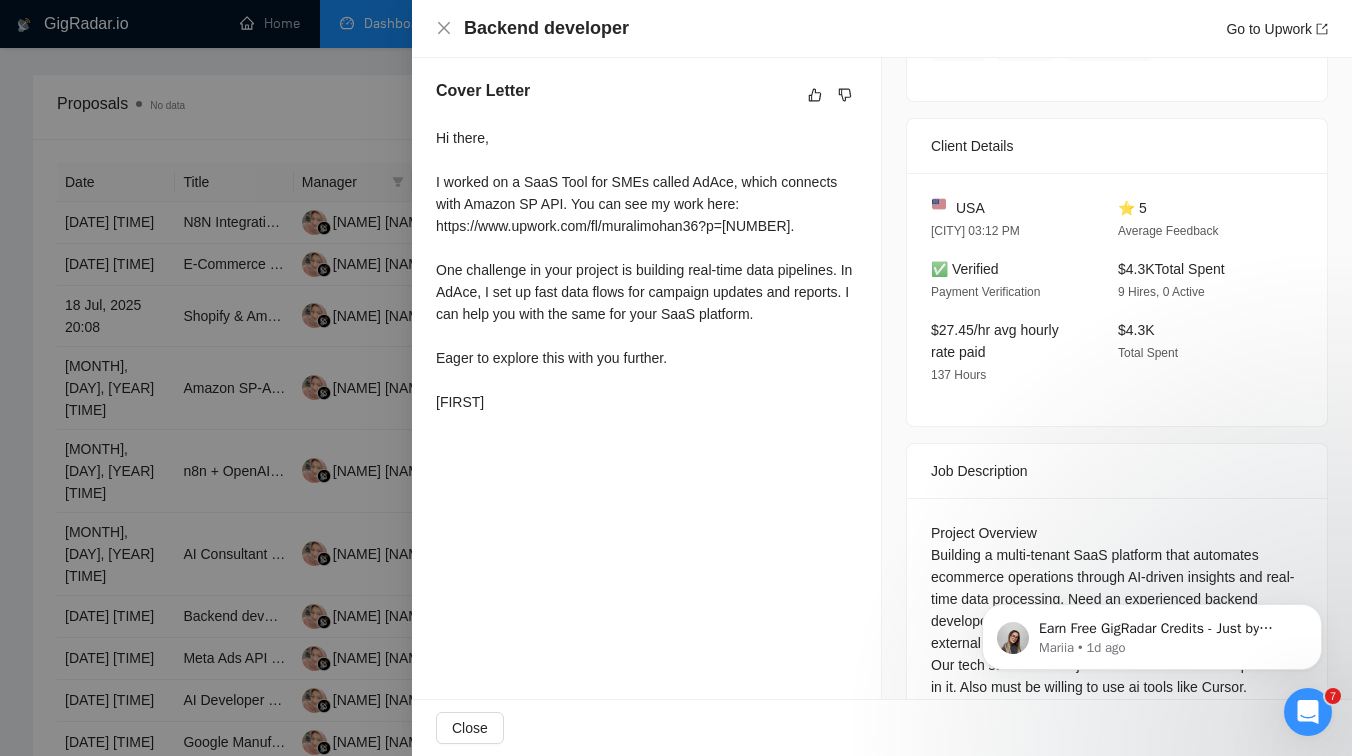 click at bounding box center [676, 378] 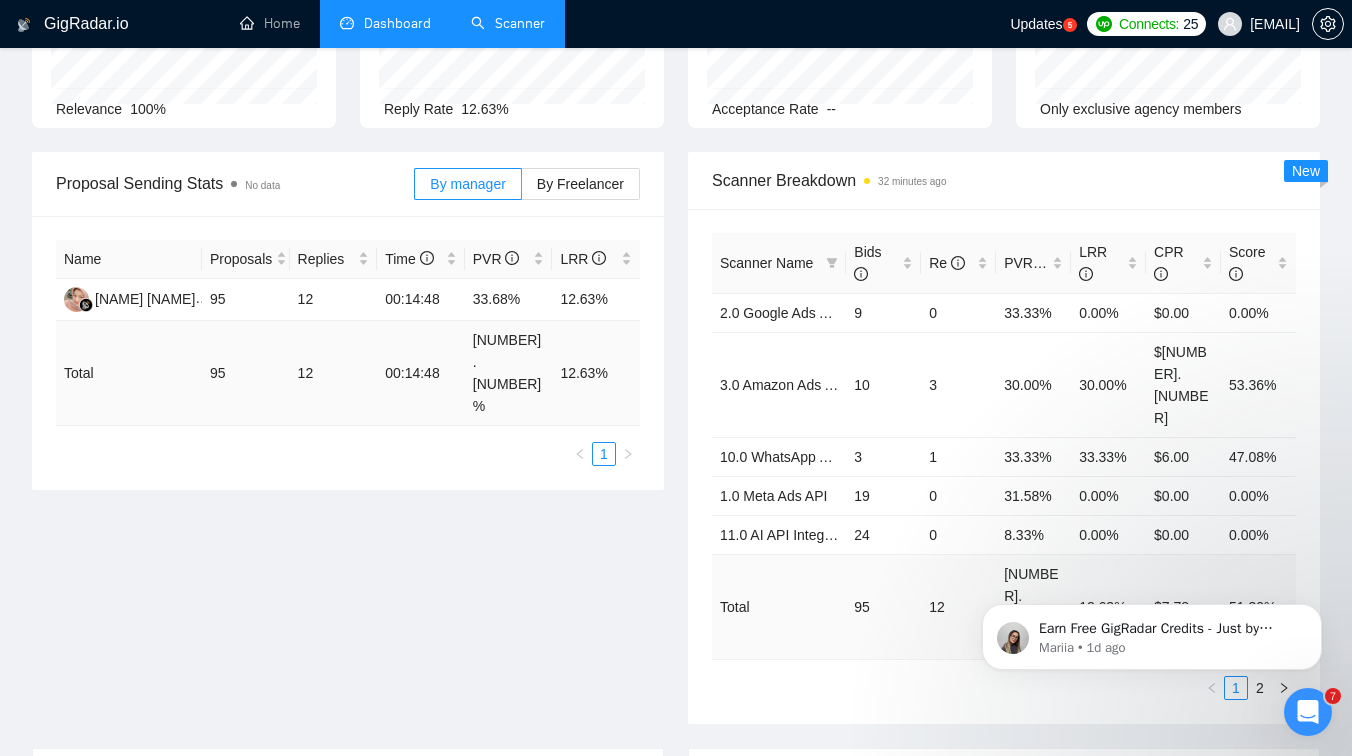 scroll, scrollTop: 0, scrollLeft: 0, axis: both 